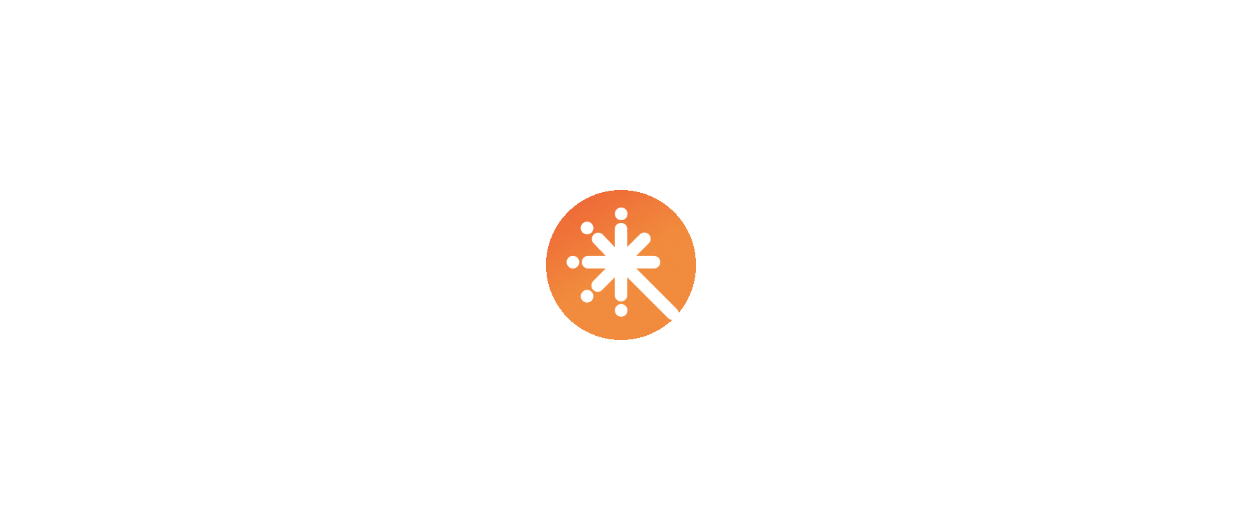 scroll, scrollTop: 0, scrollLeft: 0, axis: both 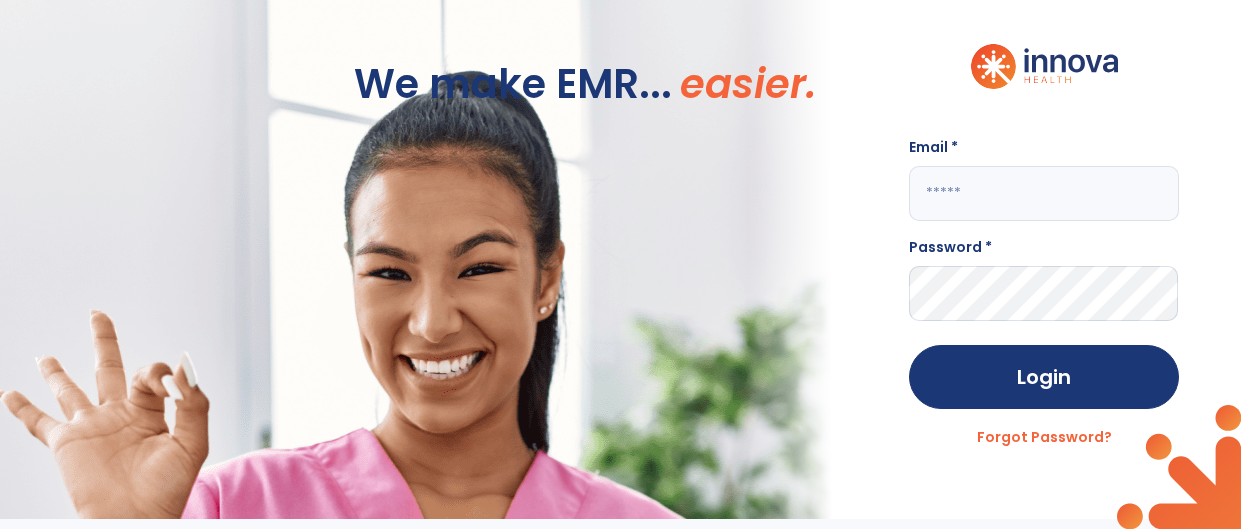 click 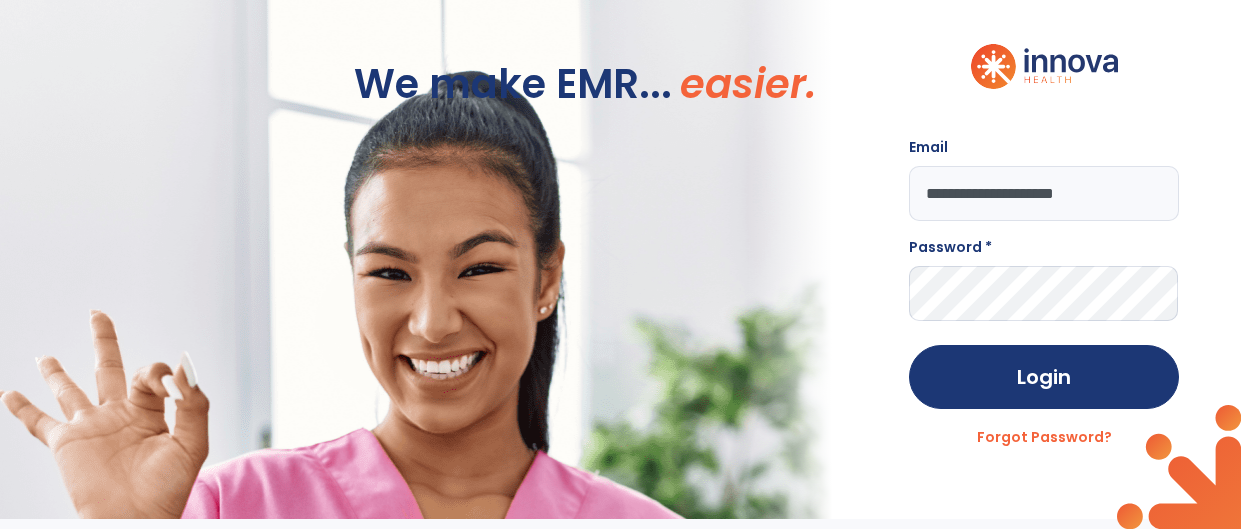 type on "**********" 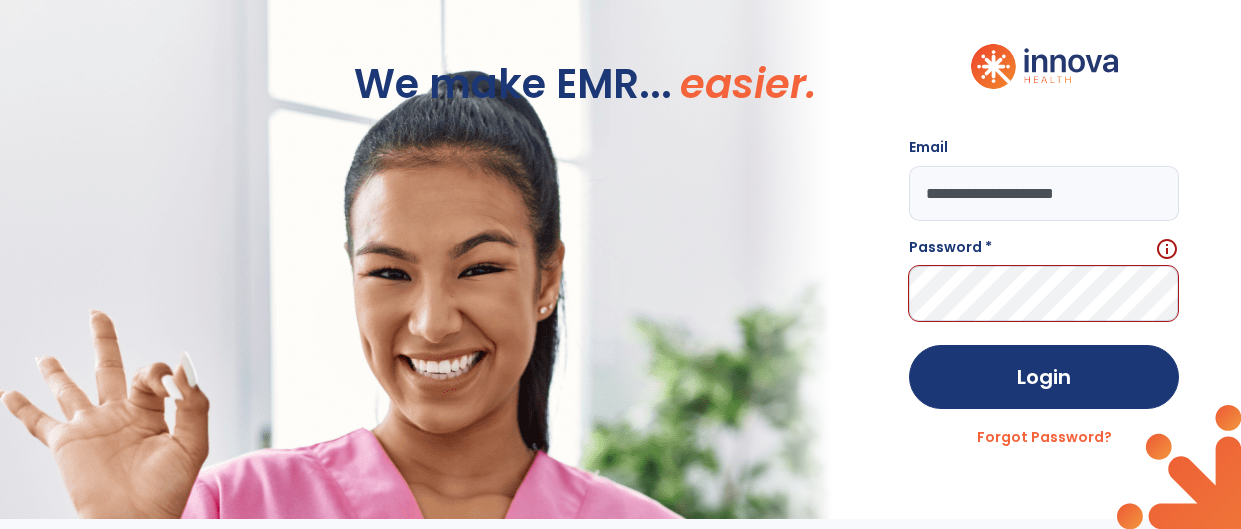 click on "Login" 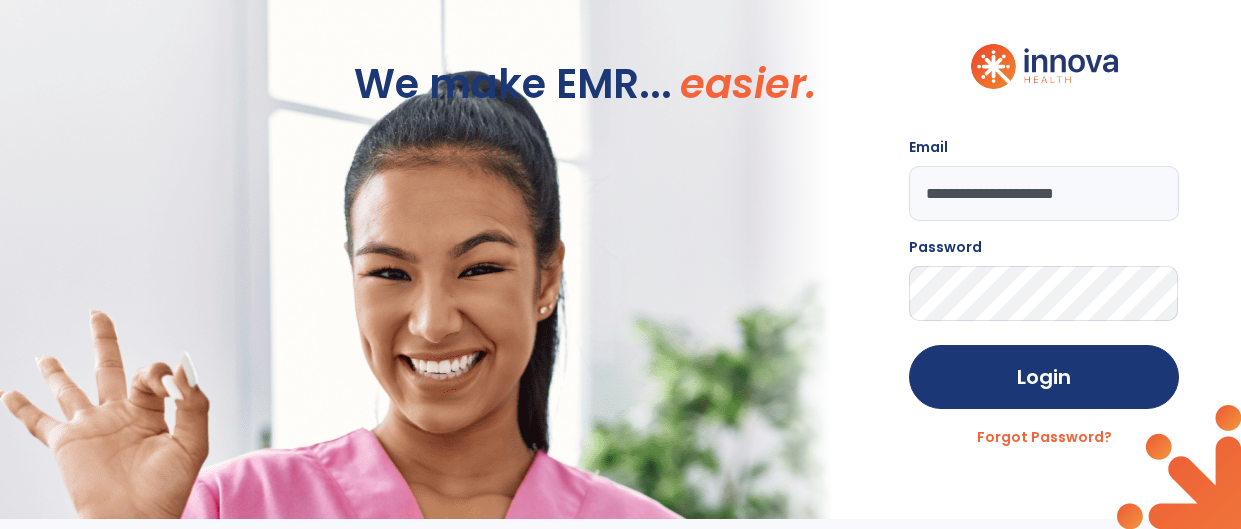 click on "Login" 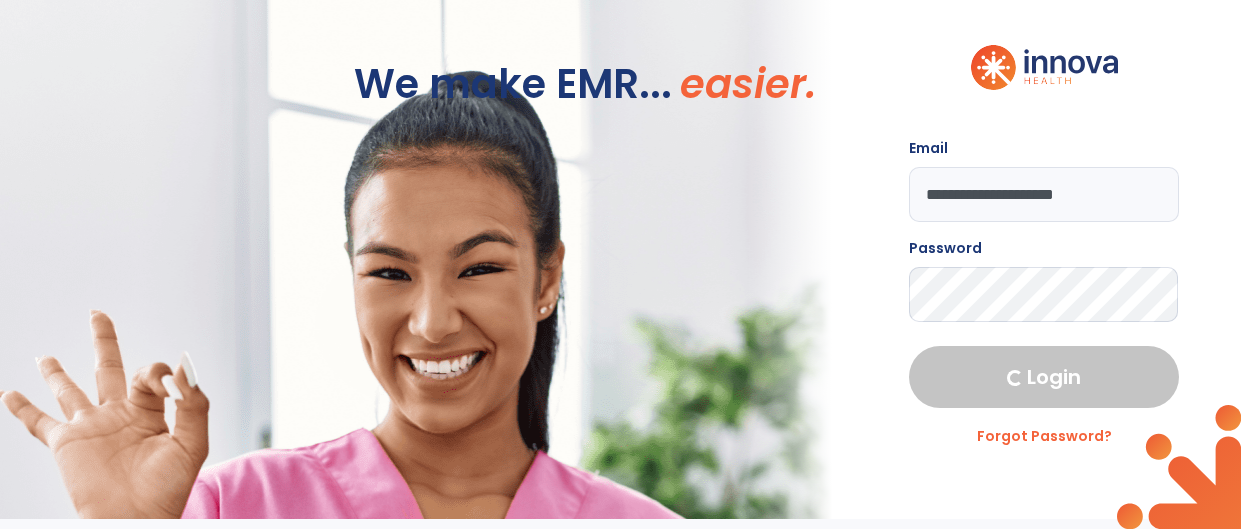 select on "****" 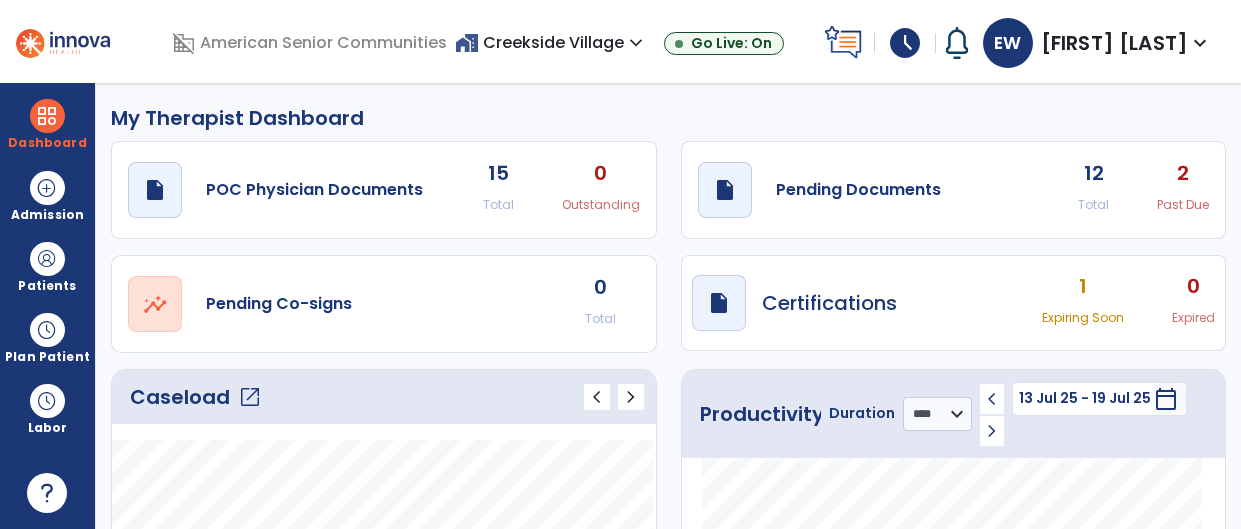 click on "draft   open_in_new  Pending Documents 12 Total 2 Past Due" 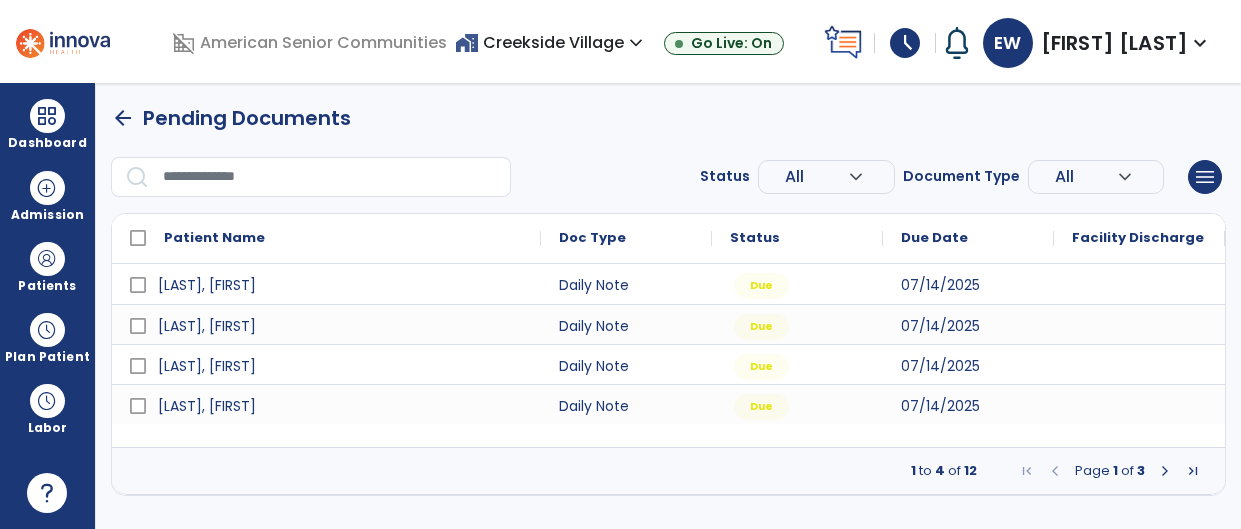 click at bounding box center [1165, 471] 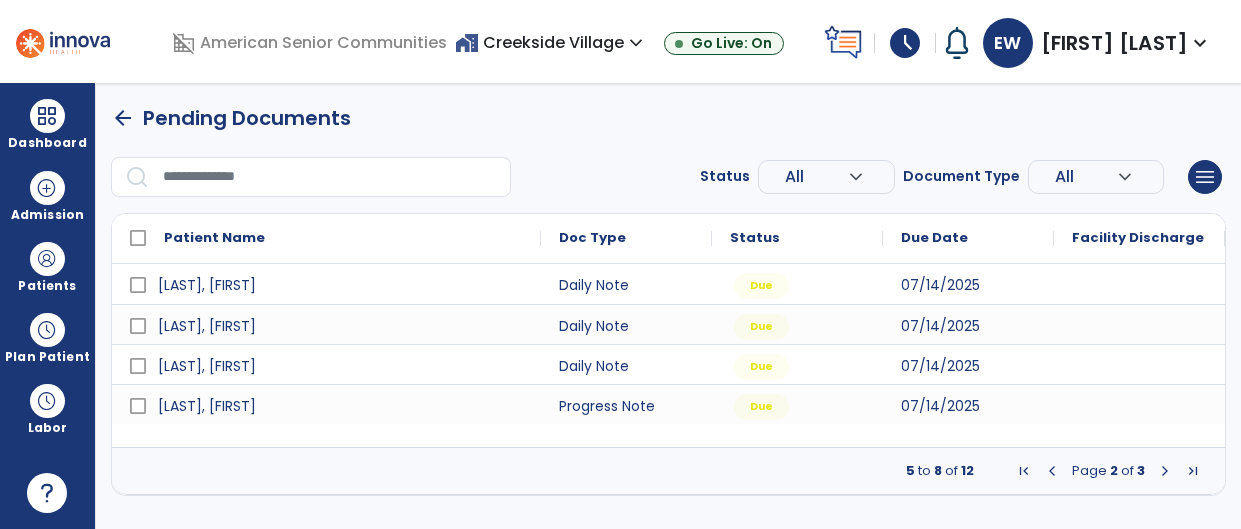 click at bounding box center (1165, 471) 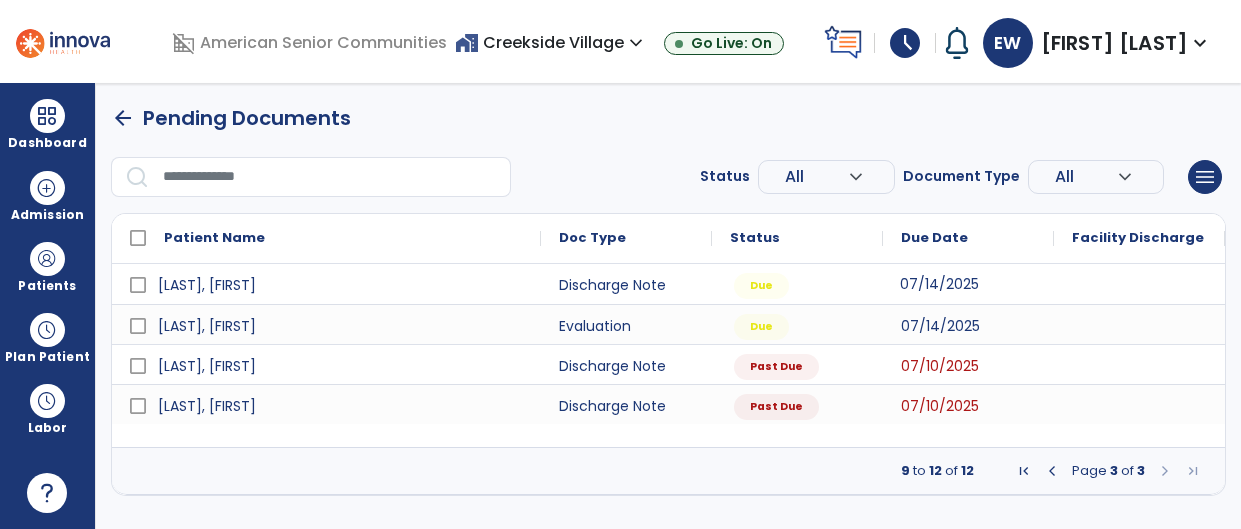 click on "07/14/2025" at bounding box center [968, 284] 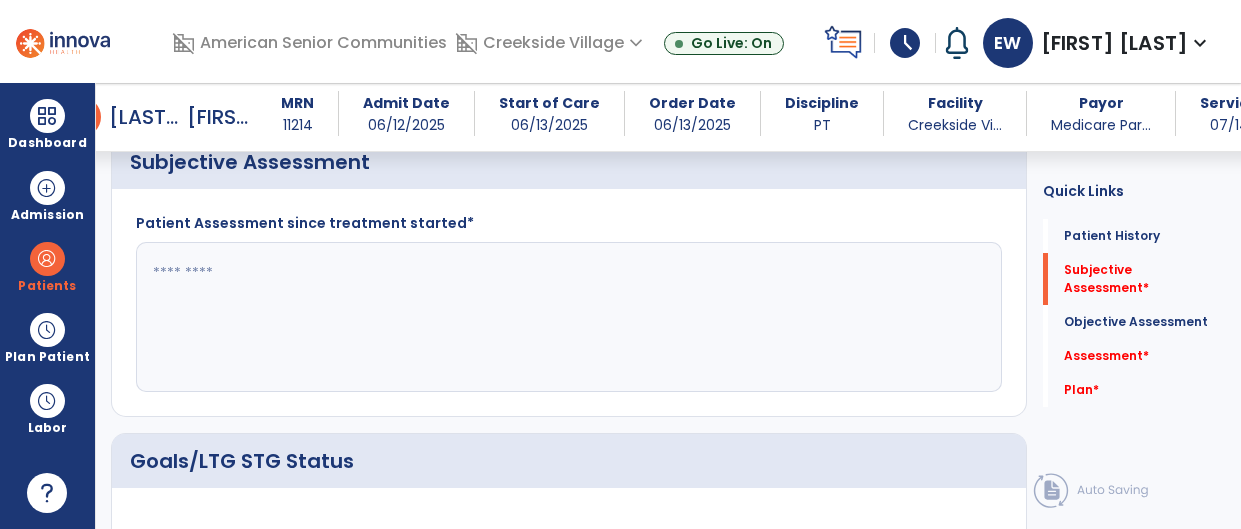 scroll, scrollTop: 493, scrollLeft: 0, axis: vertical 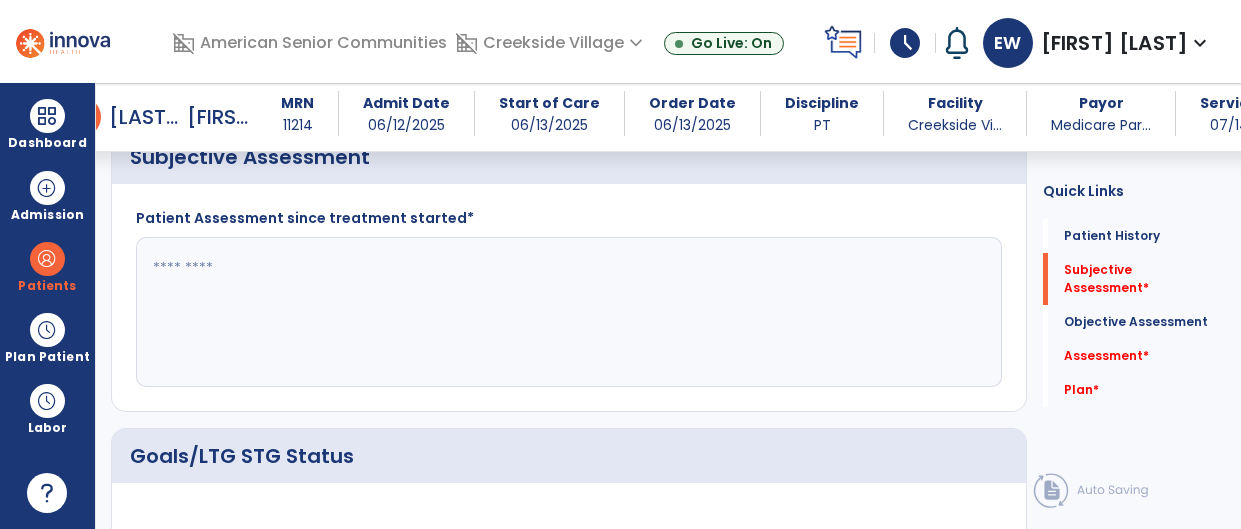 click 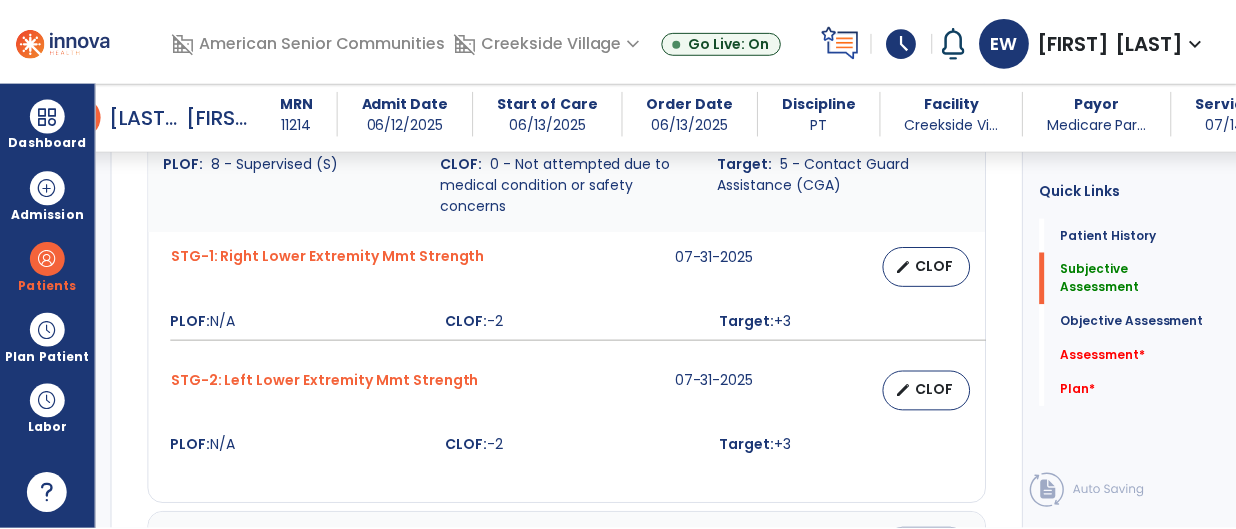 scroll, scrollTop: 816, scrollLeft: 0, axis: vertical 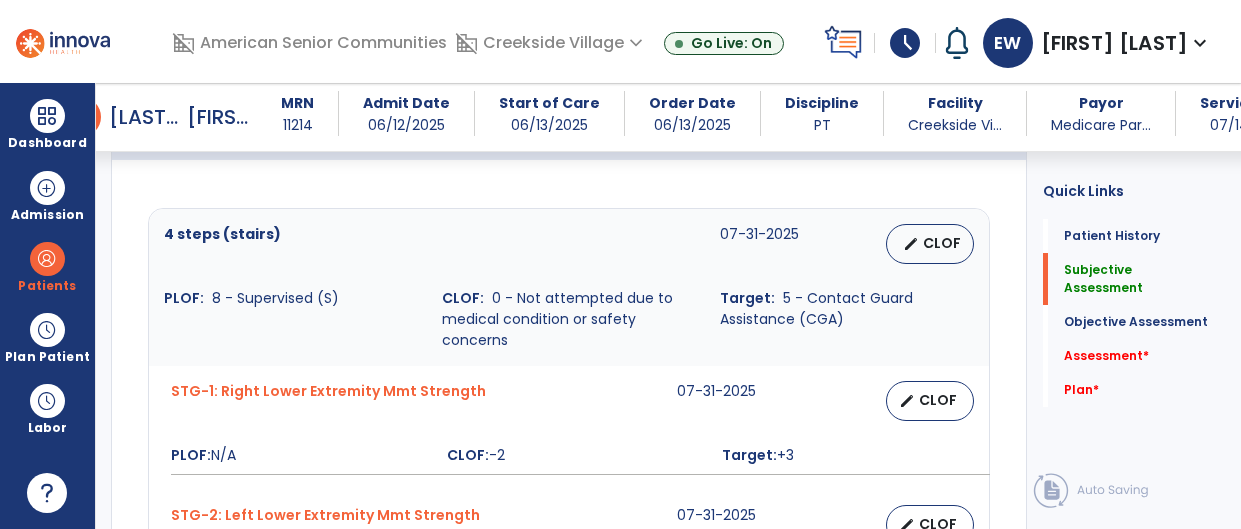 type on "**********" 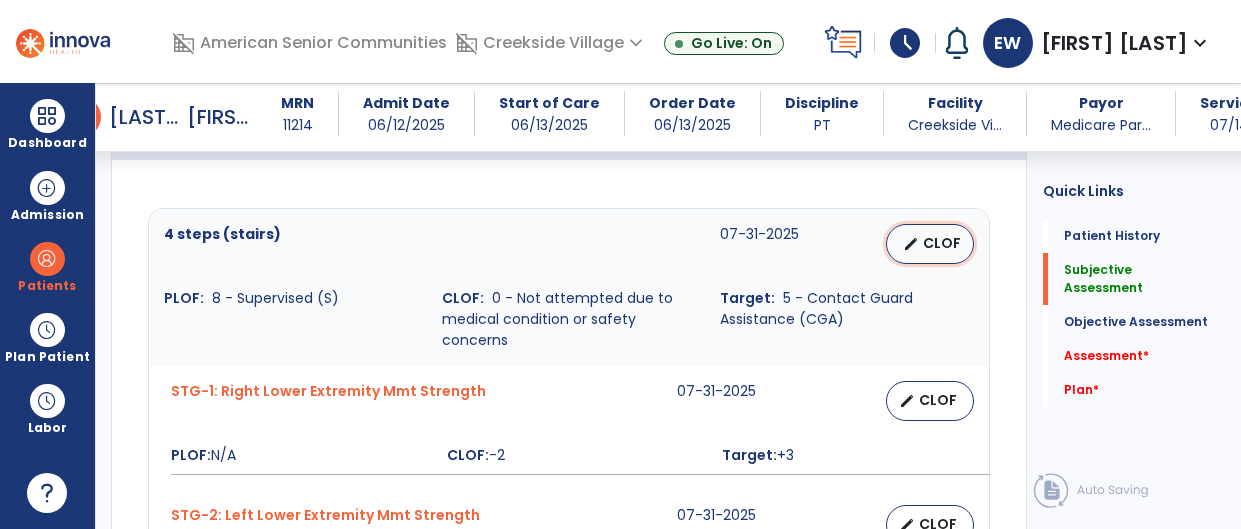 click on "CLOF" at bounding box center [942, 243] 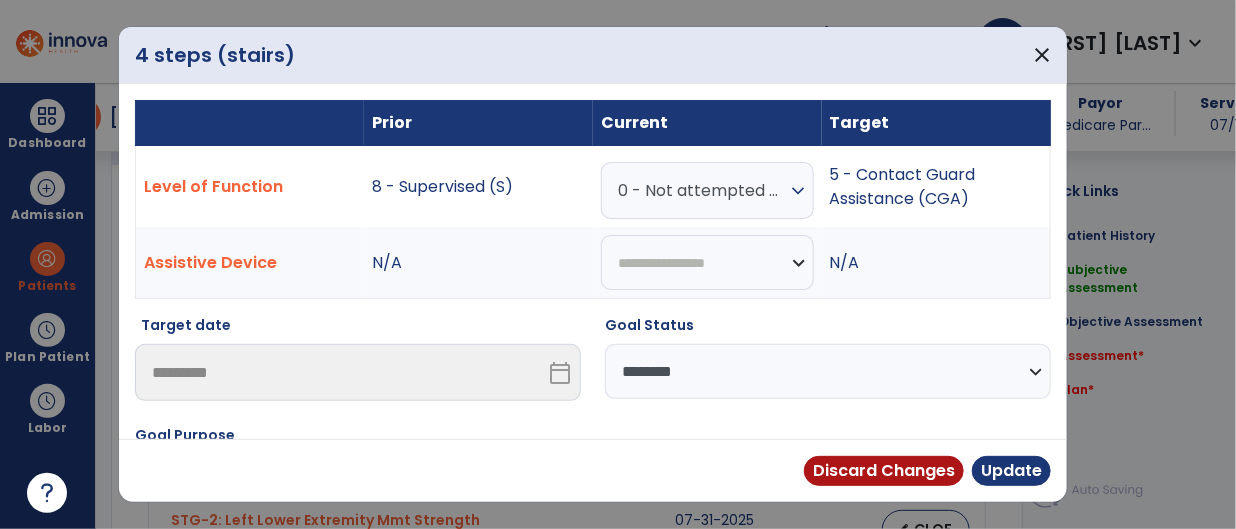 scroll, scrollTop: 816, scrollLeft: 0, axis: vertical 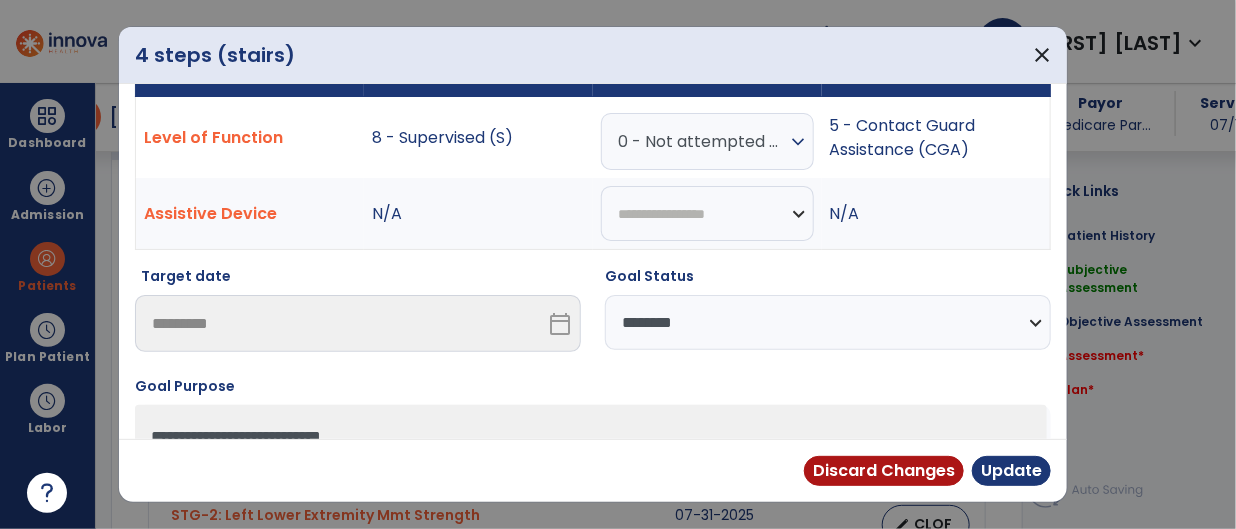 click on "**********" at bounding box center [828, 322] 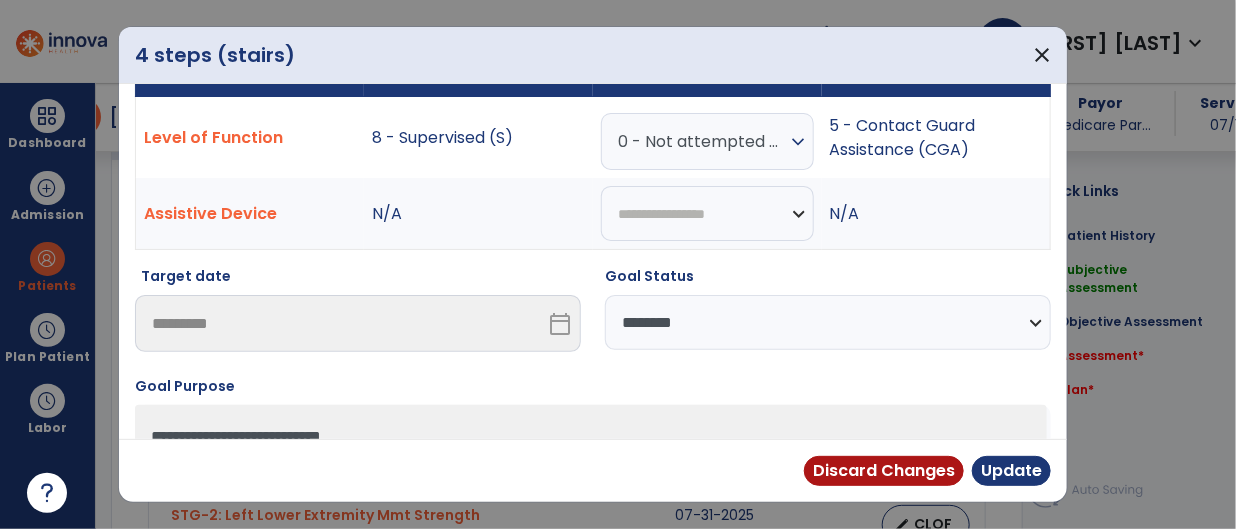 select on "**********" 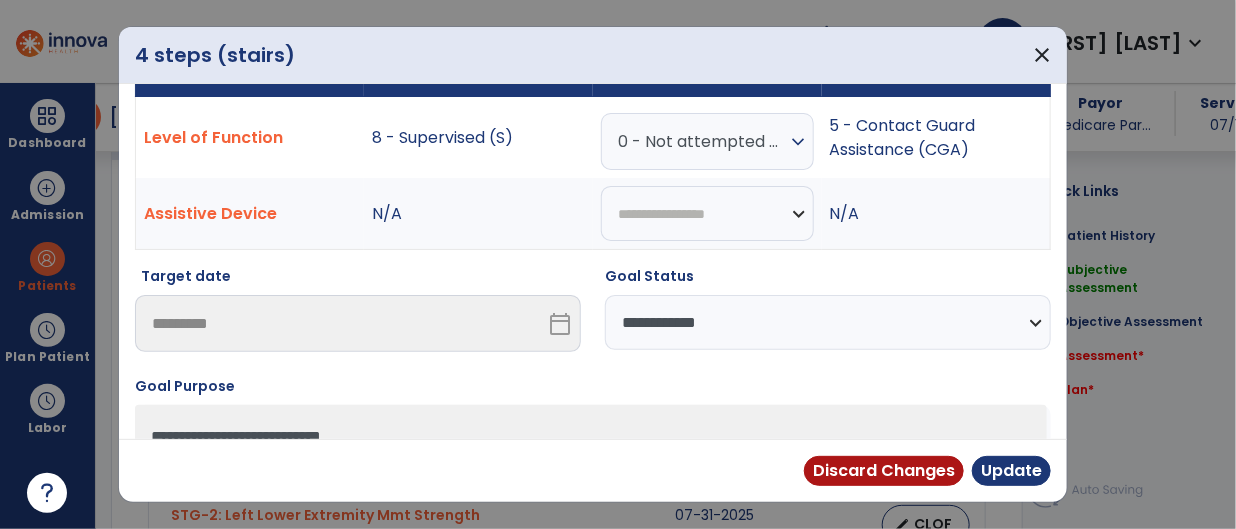 click on "**********" at bounding box center (828, 322) 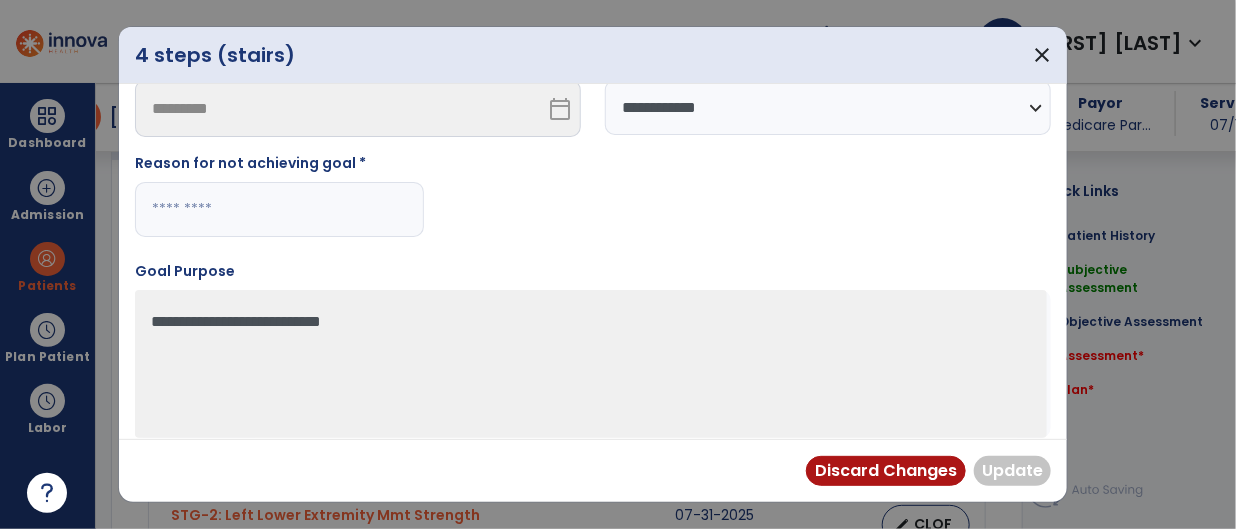 scroll, scrollTop: 278, scrollLeft: 0, axis: vertical 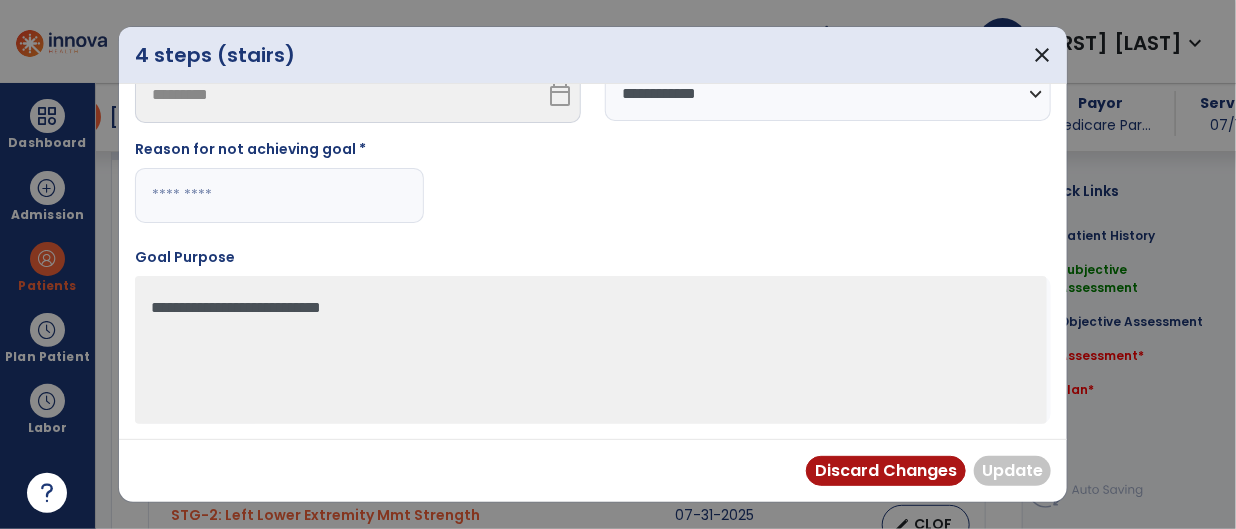 click at bounding box center [279, 195] 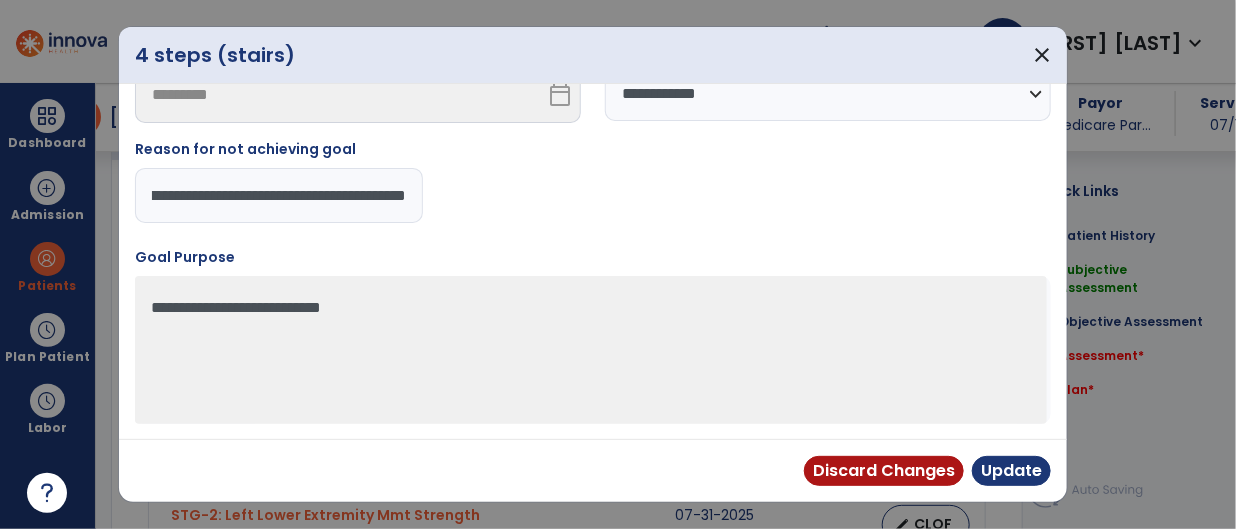 scroll, scrollTop: 0, scrollLeft: 81, axis: horizontal 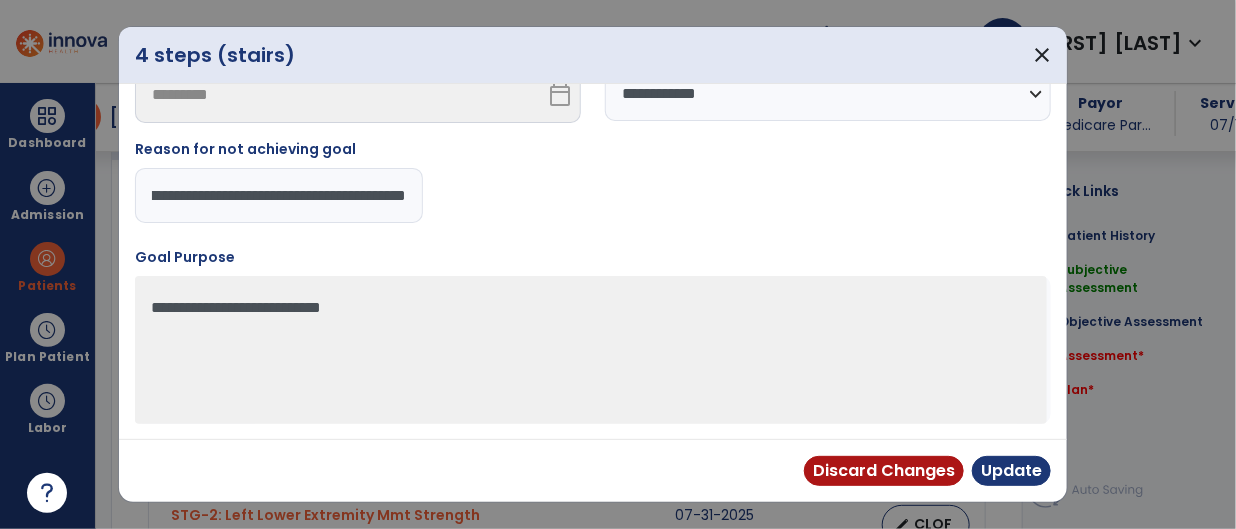 type on "**********" 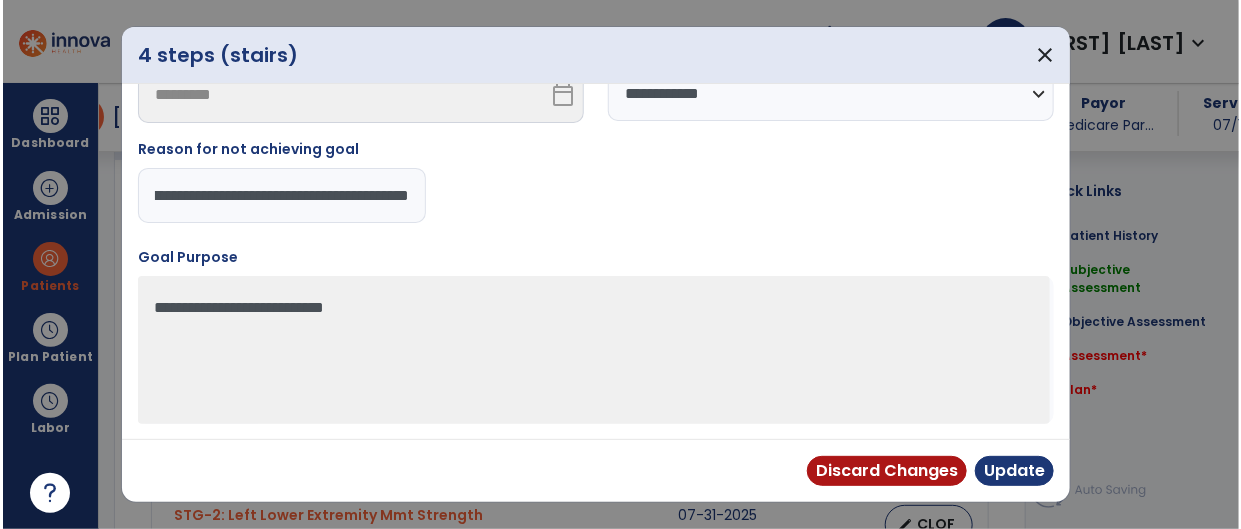 scroll, scrollTop: 0, scrollLeft: 0, axis: both 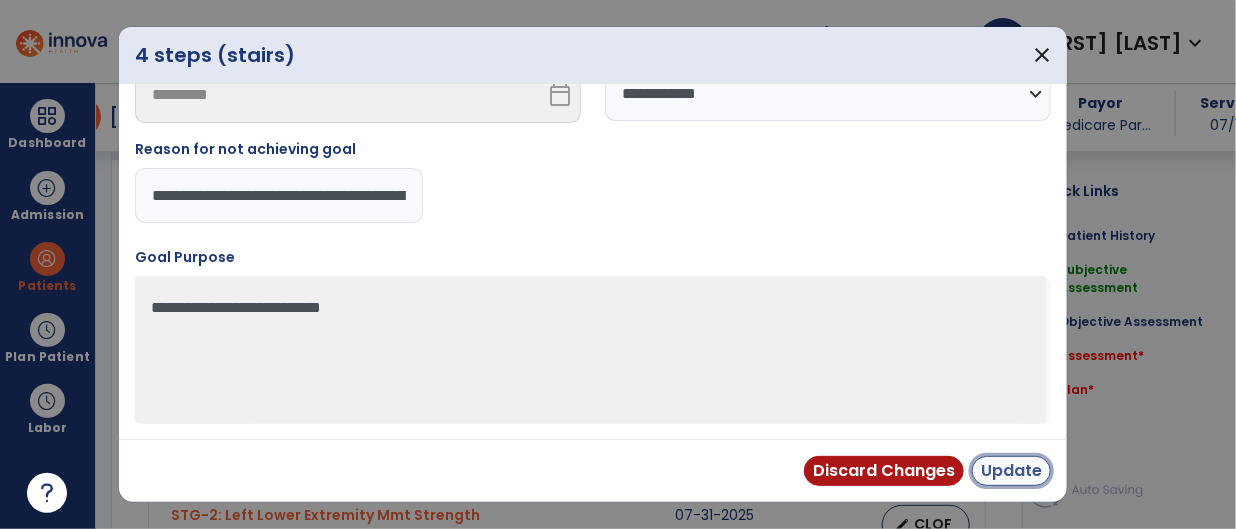 click on "Update" at bounding box center [1011, 471] 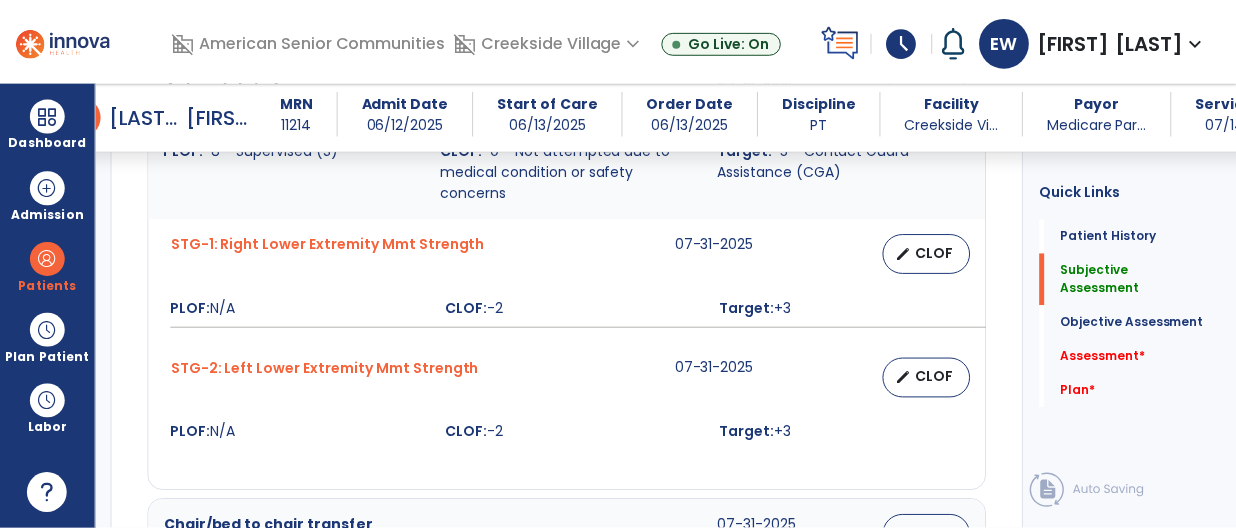 scroll, scrollTop: 972, scrollLeft: 0, axis: vertical 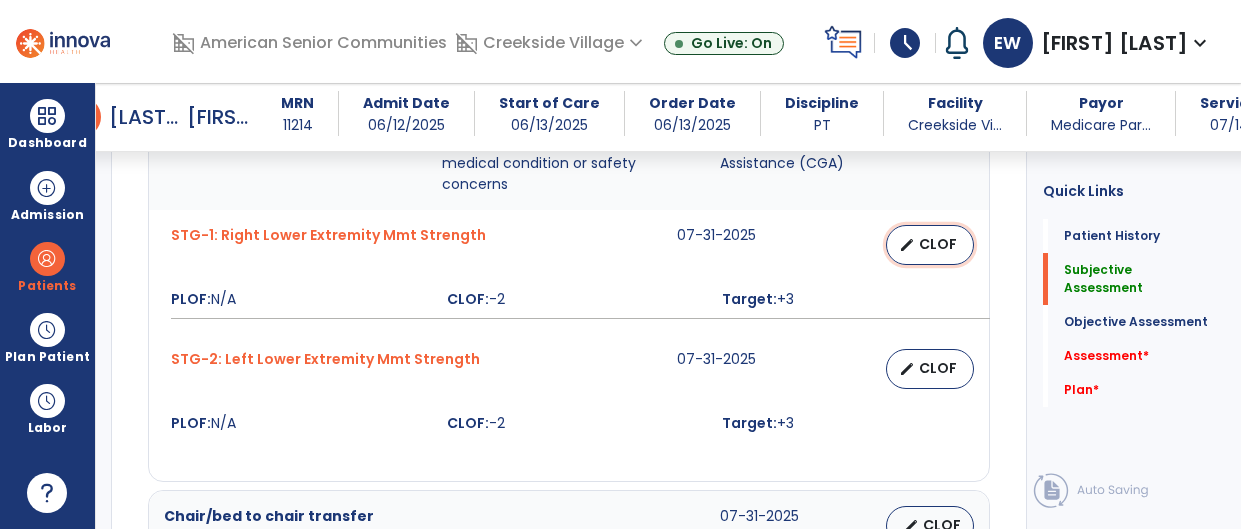 click on "CLOF" at bounding box center [938, 244] 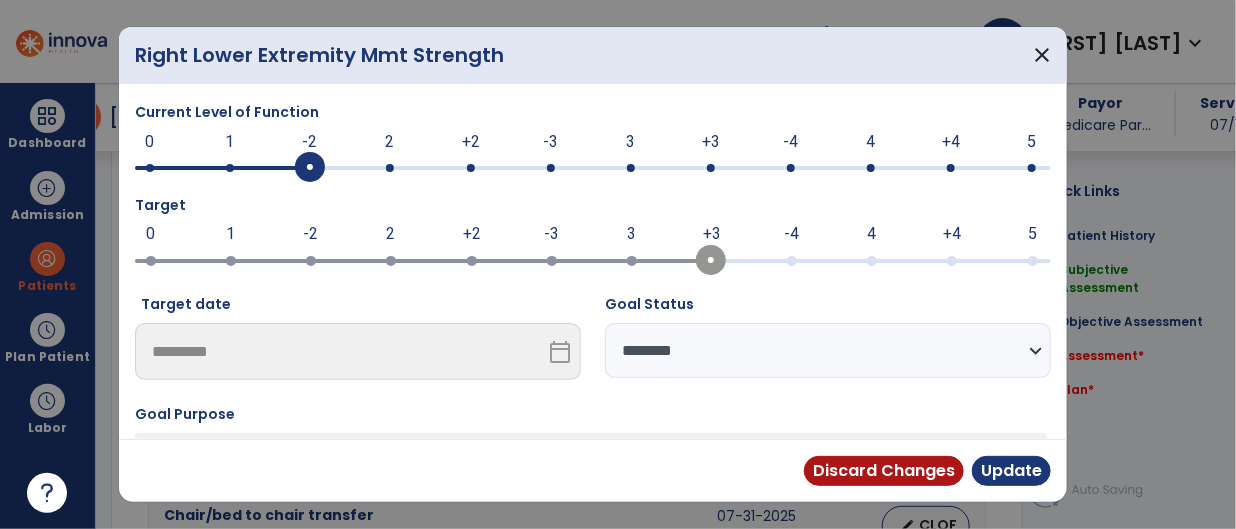 scroll, scrollTop: 972, scrollLeft: 0, axis: vertical 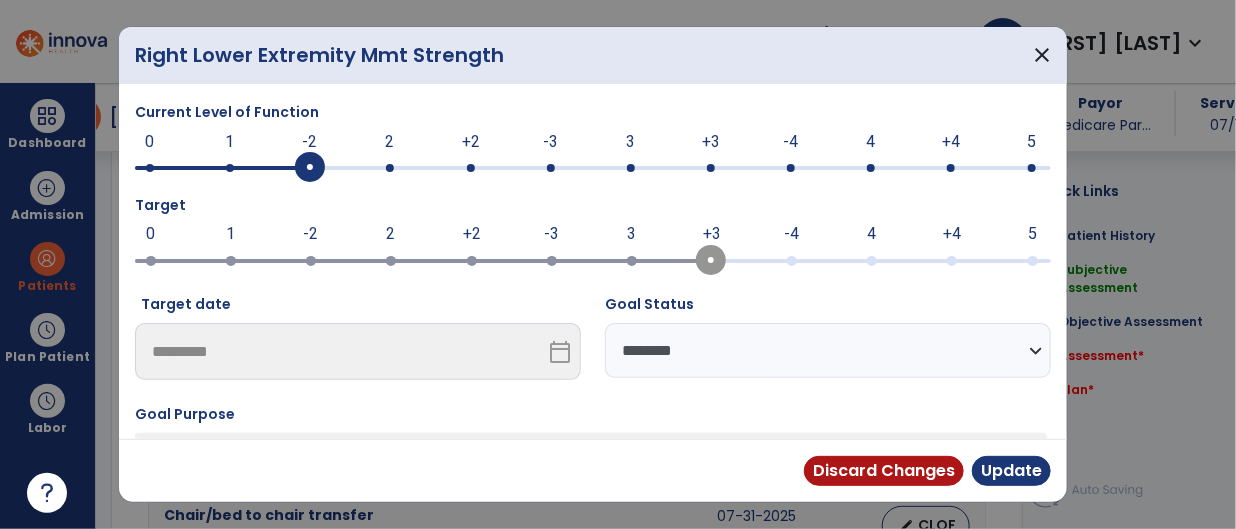 click at bounding box center (593, 166) 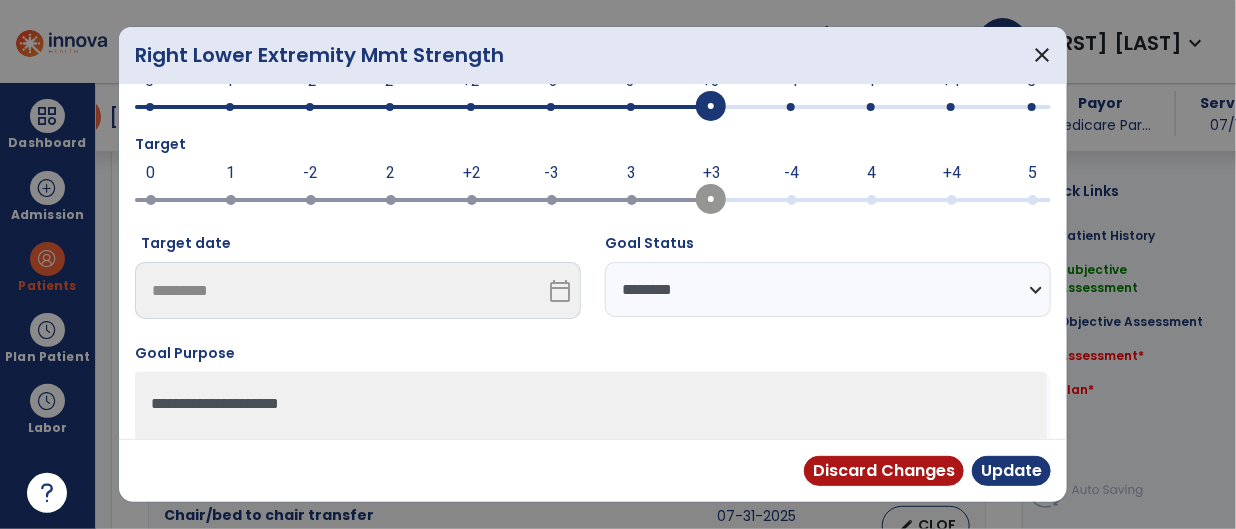 scroll, scrollTop: 69, scrollLeft: 0, axis: vertical 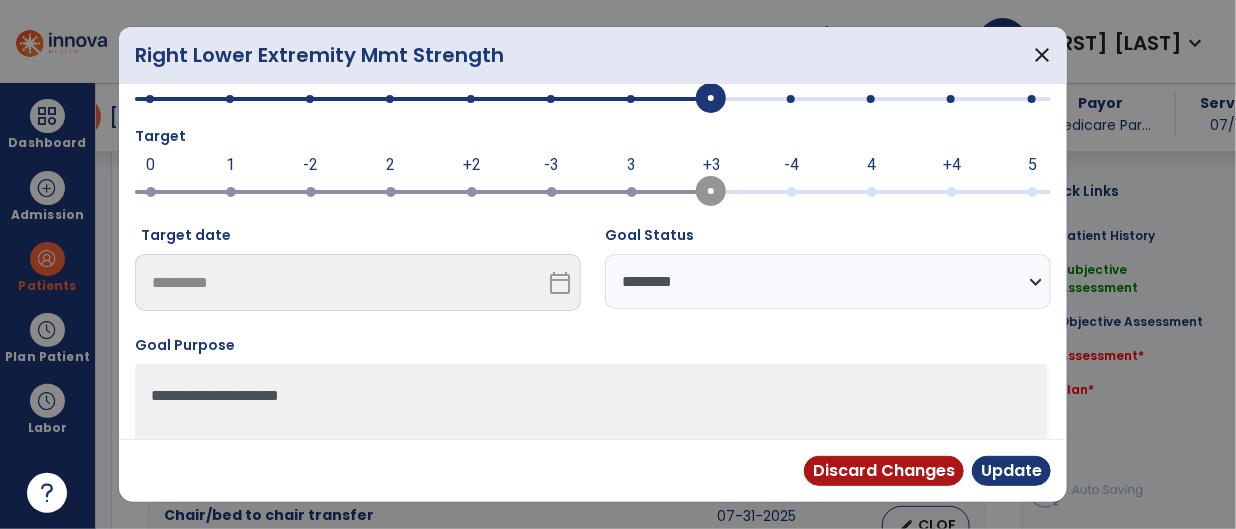 click on "**********" at bounding box center (828, 281) 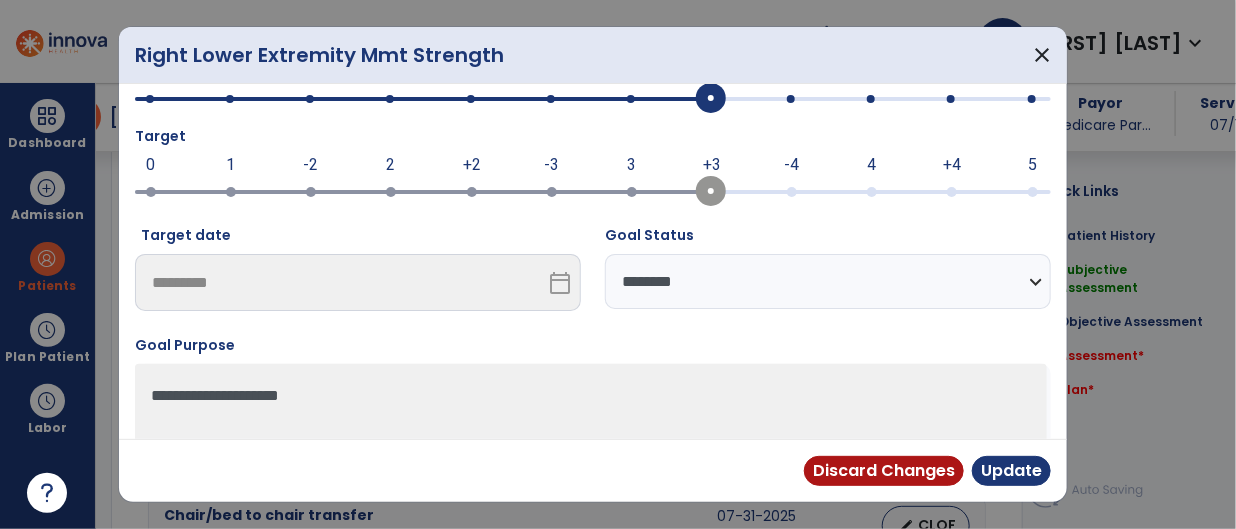 select on "********" 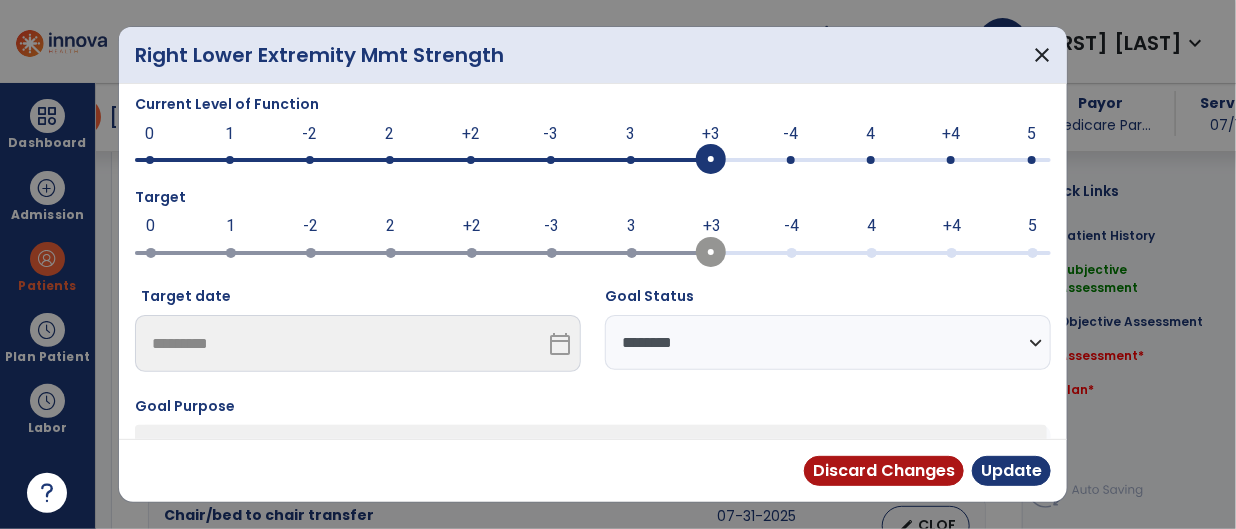 scroll, scrollTop: 0, scrollLeft: 0, axis: both 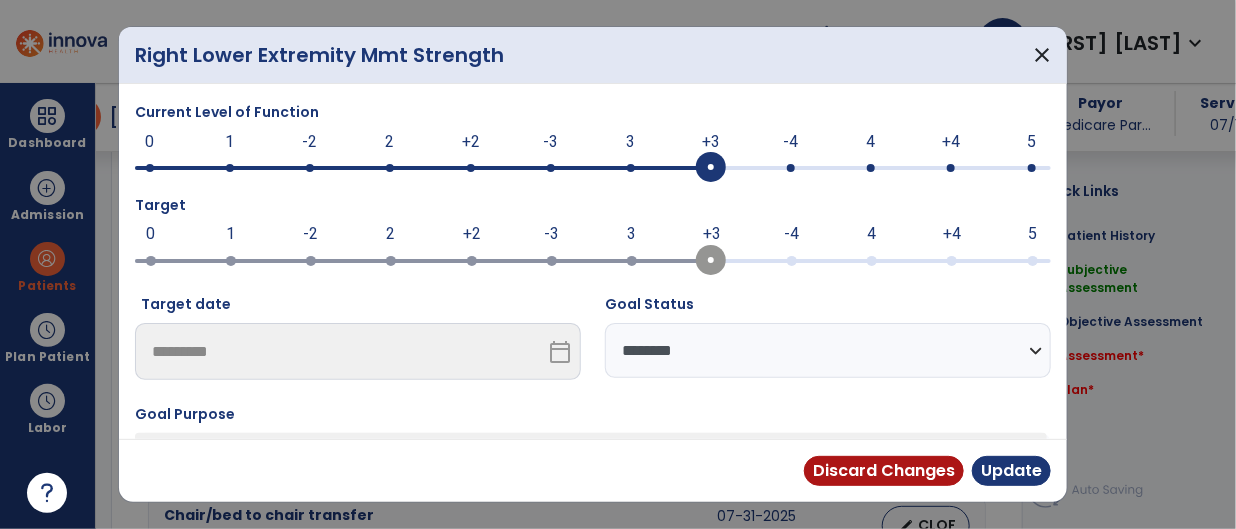 click on "**********" at bounding box center [828, 350] 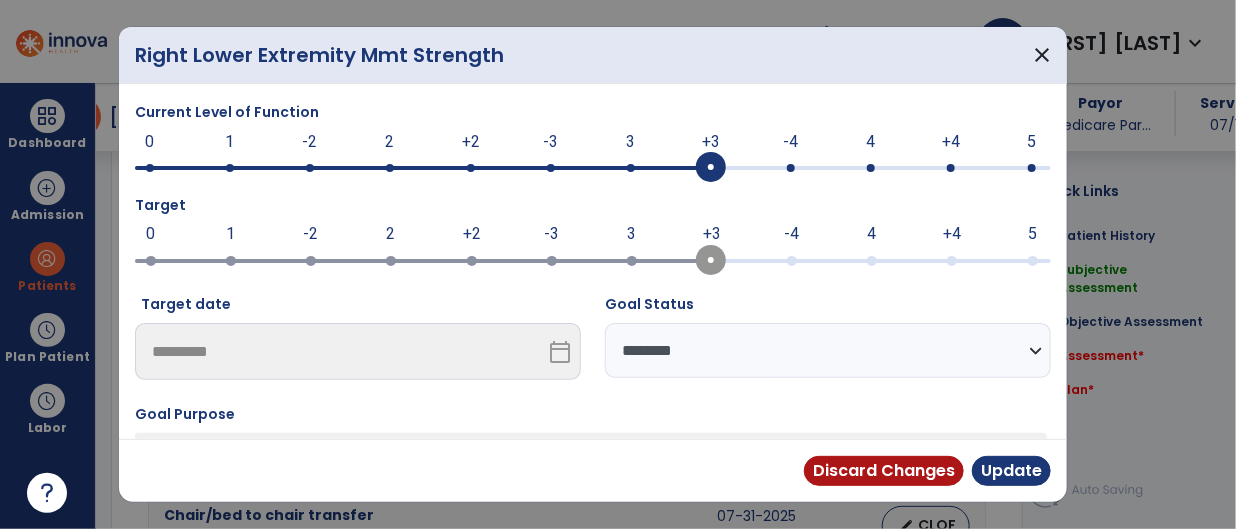 click at bounding box center [791, 168] 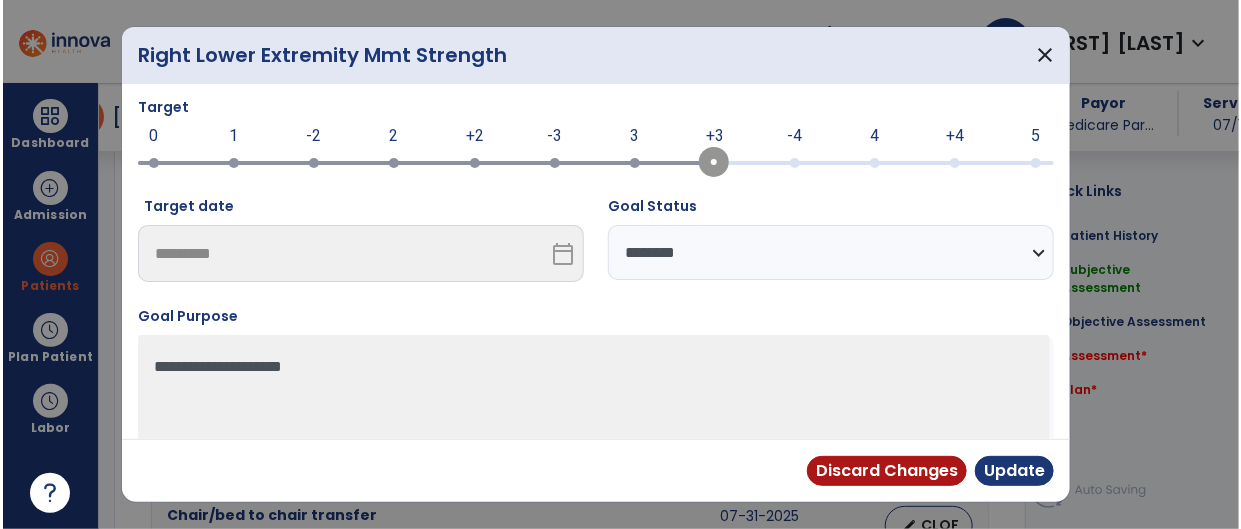 scroll, scrollTop: 158, scrollLeft: 0, axis: vertical 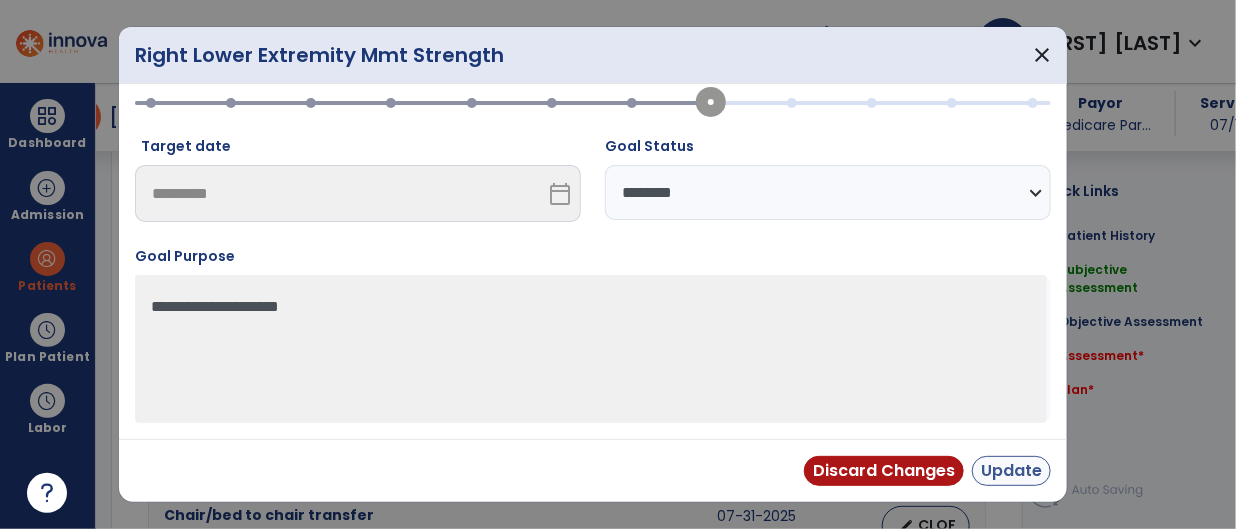click on "Update" at bounding box center (1011, 471) 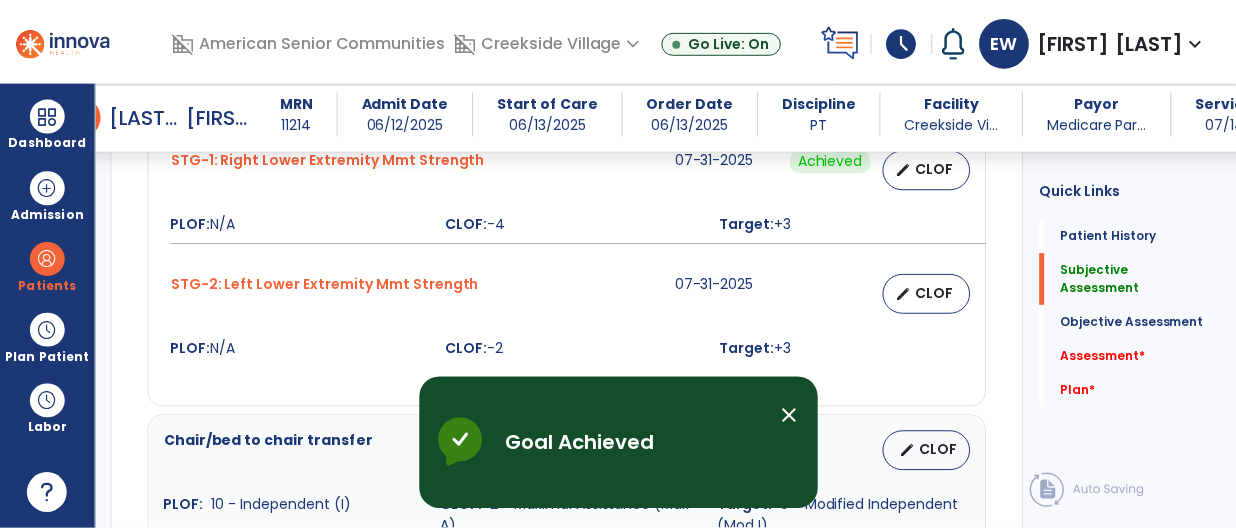 scroll, scrollTop: 1052, scrollLeft: 0, axis: vertical 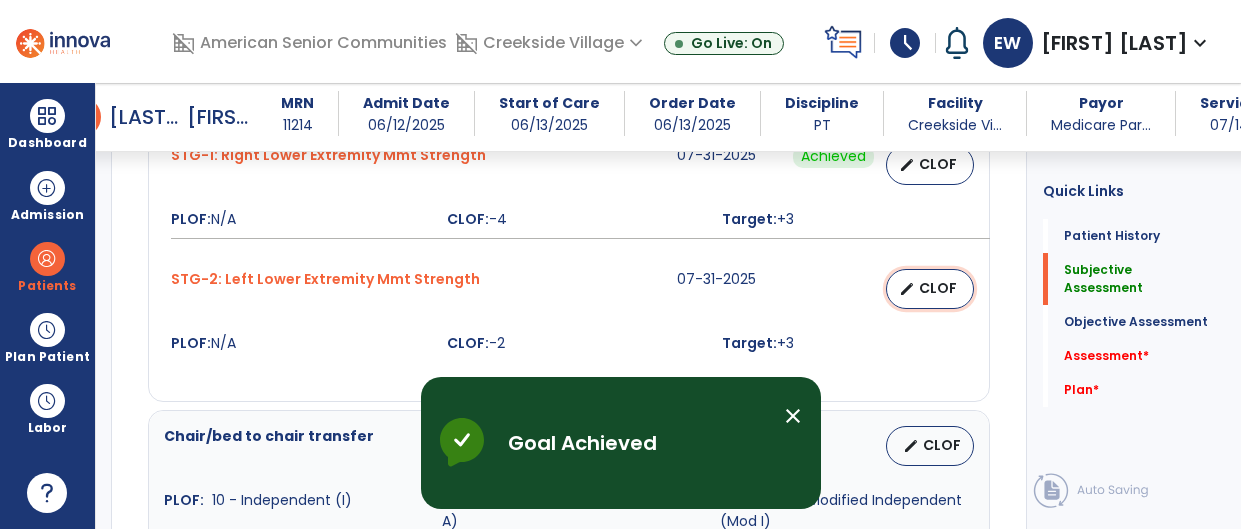 click on "edit   CLOF" at bounding box center [930, 289] 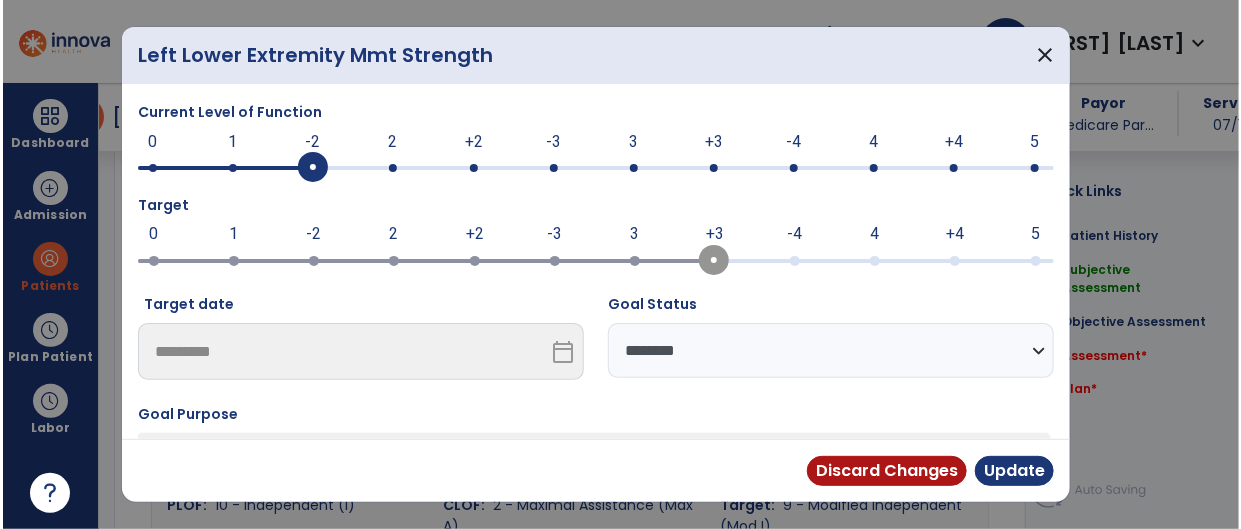 scroll, scrollTop: 1052, scrollLeft: 0, axis: vertical 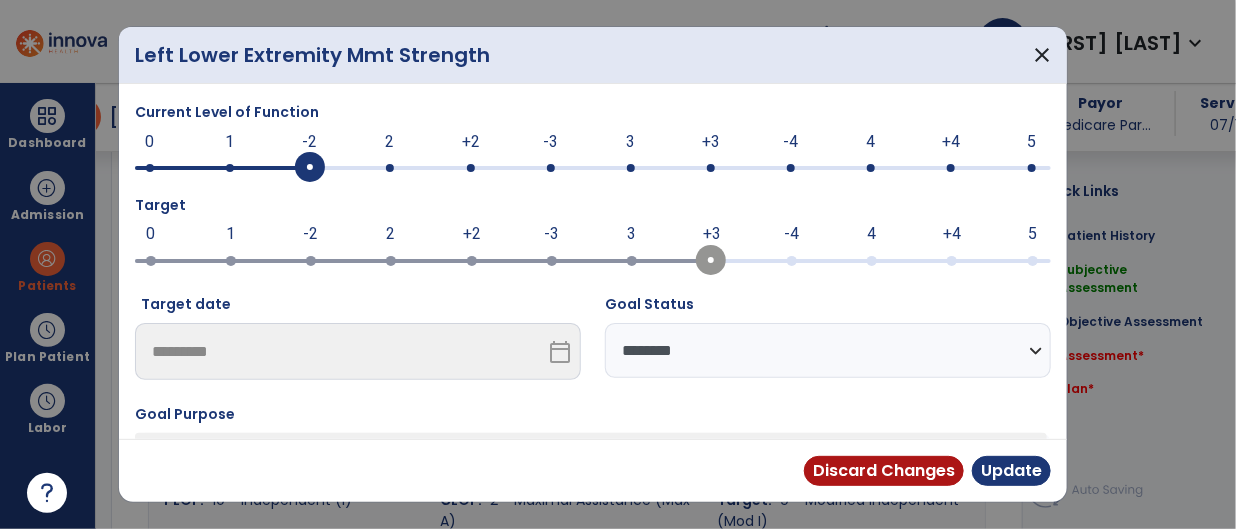 click at bounding box center [791, 168] 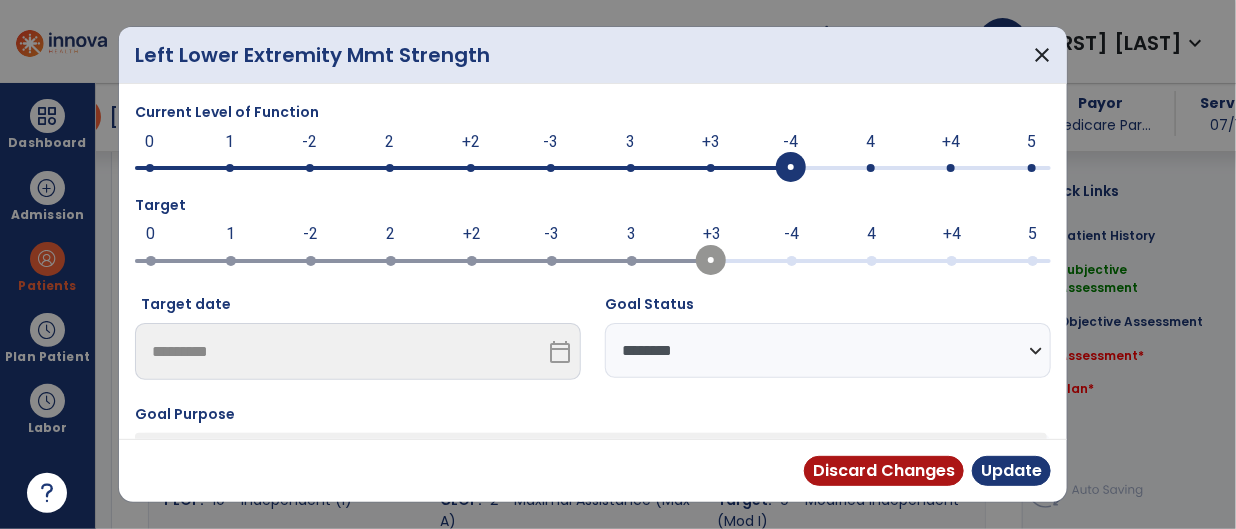 click on "**********" at bounding box center (828, 350) 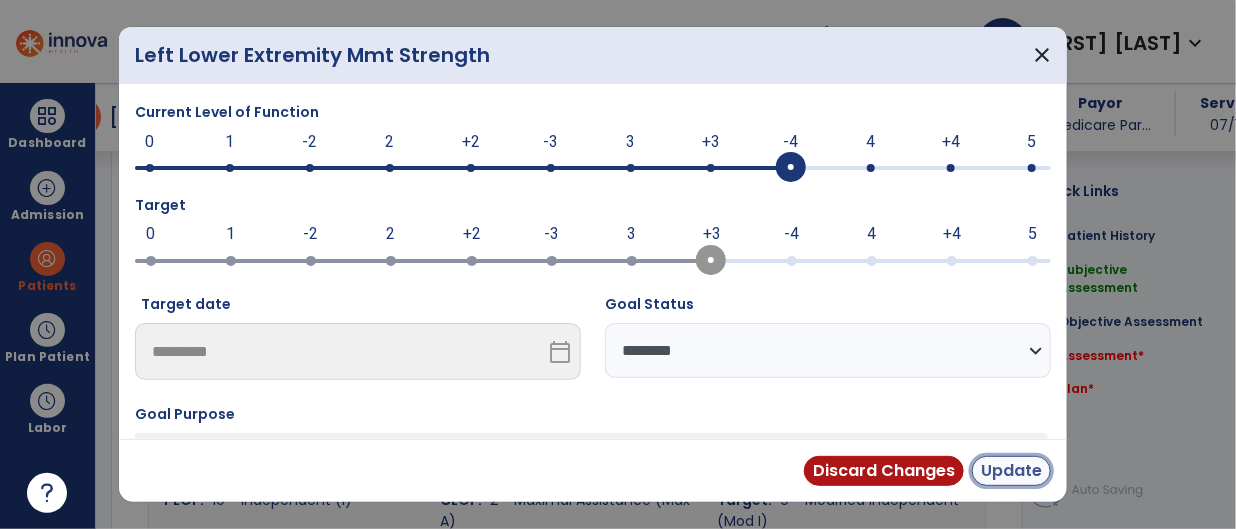 click on "Update" at bounding box center [1011, 471] 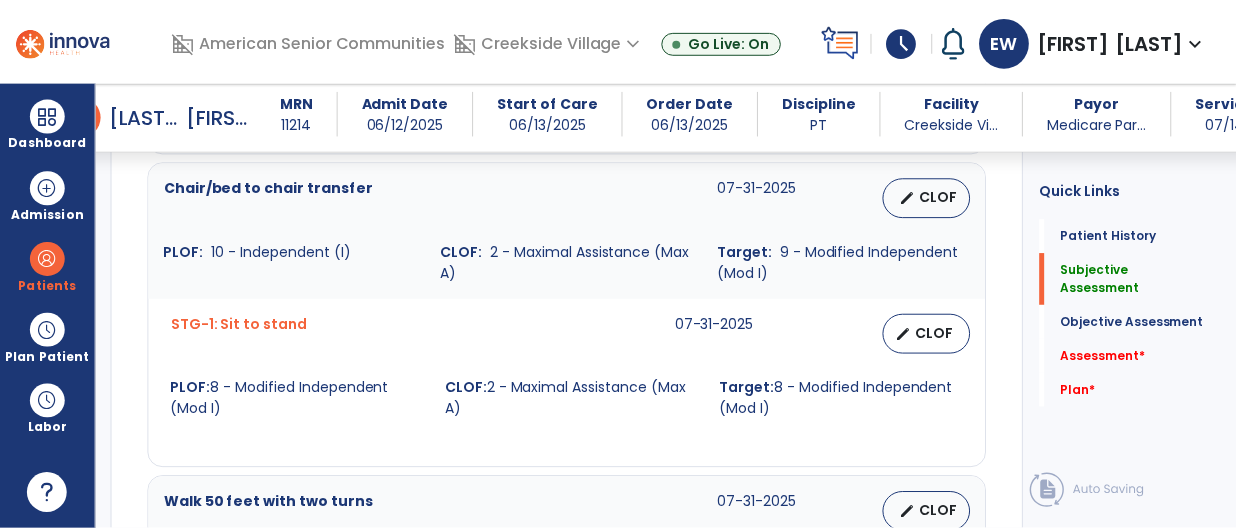 scroll, scrollTop: 1301, scrollLeft: 0, axis: vertical 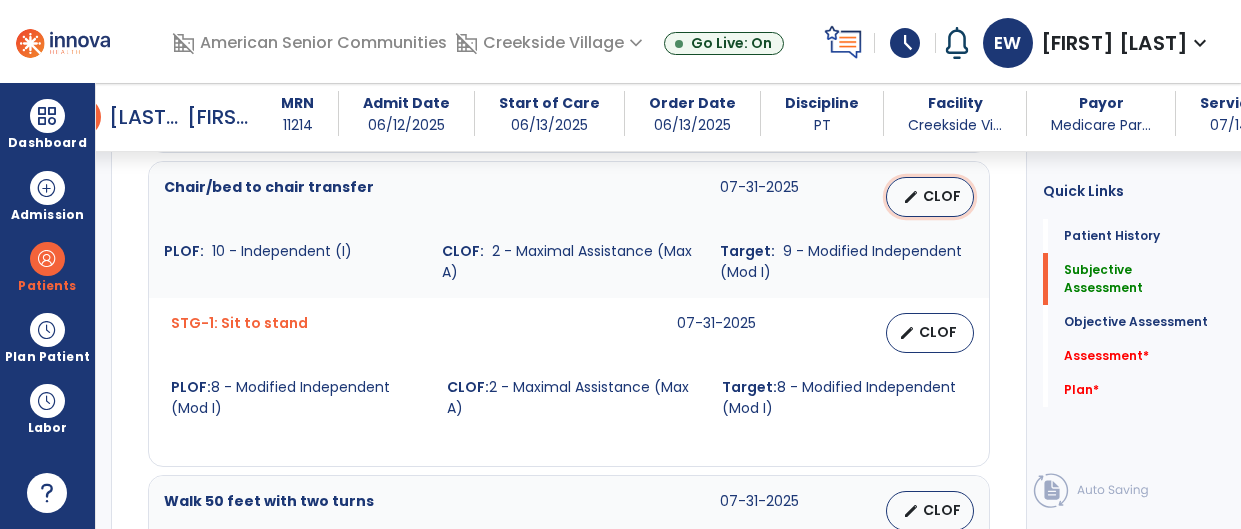 click on "CLOF" at bounding box center [942, 196] 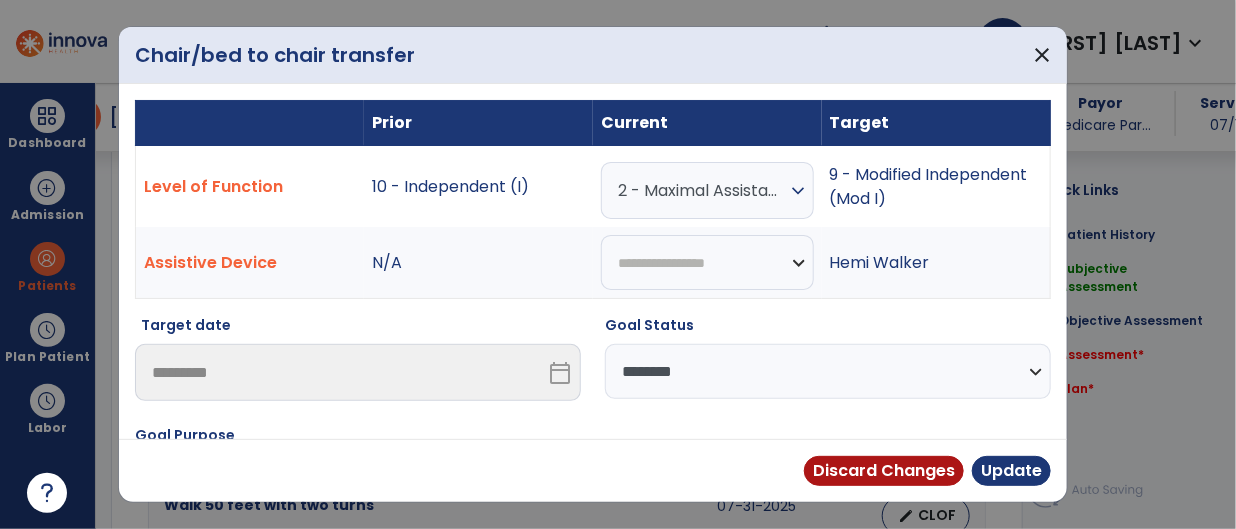 scroll, scrollTop: 1301, scrollLeft: 0, axis: vertical 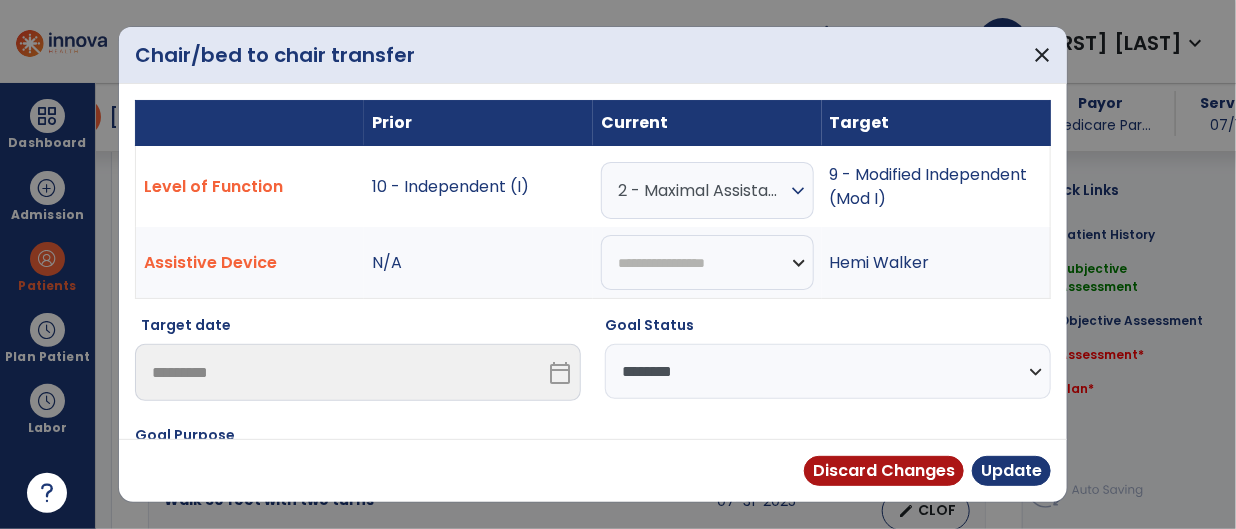 click on "2 - Maximal Assistance (Max A)" at bounding box center [702, 190] 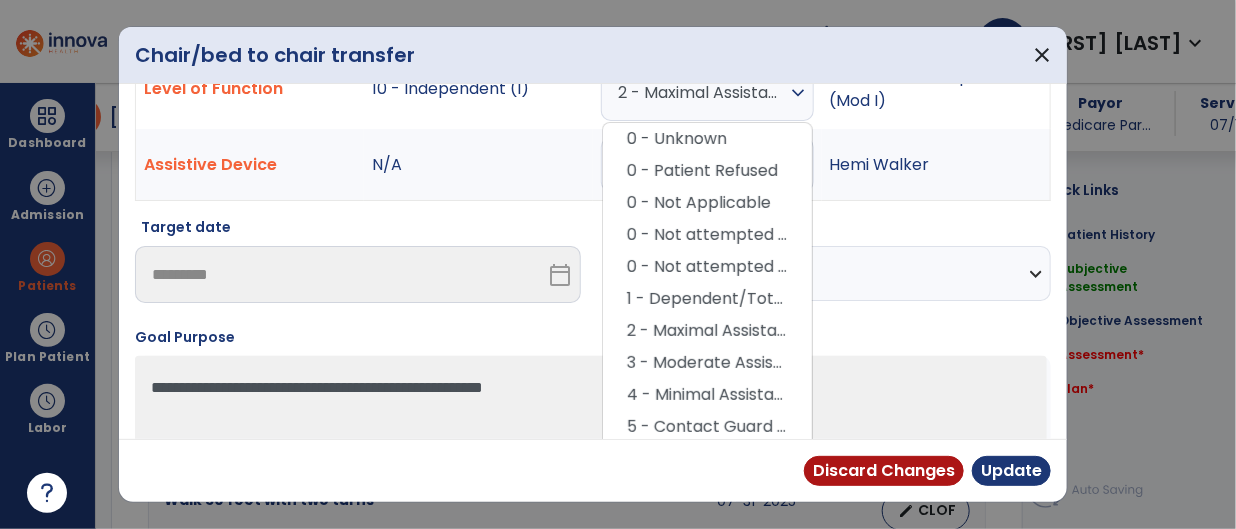 scroll, scrollTop: 112, scrollLeft: 0, axis: vertical 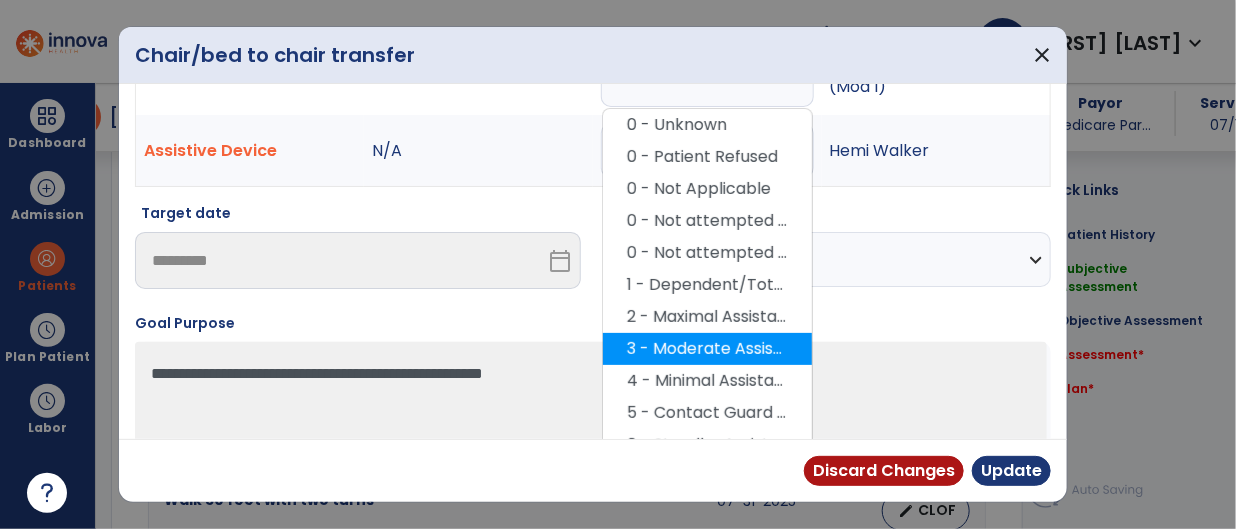 click on "3 - Moderate Assistance (Mod A)" at bounding box center [707, 349] 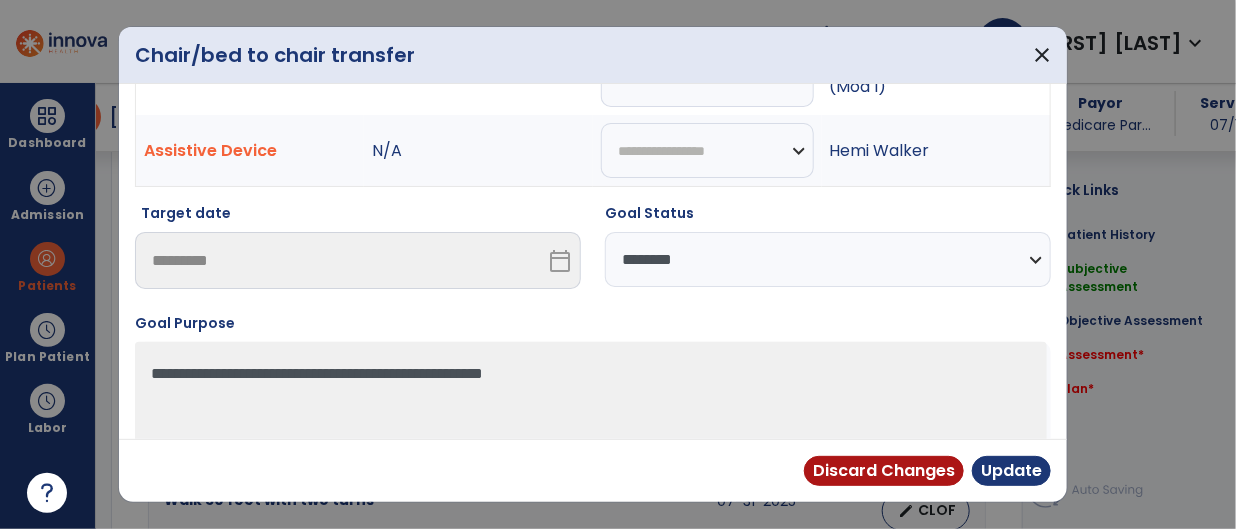 click on "**********" at bounding box center [828, 259] 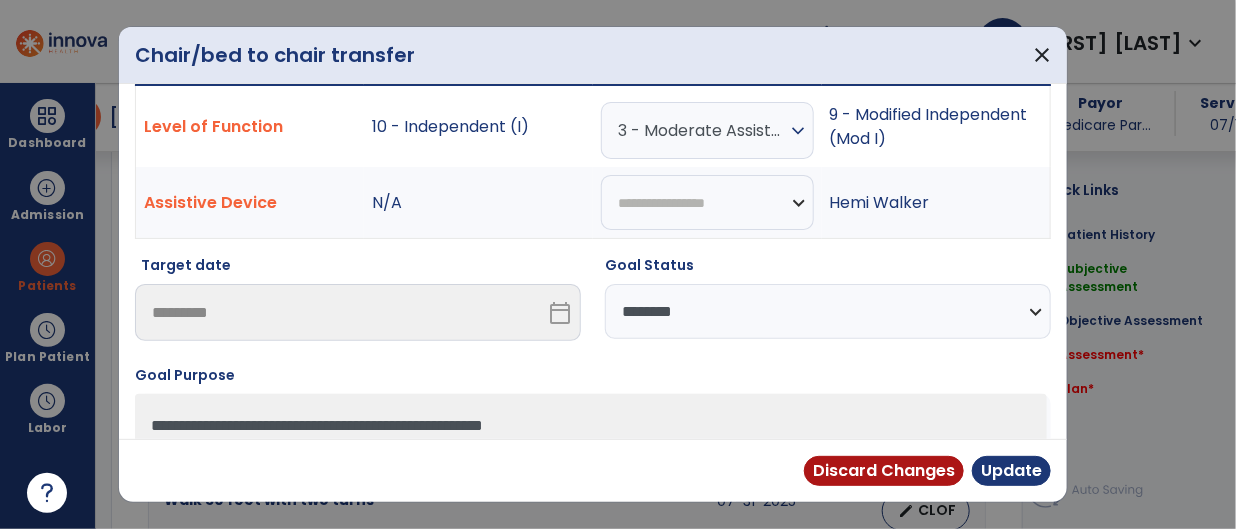 scroll, scrollTop: 19, scrollLeft: 0, axis: vertical 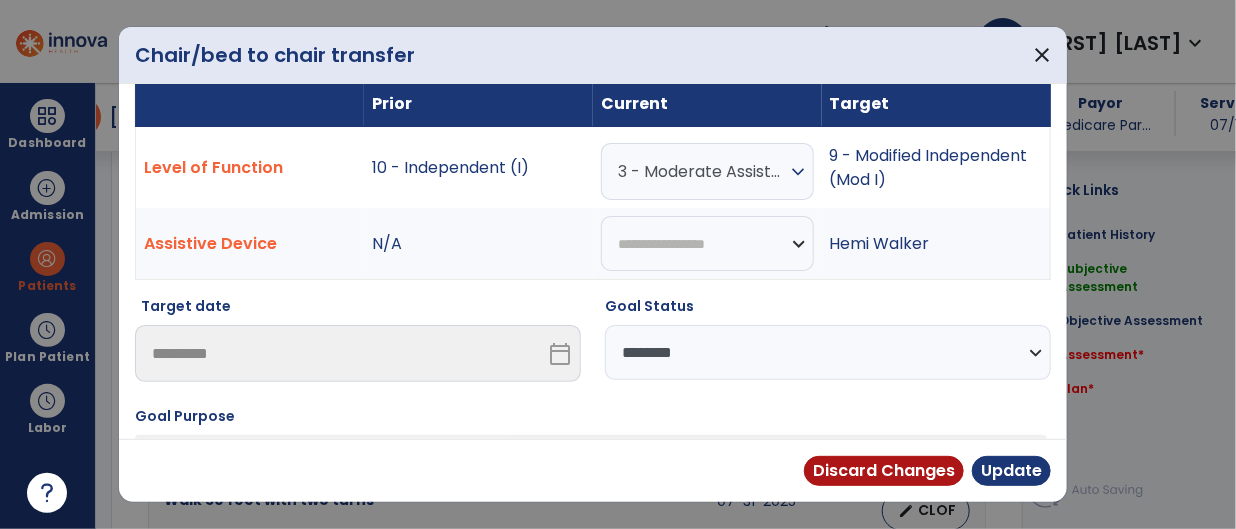 click on "**********" at bounding box center (828, 352) 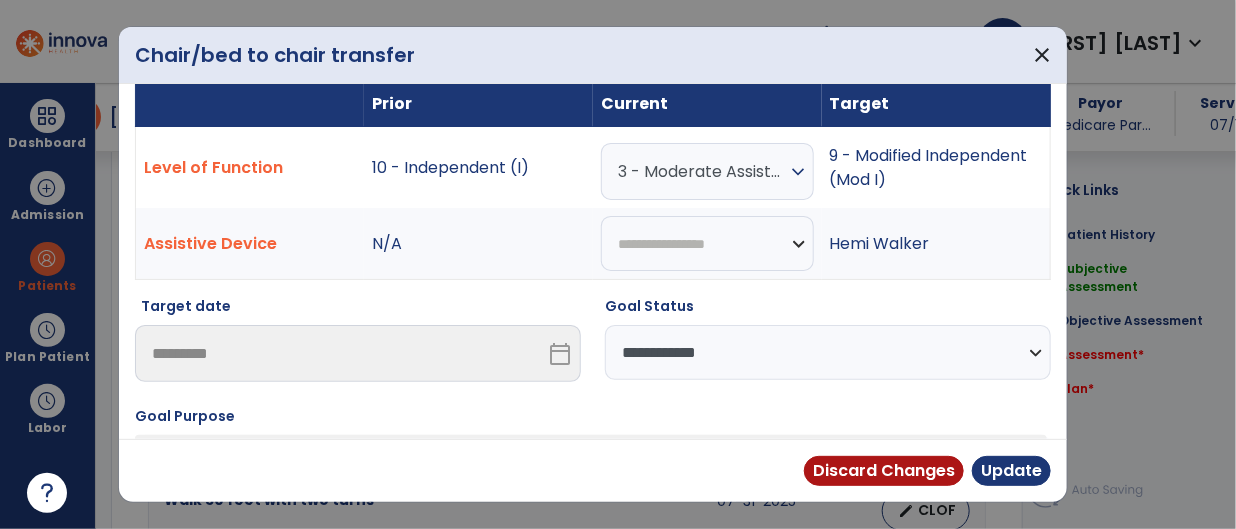 click on "**********" at bounding box center [828, 352] 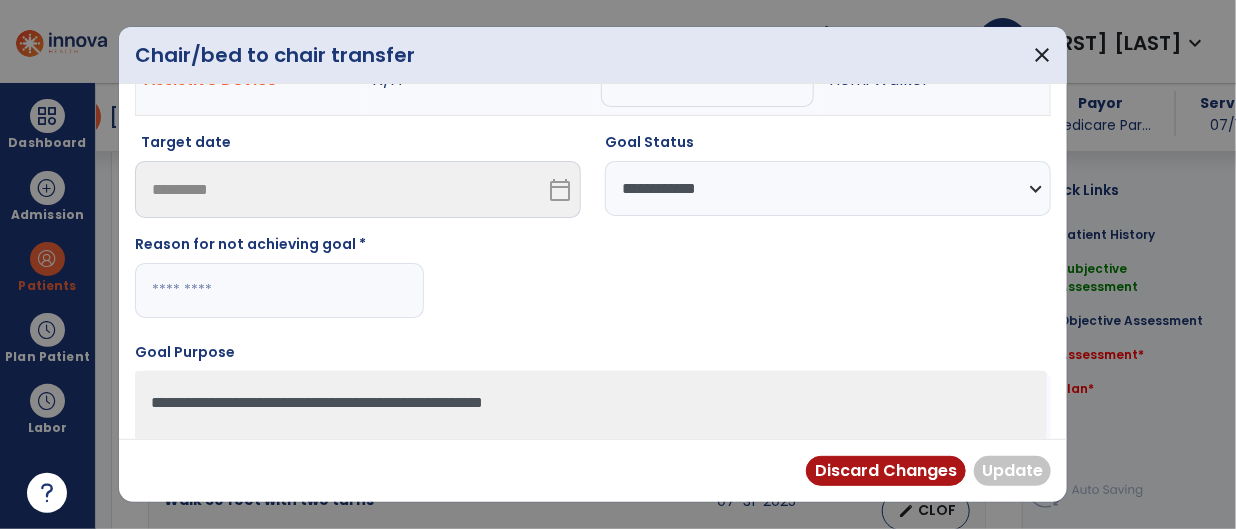 scroll, scrollTop: 224, scrollLeft: 0, axis: vertical 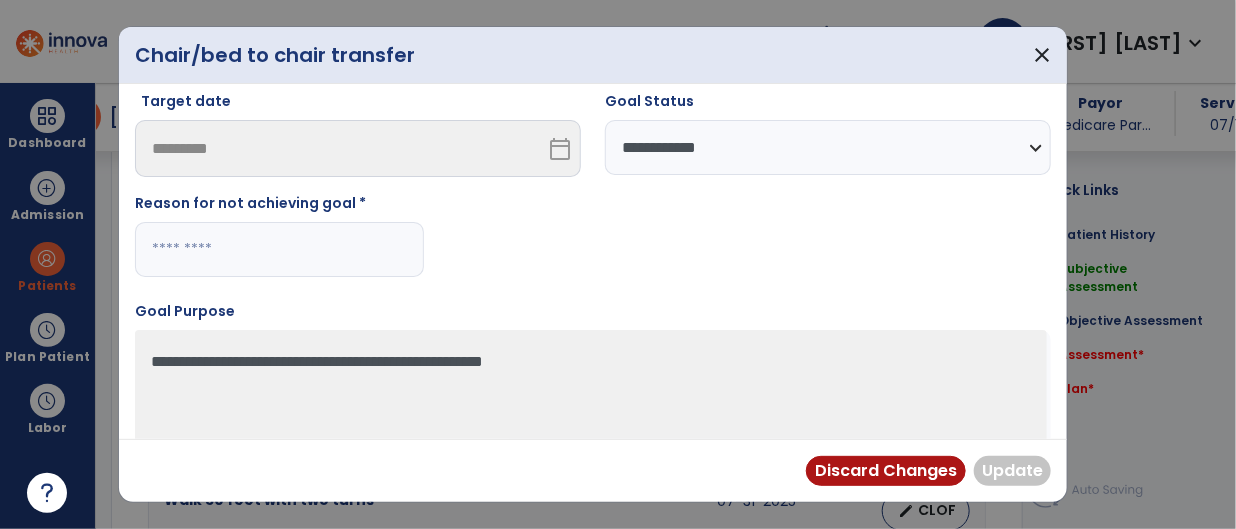 click at bounding box center (279, 249) 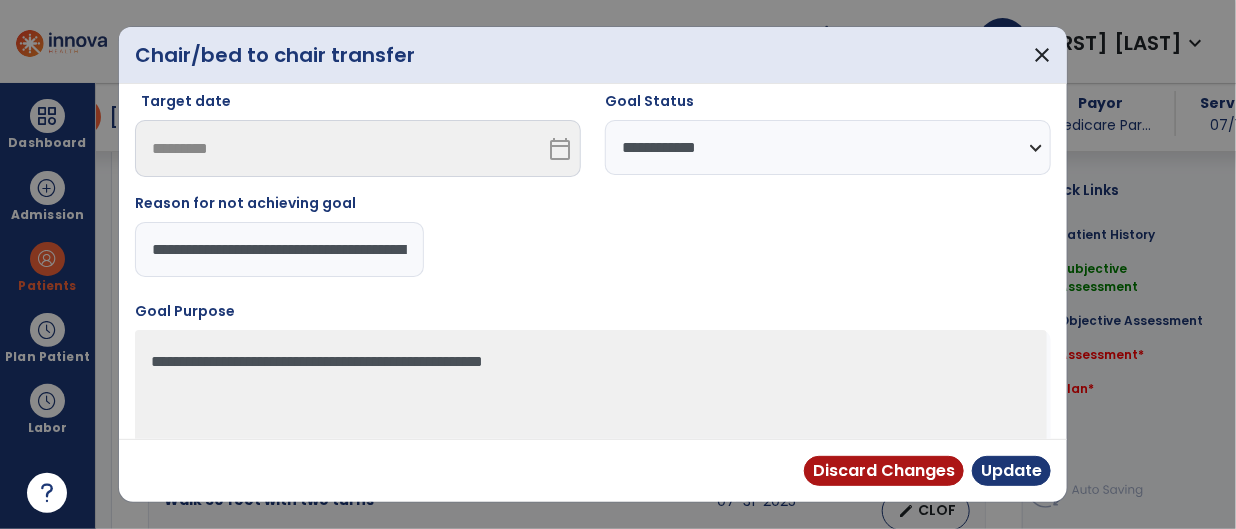 scroll, scrollTop: 0, scrollLeft: 81, axis: horizontal 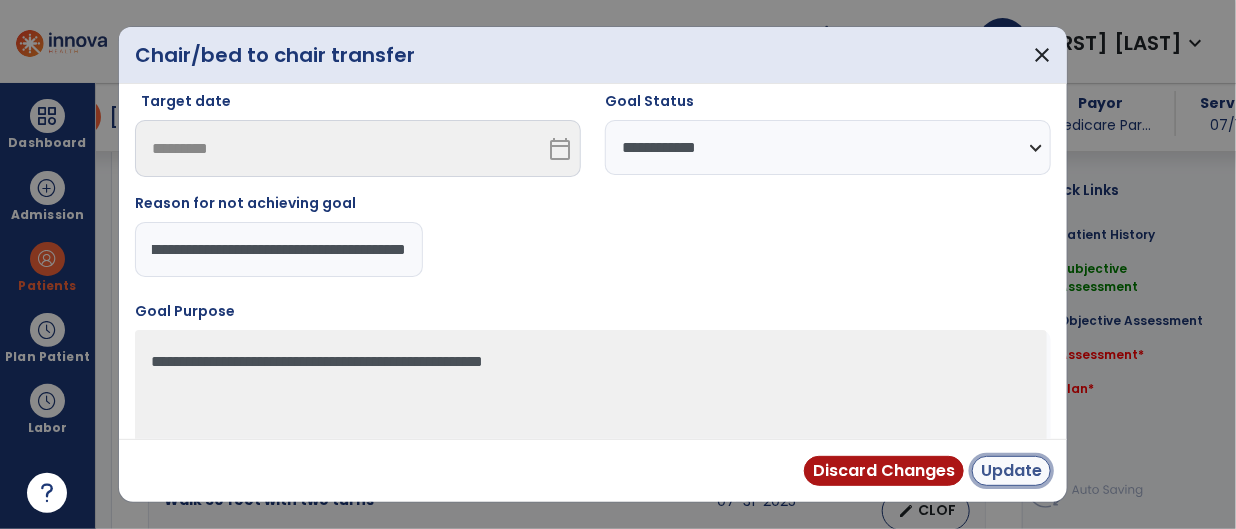 click on "Update" at bounding box center [1011, 471] 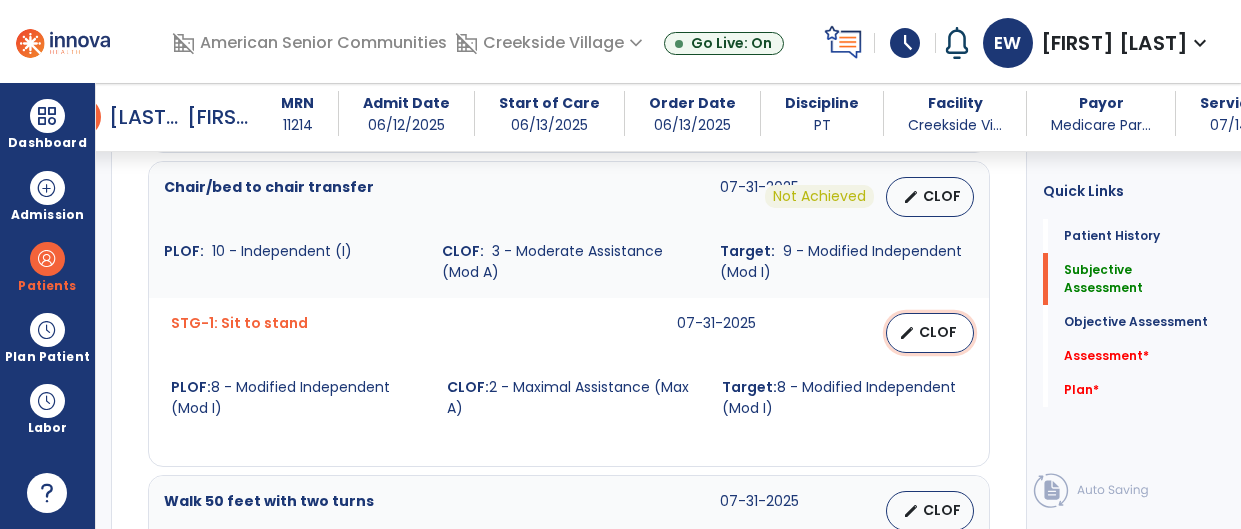 click on "CLOF" at bounding box center (938, 332) 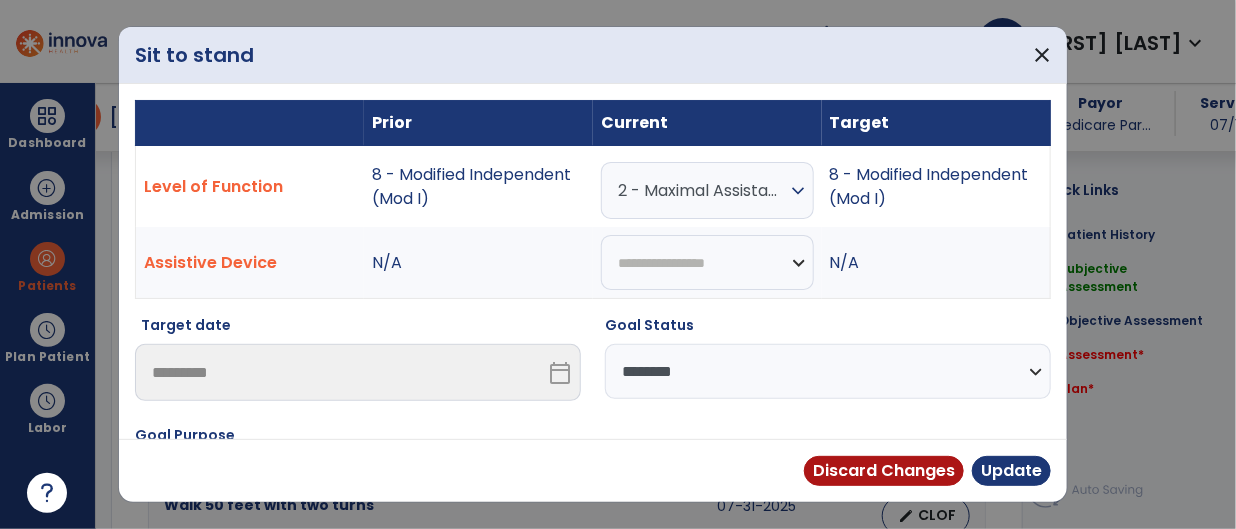 scroll, scrollTop: 1301, scrollLeft: 0, axis: vertical 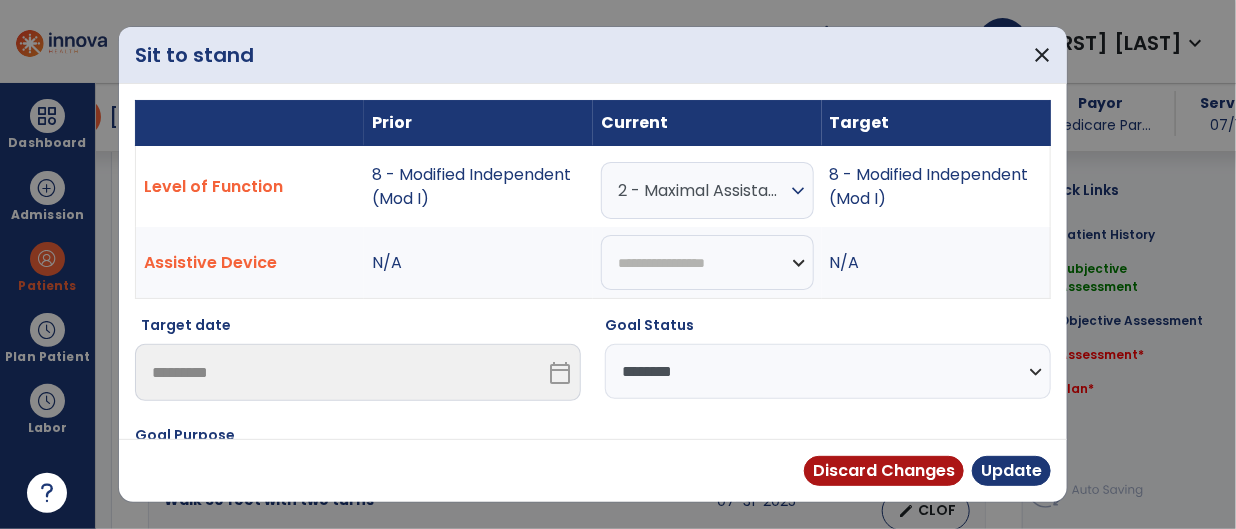 click on "2 - Maximal Assistance (Max A)" at bounding box center (702, 190) 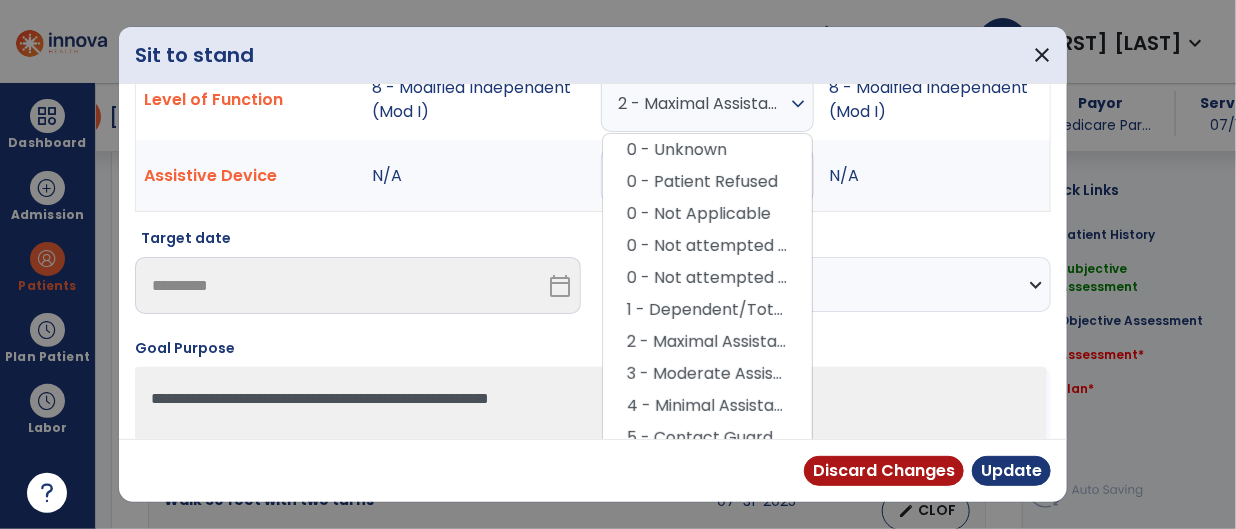 scroll, scrollTop: 102, scrollLeft: 0, axis: vertical 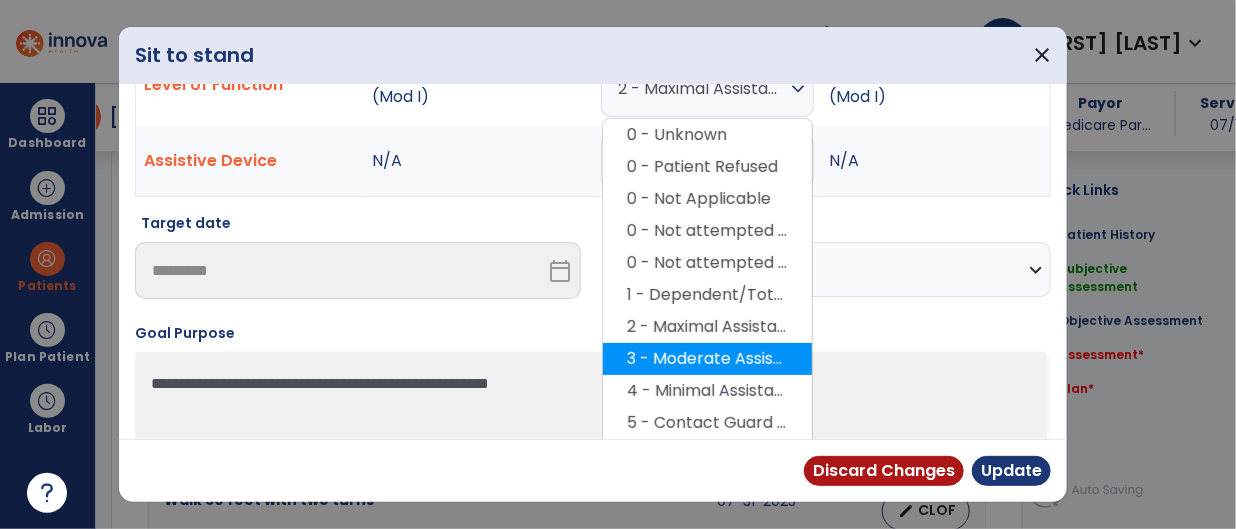 click on "3 - Moderate Assistance (Mod A)" at bounding box center (707, 359) 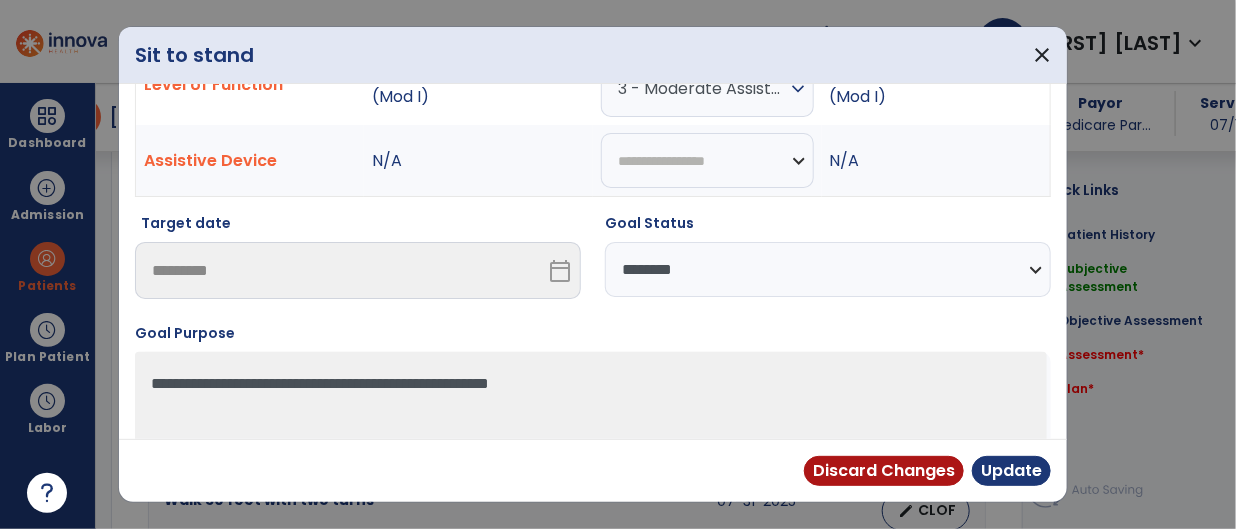 scroll, scrollTop: 119, scrollLeft: 0, axis: vertical 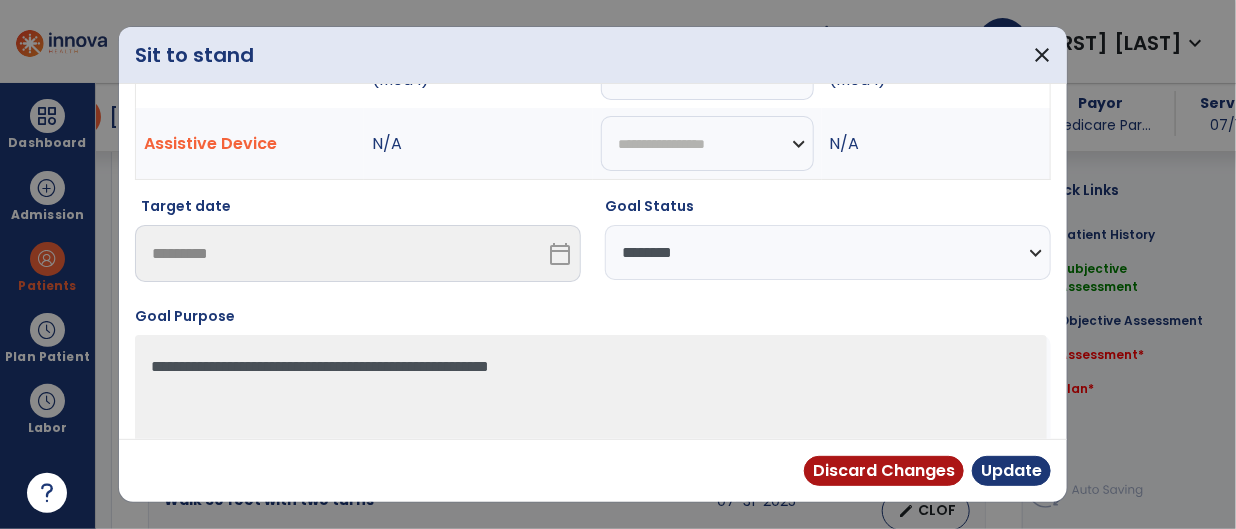 click on "**********" at bounding box center (828, 252) 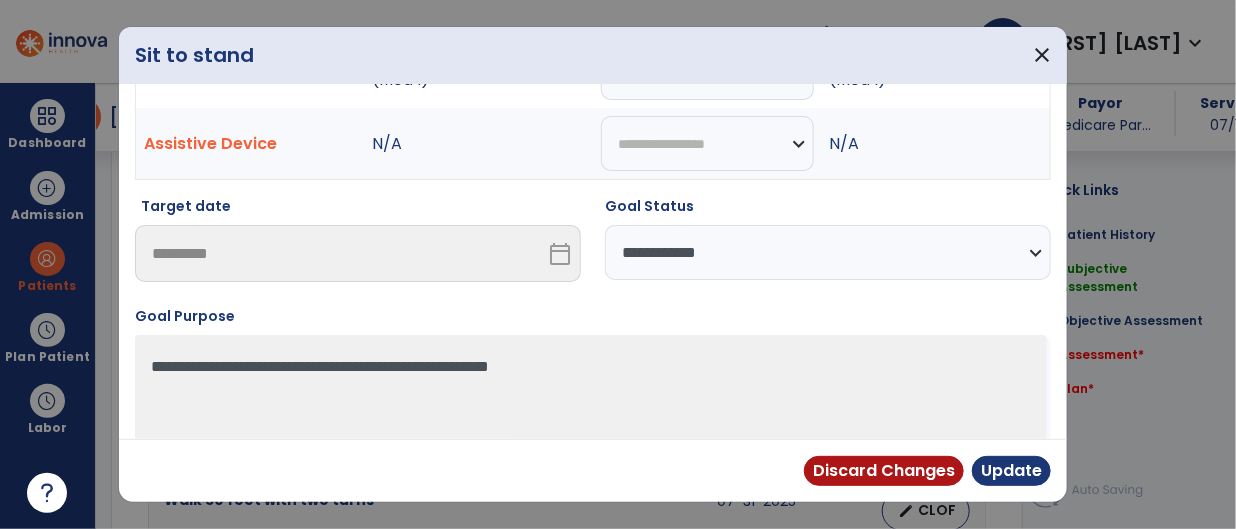 click on "**********" at bounding box center (828, 252) 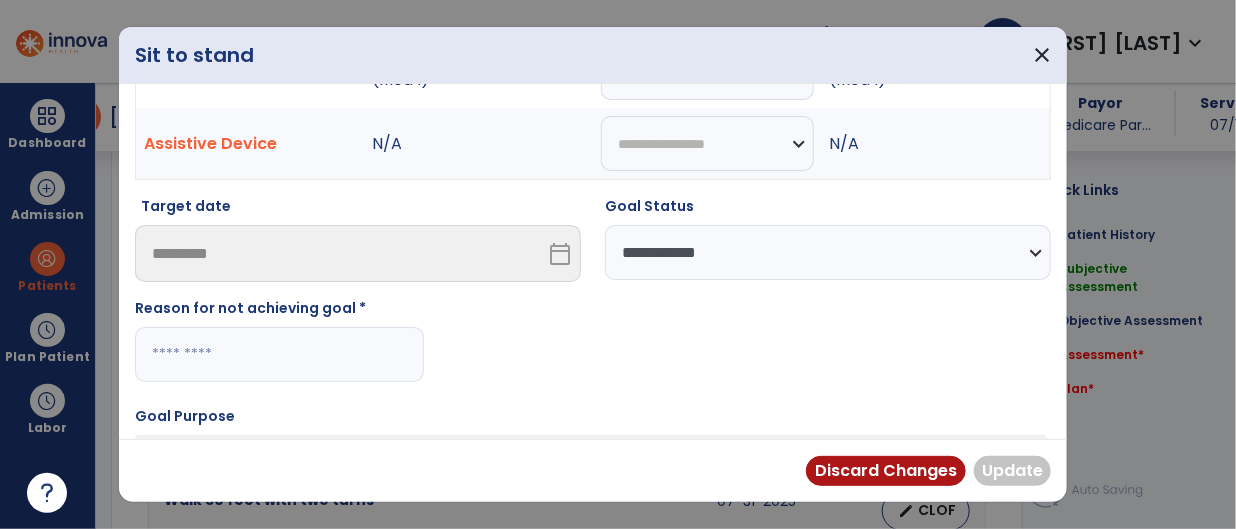 scroll, scrollTop: 158, scrollLeft: 0, axis: vertical 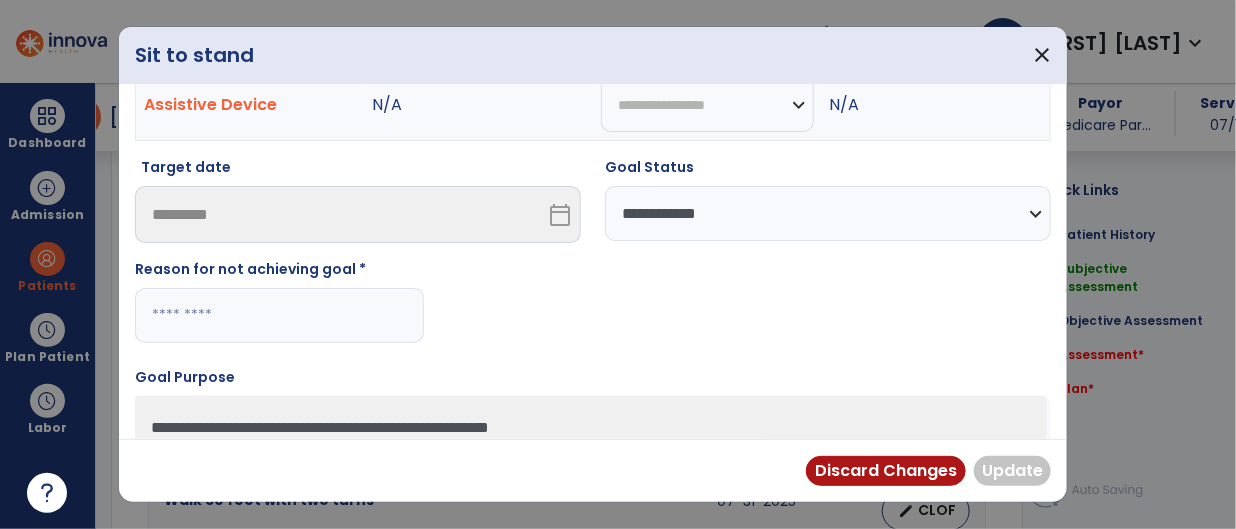 click at bounding box center [279, 315] 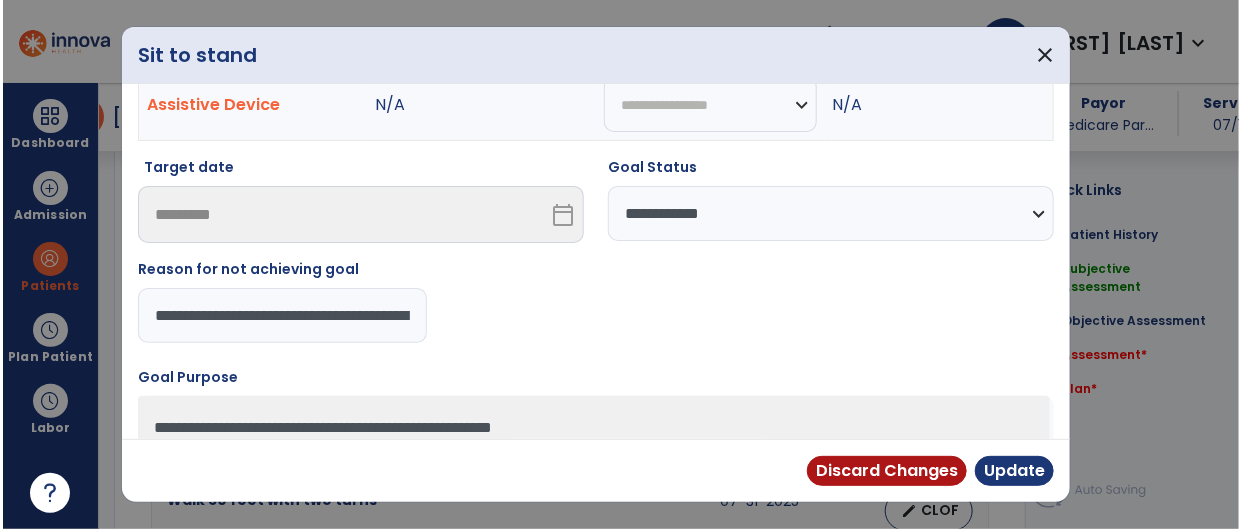 scroll, scrollTop: 0, scrollLeft: 81, axis: horizontal 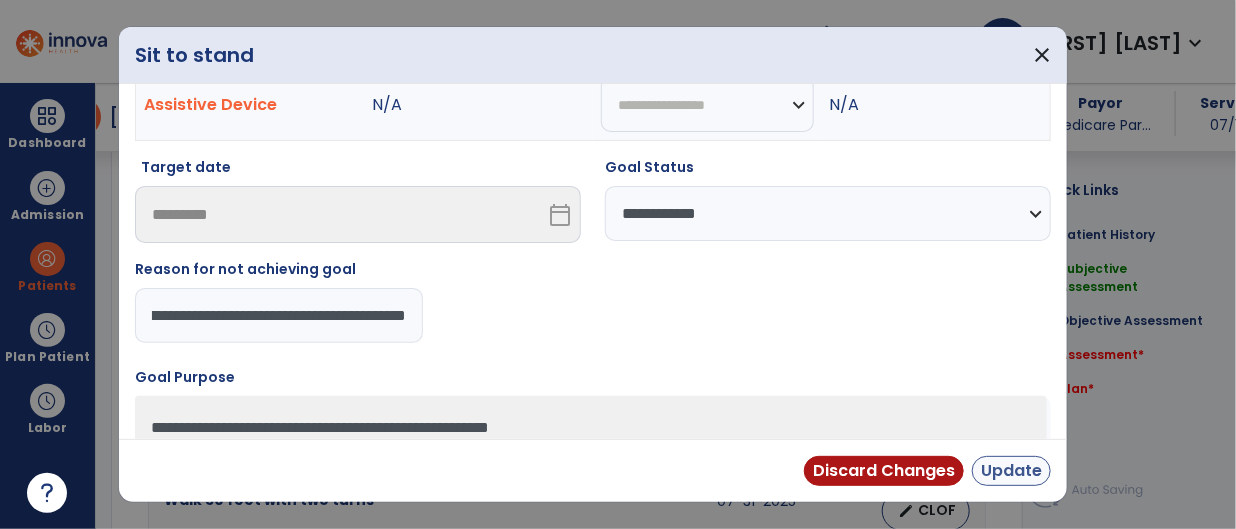 click on "Update" at bounding box center [1011, 471] 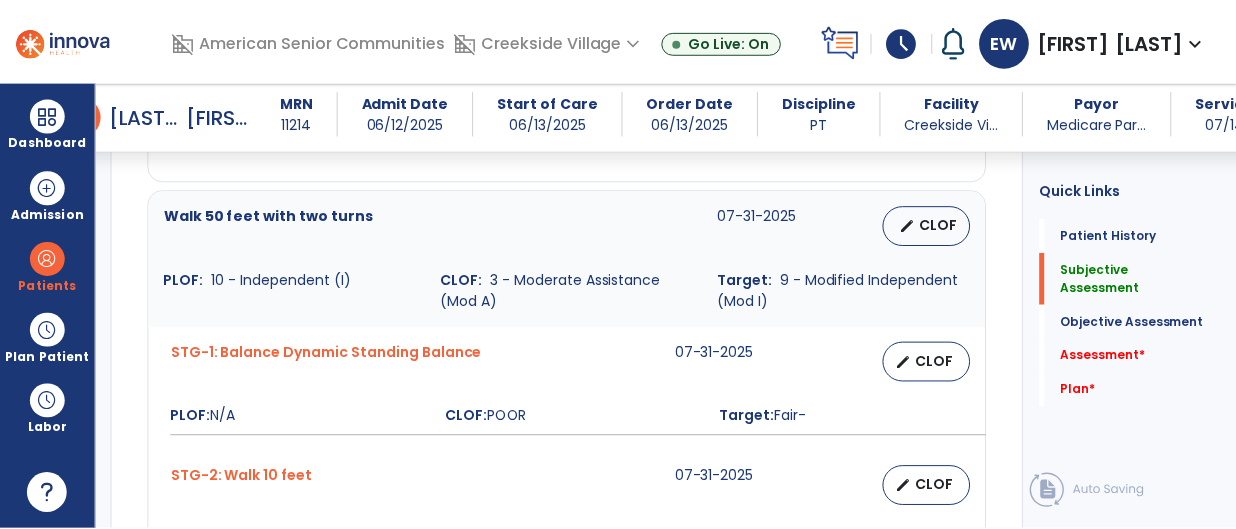 scroll, scrollTop: 1601, scrollLeft: 0, axis: vertical 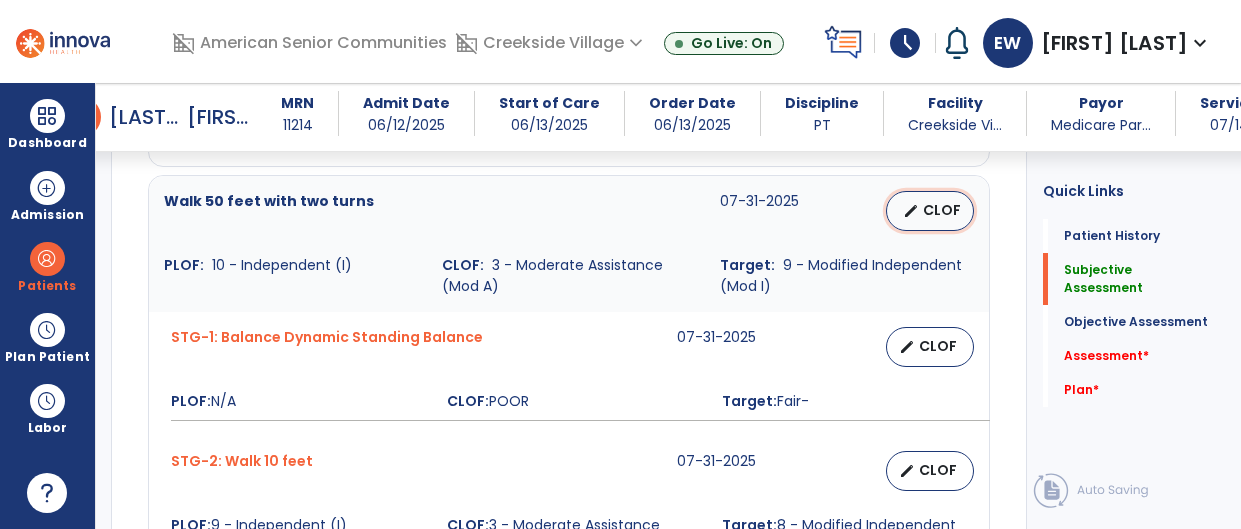click on "CLOF" at bounding box center (942, 210) 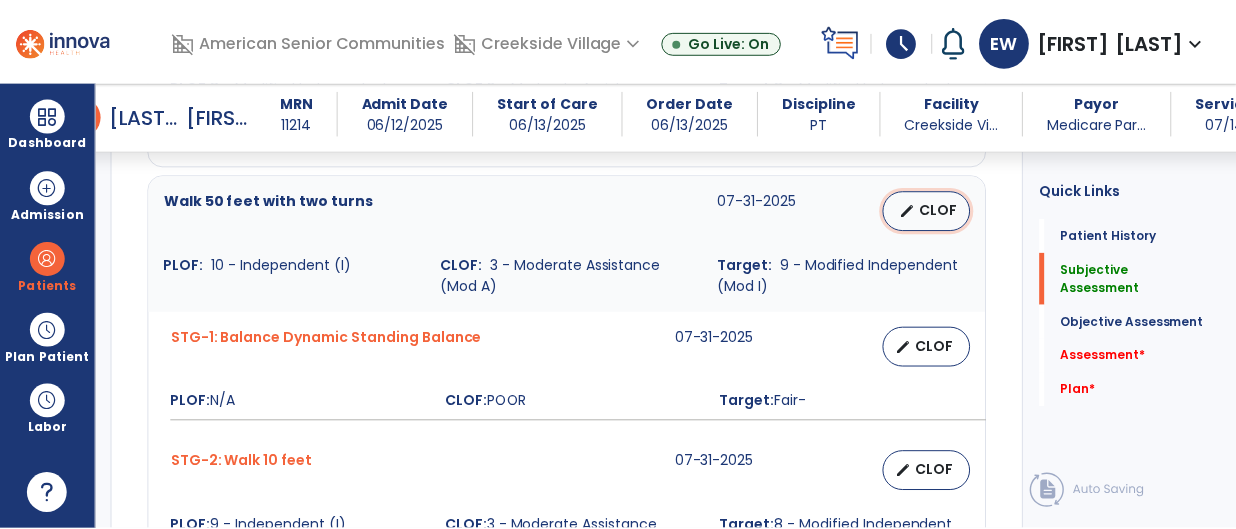 select on "**********" 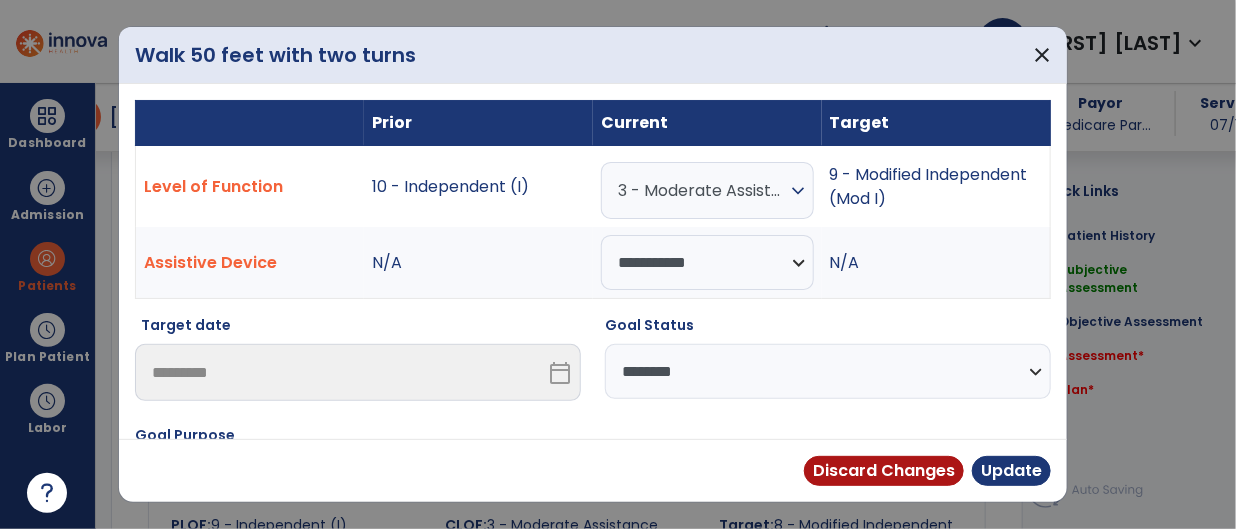 scroll, scrollTop: 1601, scrollLeft: 0, axis: vertical 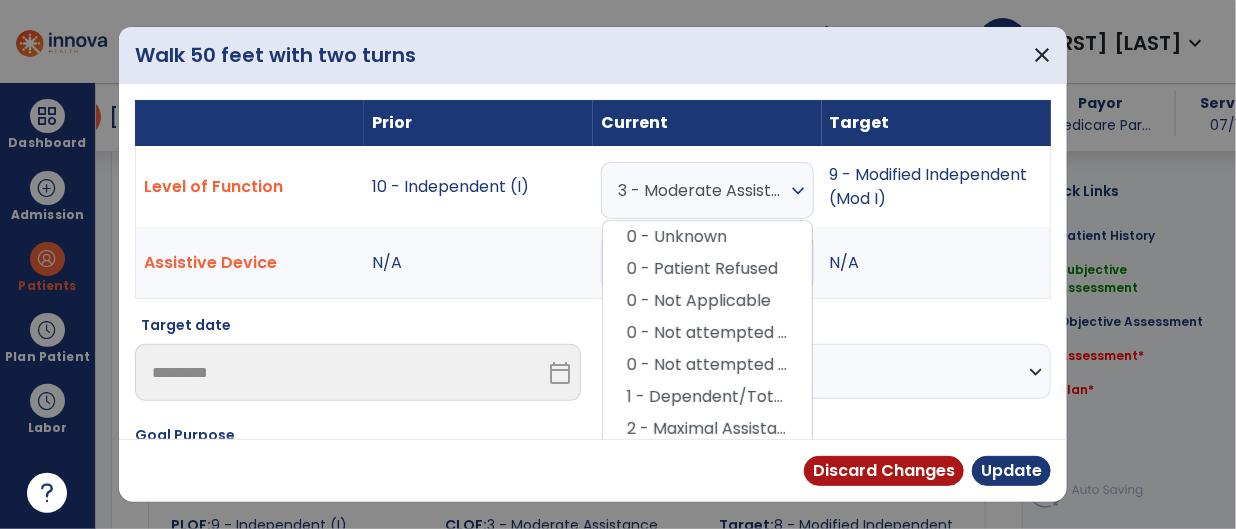 click on "Goal Status" at bounding box center [828, 329] 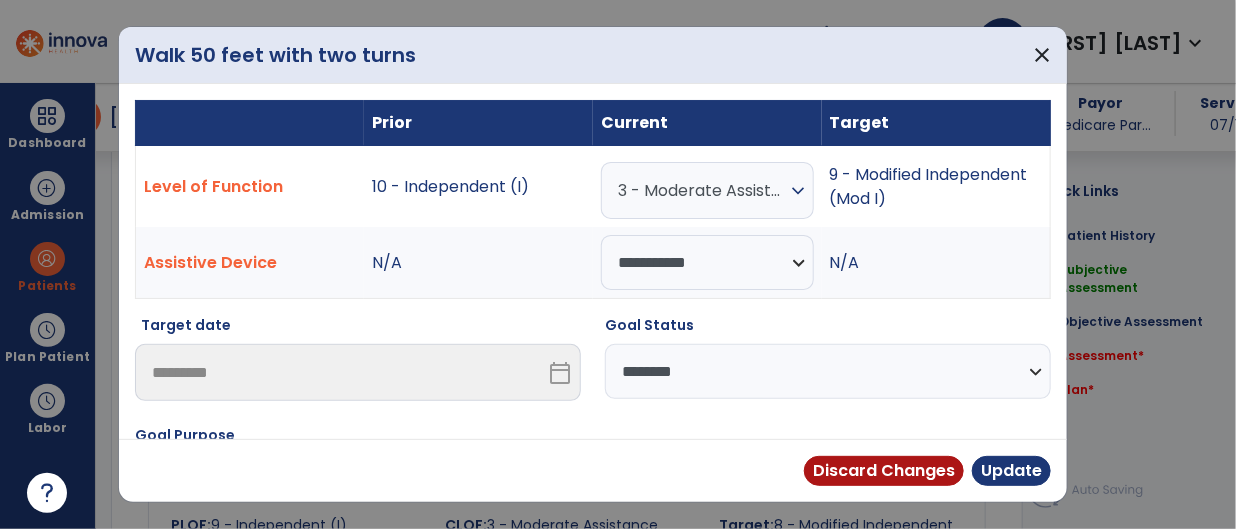 click on "**********" at bounding box center (828, 371) 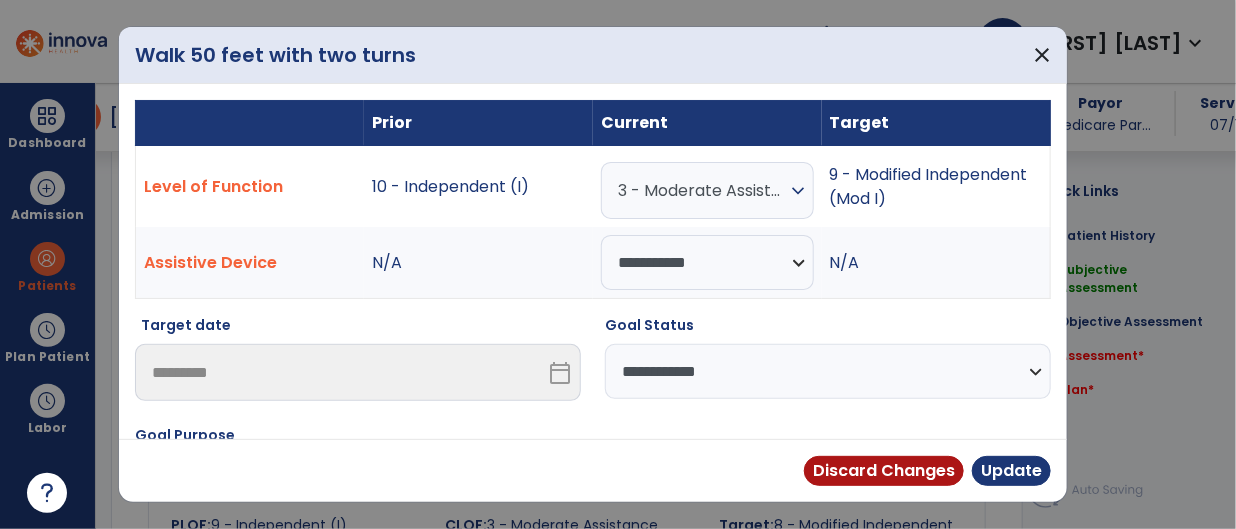 click on "**********" at bounding box center (828, 371) 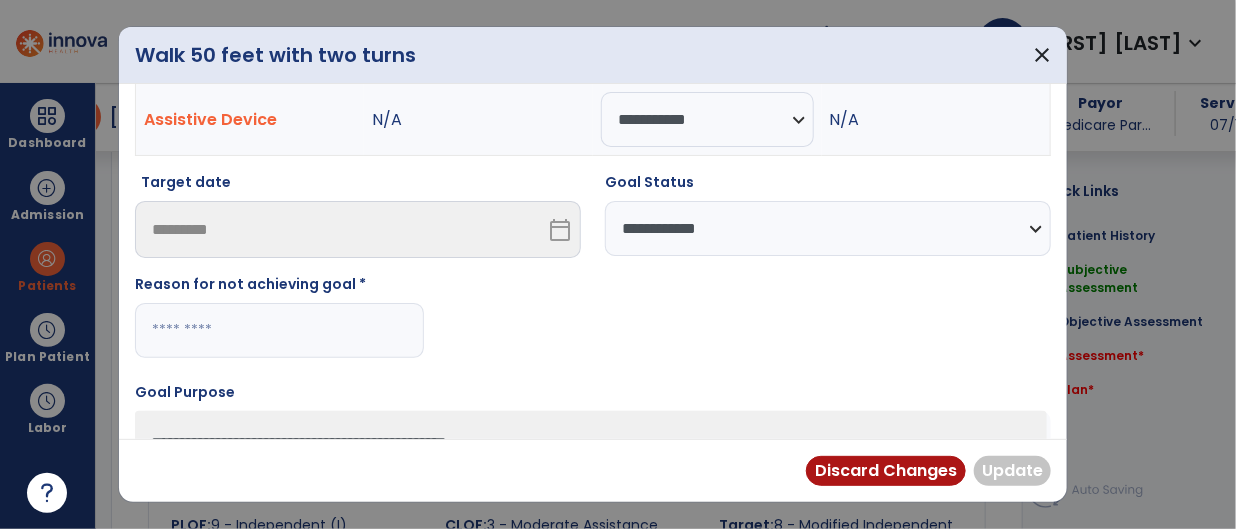 scroll, scrollTop: 139, scrollLeft: 0, axis: vertical 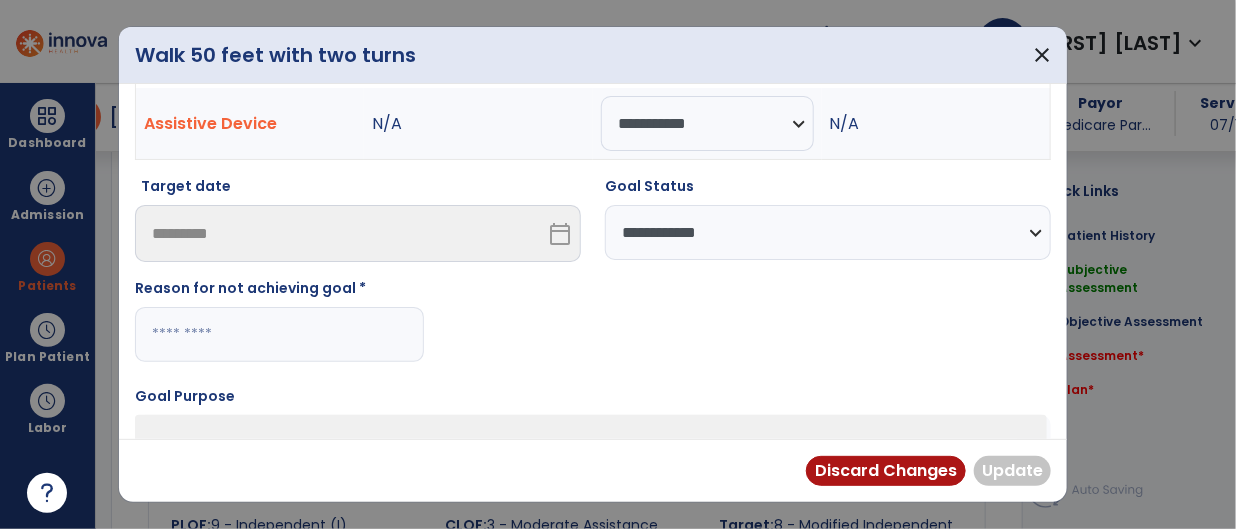 click at bounding box center (279, 334) 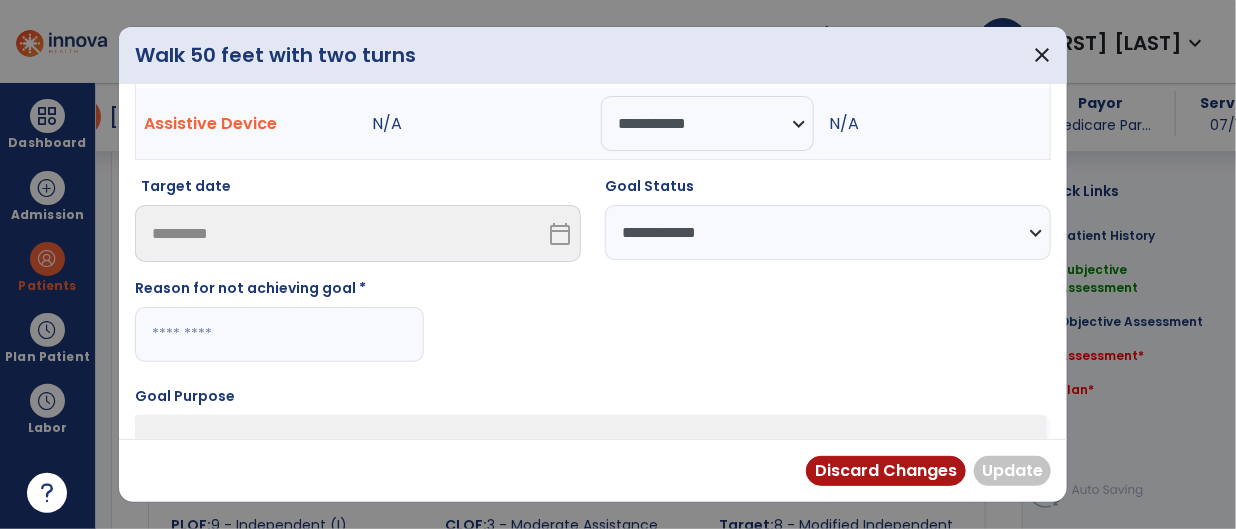 paste on "**********" 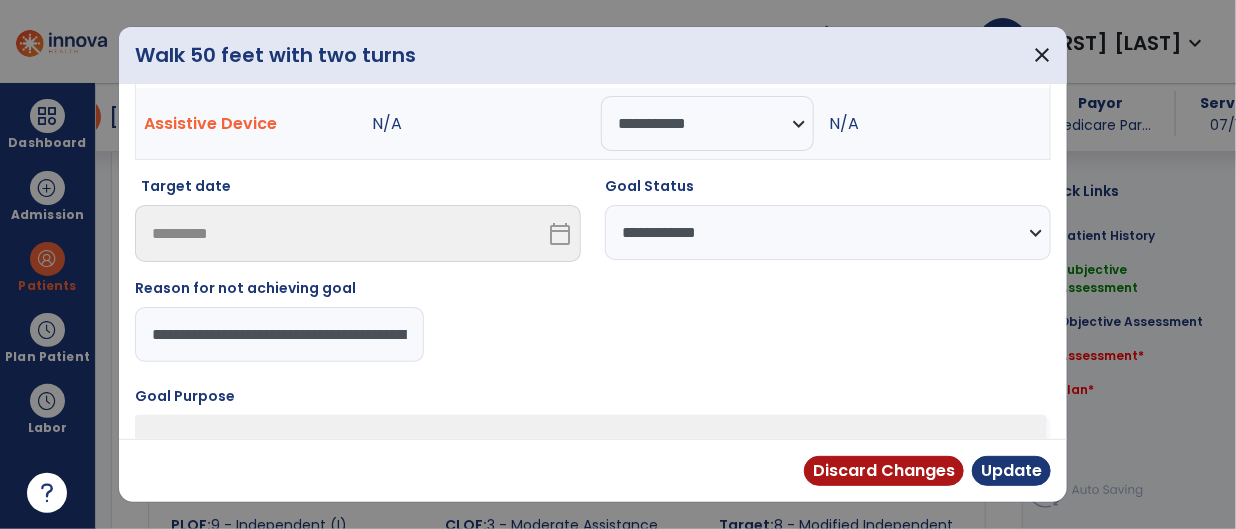scroll, scrollTop: 0, scrollLeft: 81, axis: horizontal 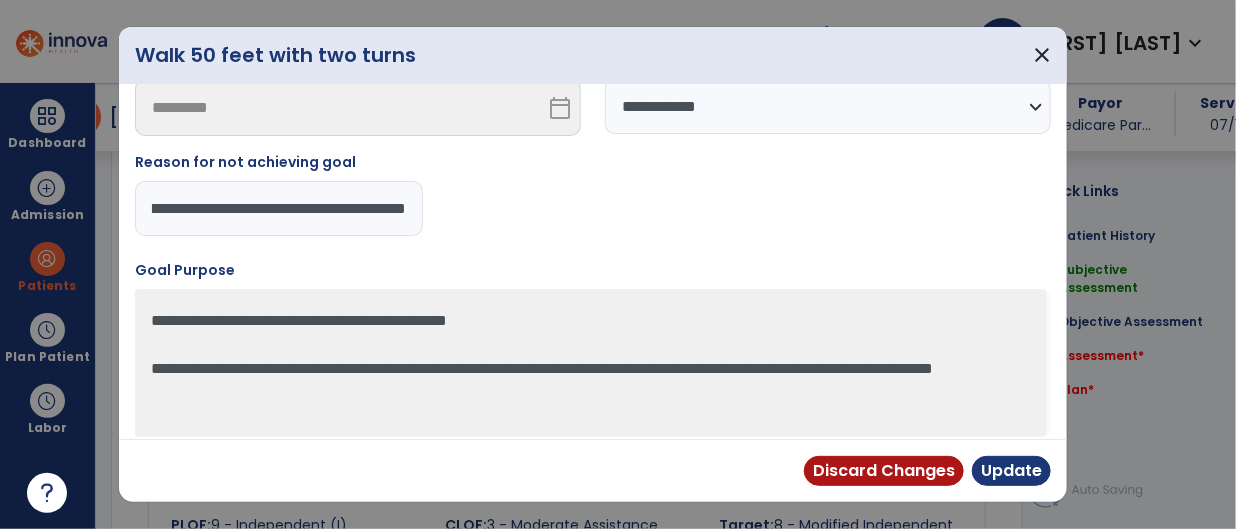 type on "**********" 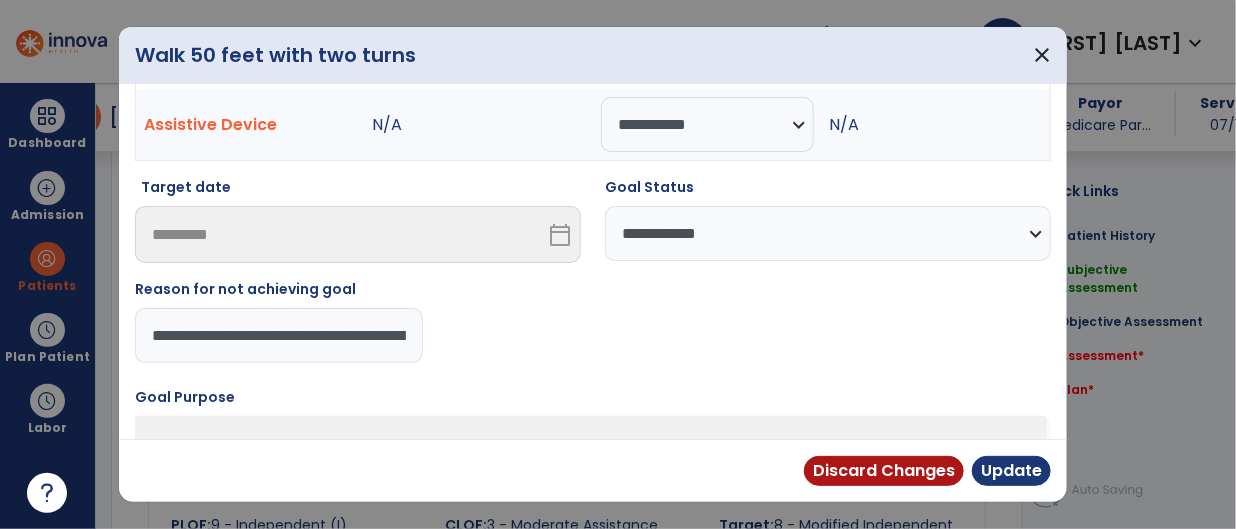 scroll, scrollTop: 141, scrollLeft: 0, axis: vertical 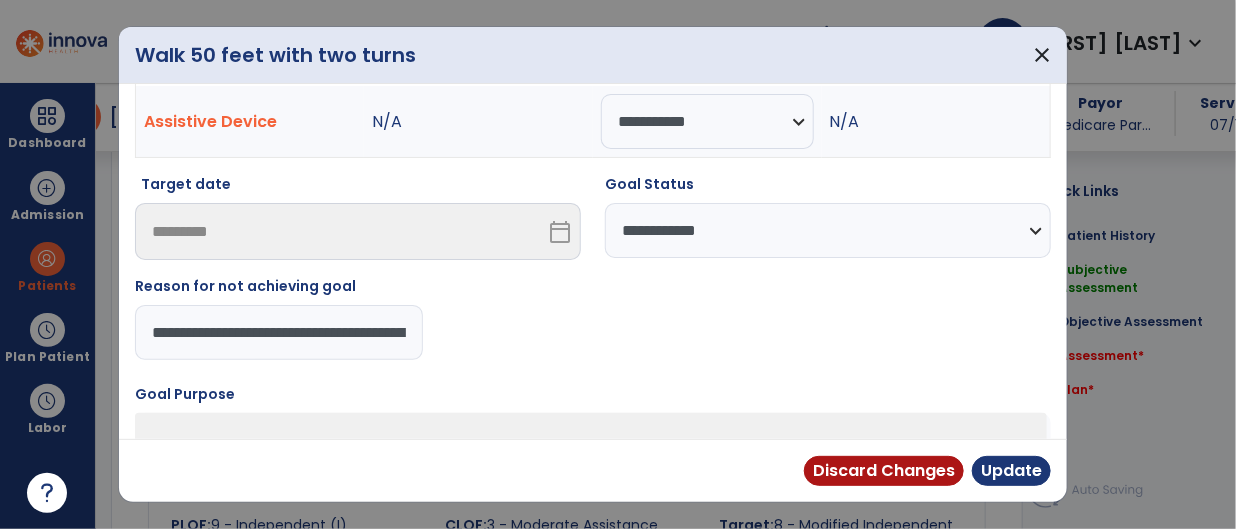 click on "**********" at bounding box center (828, 230) 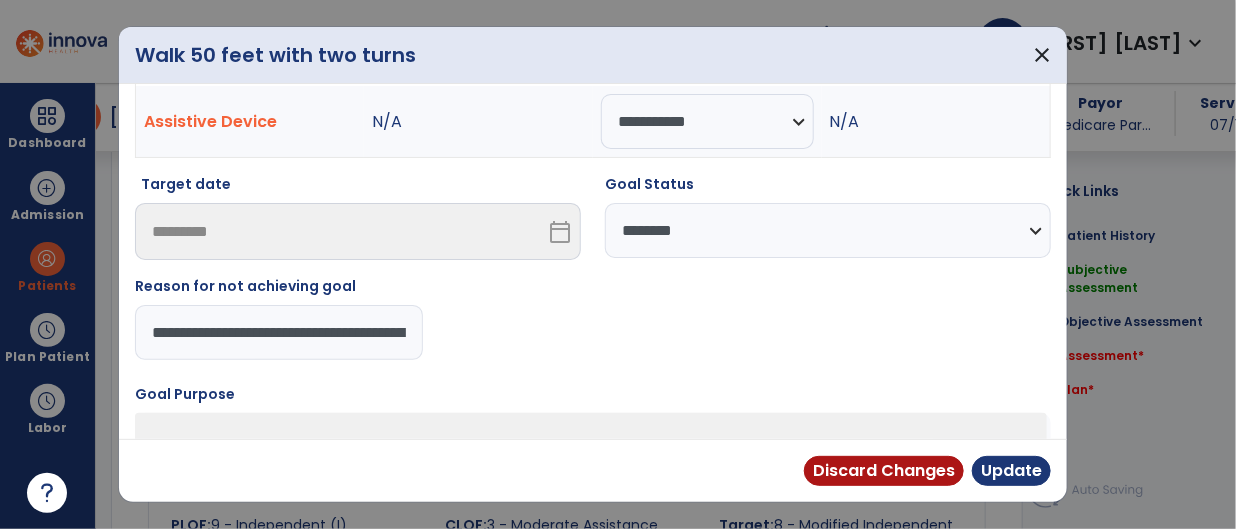 click on "**********" at bounding box center (828, 230) 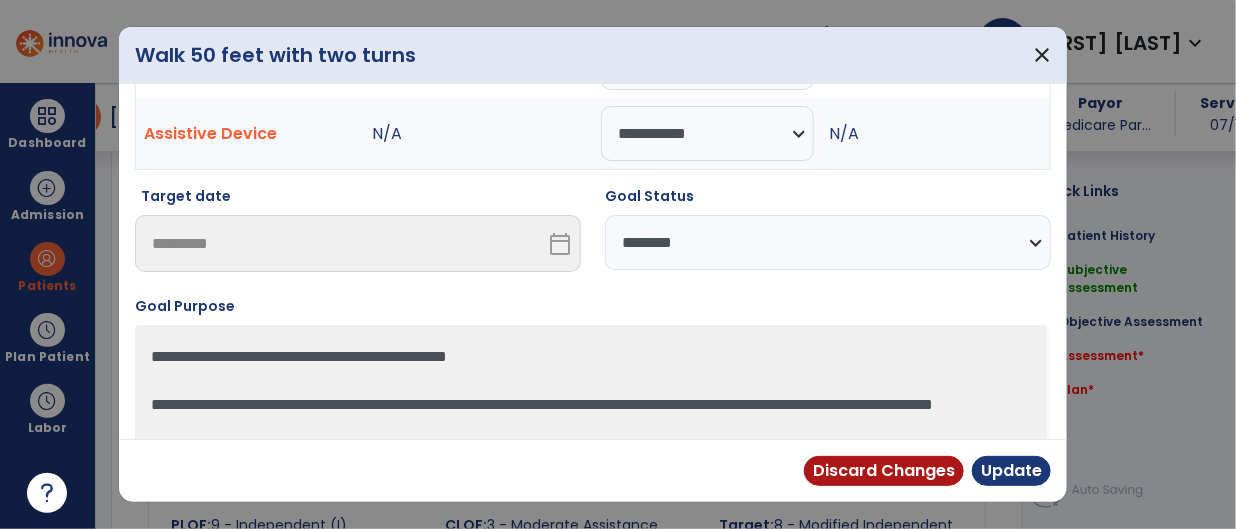 scroll, scrollTop: 123, scrollLeft: 0, axis: vertical 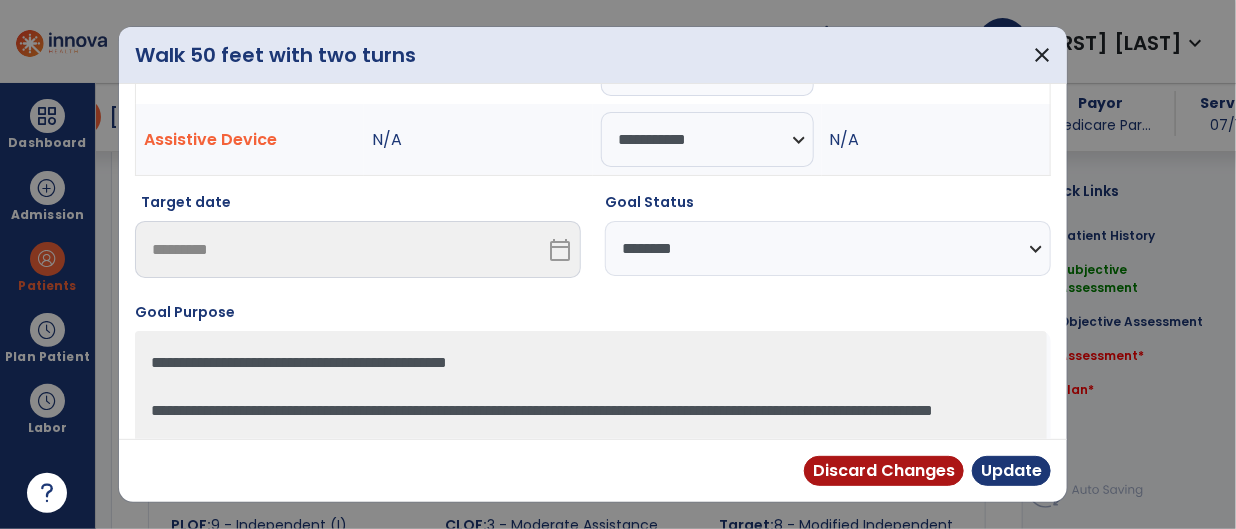 click on "**********" at bounding box center [828, 248] 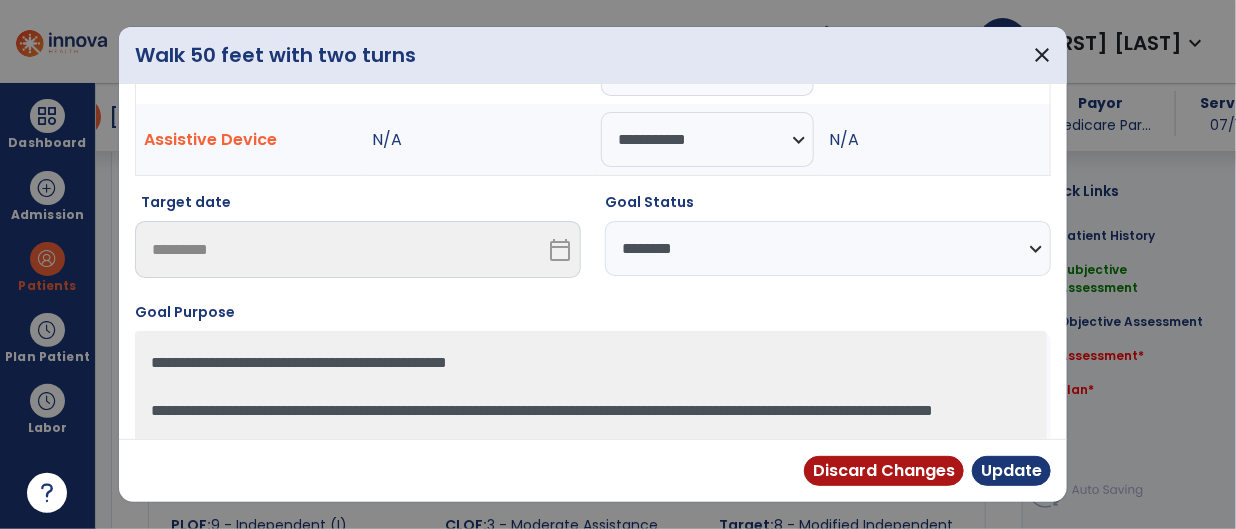 select on "**********" 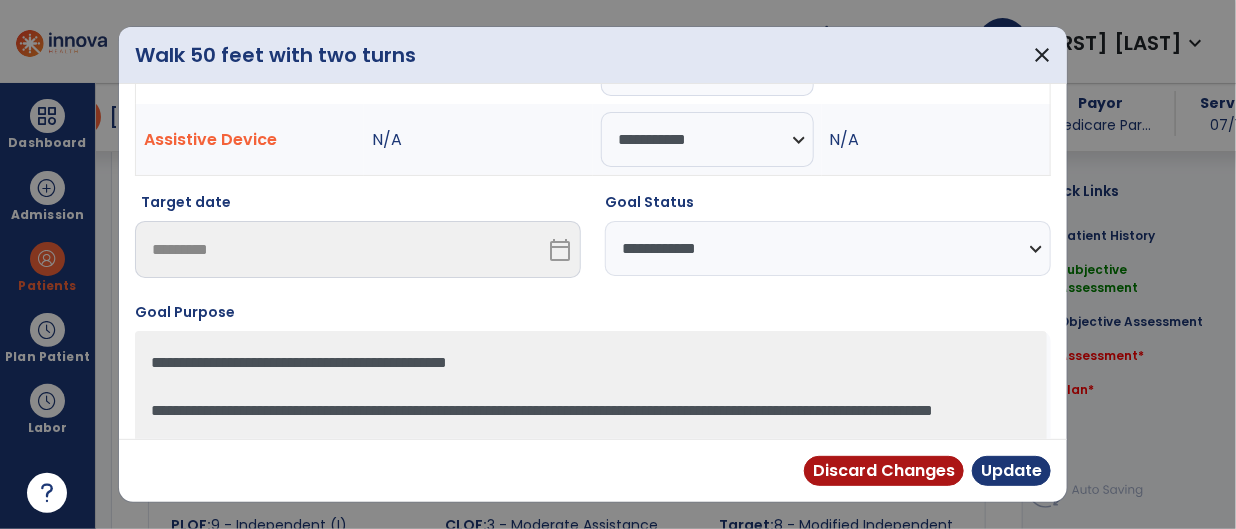 click on "**********" at bounding box center [828, 248] 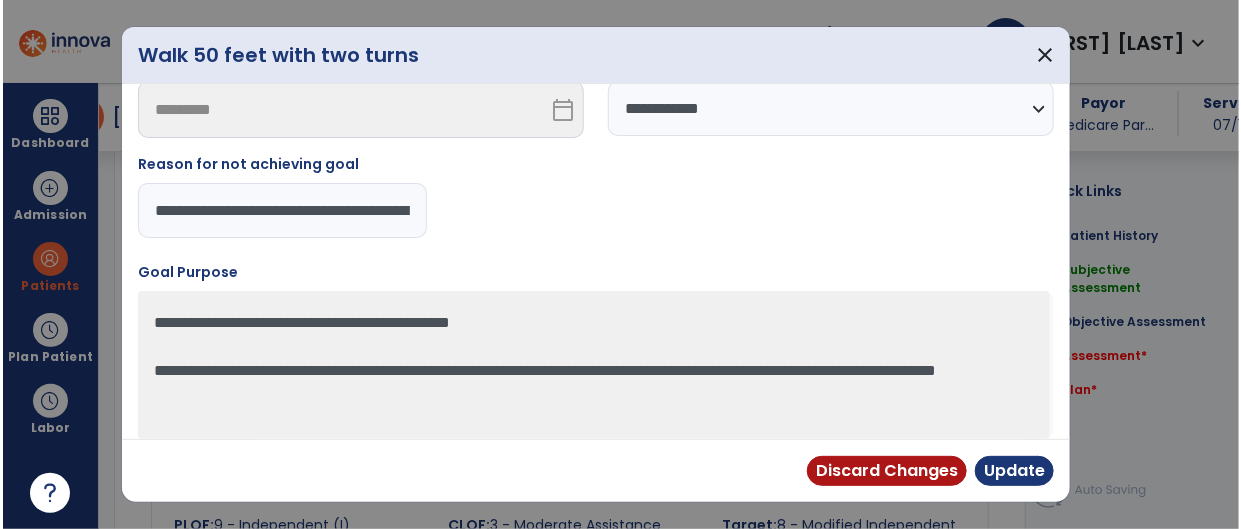 scroll, scrollTop: 278, scrollLeft: 0, axis: vertical 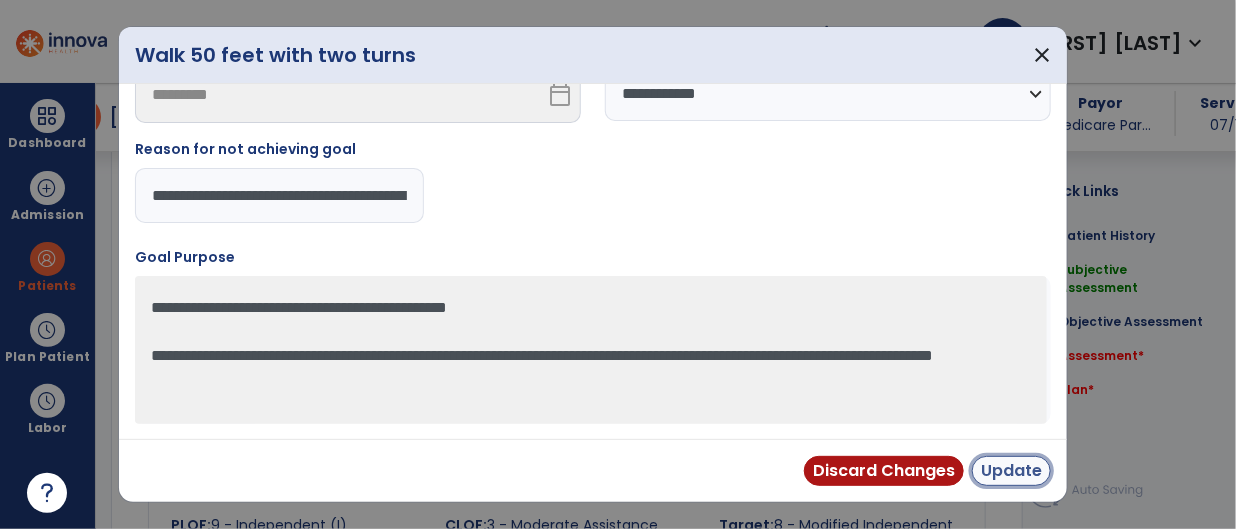 click on "Update" at bounding box center (1011, 471) 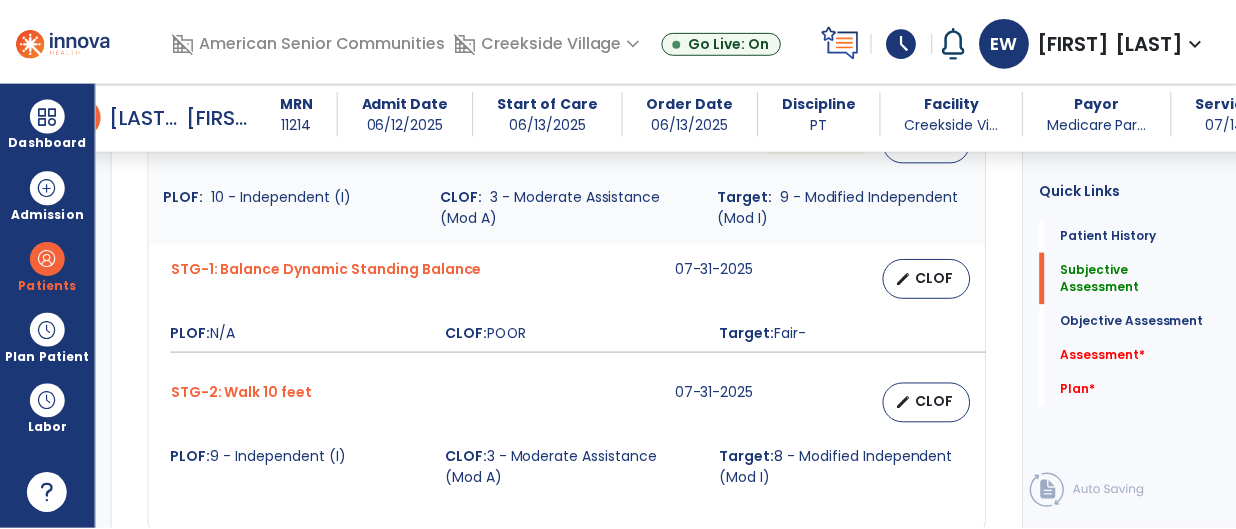 scroll, scrollTop: 1677, scrollLeft: 0, axis: vertical 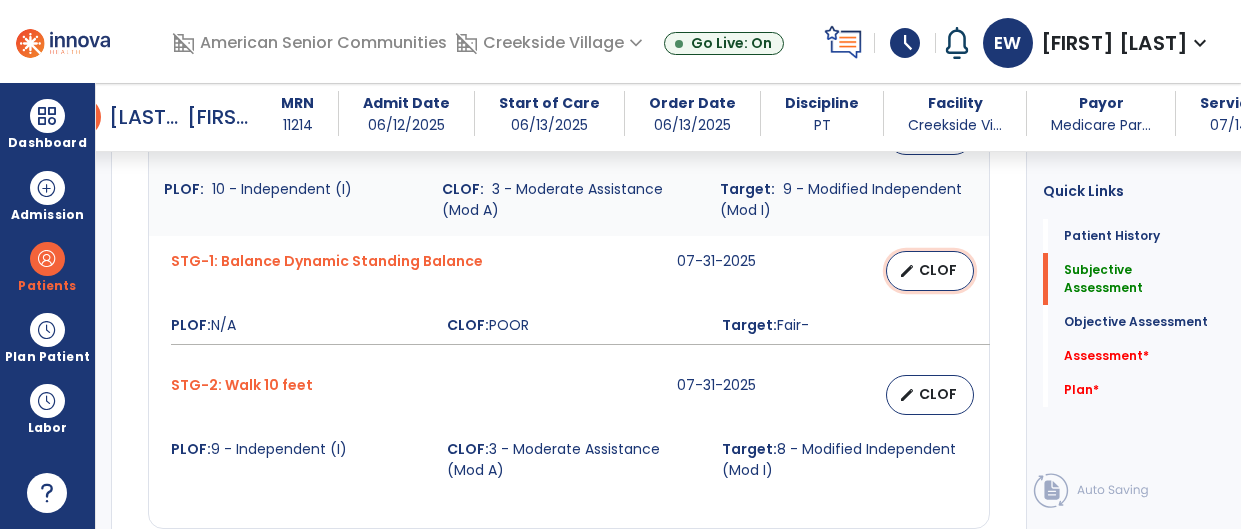 click on "CLOF" at bounding box center [938, 270] 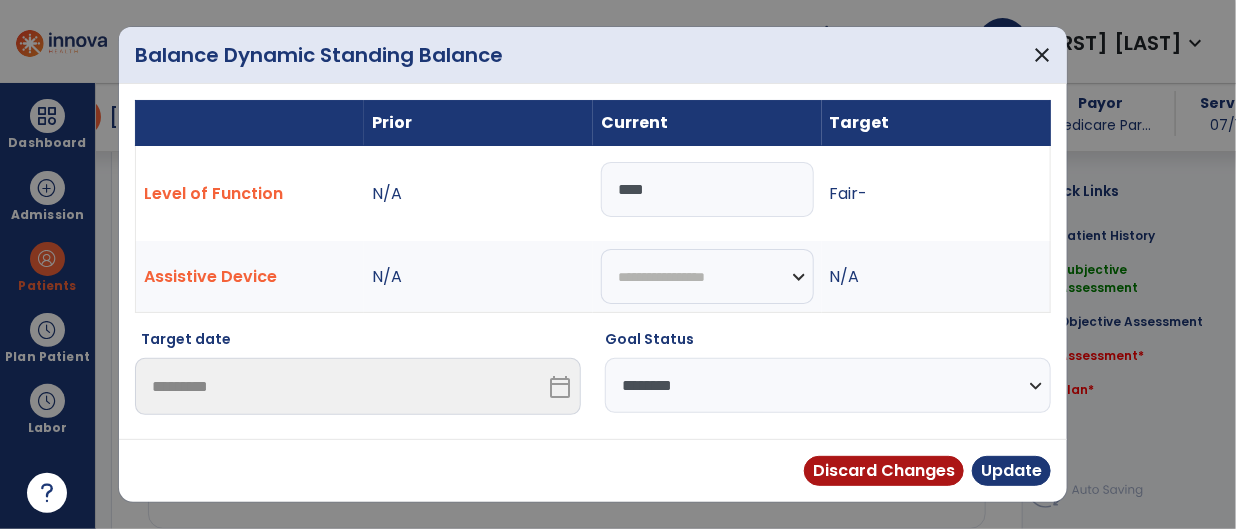 scroll, scrollTop: 1677, scrollLeft: 0, axis: vertical 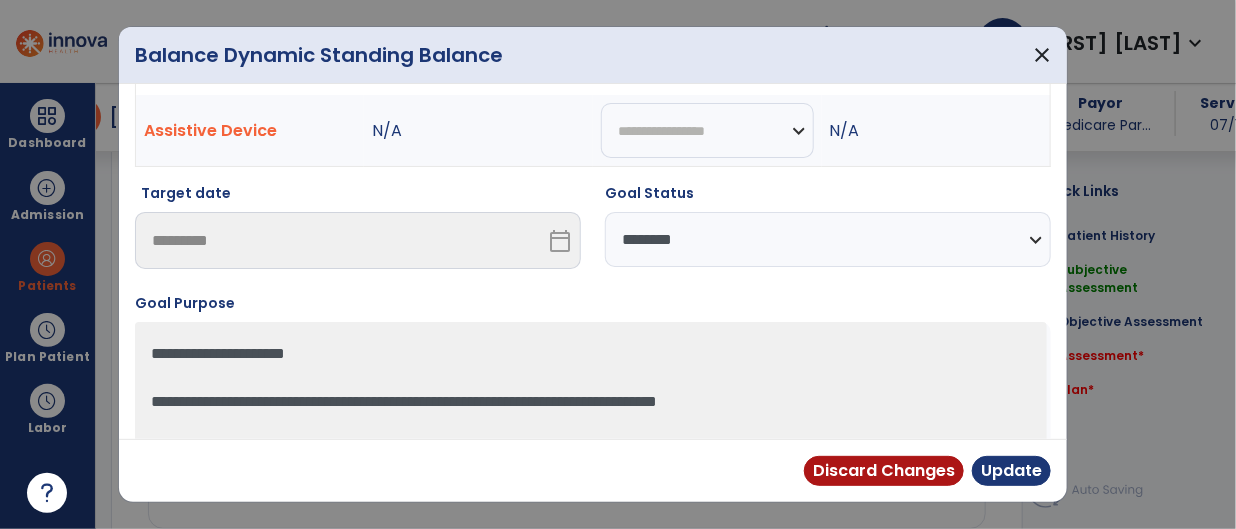click on "**********" at bounding box center (828, 239) 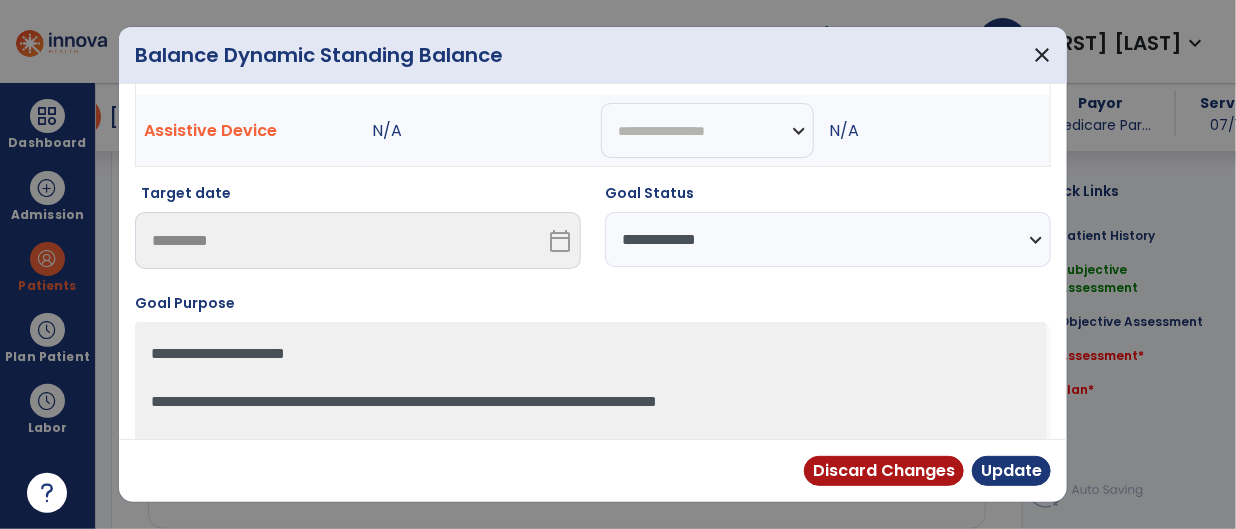 click on "**********" at bounding box center [828, 239] 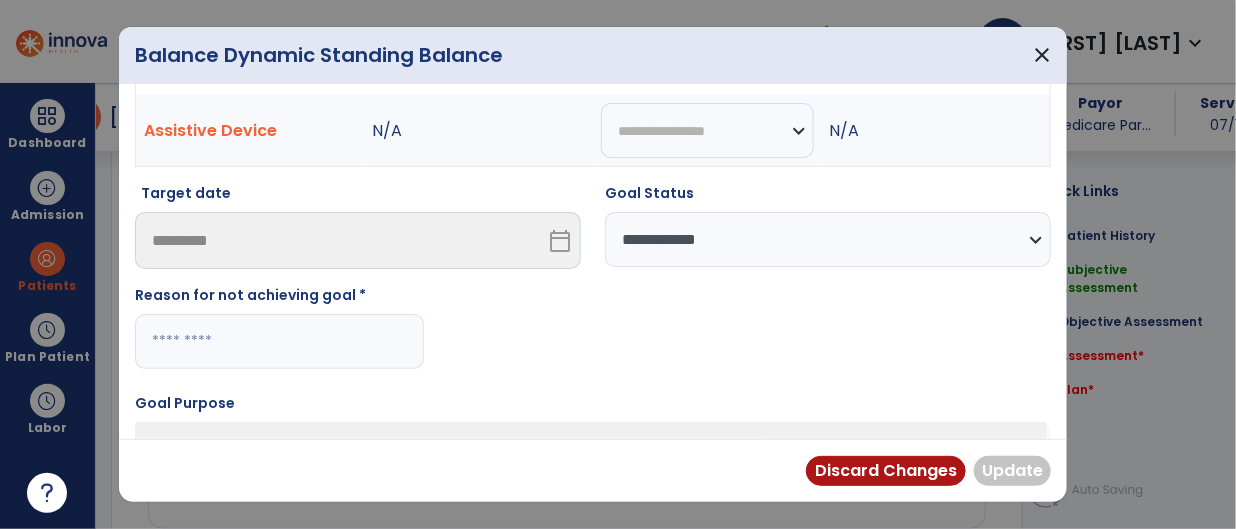 click at bounding box center [279, 341] 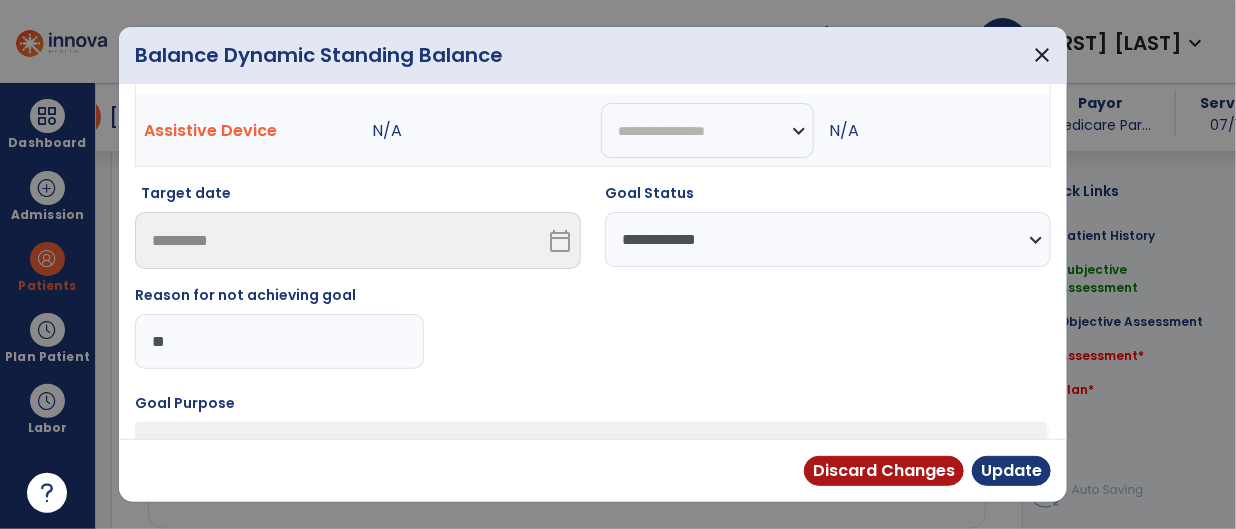 type on "*" 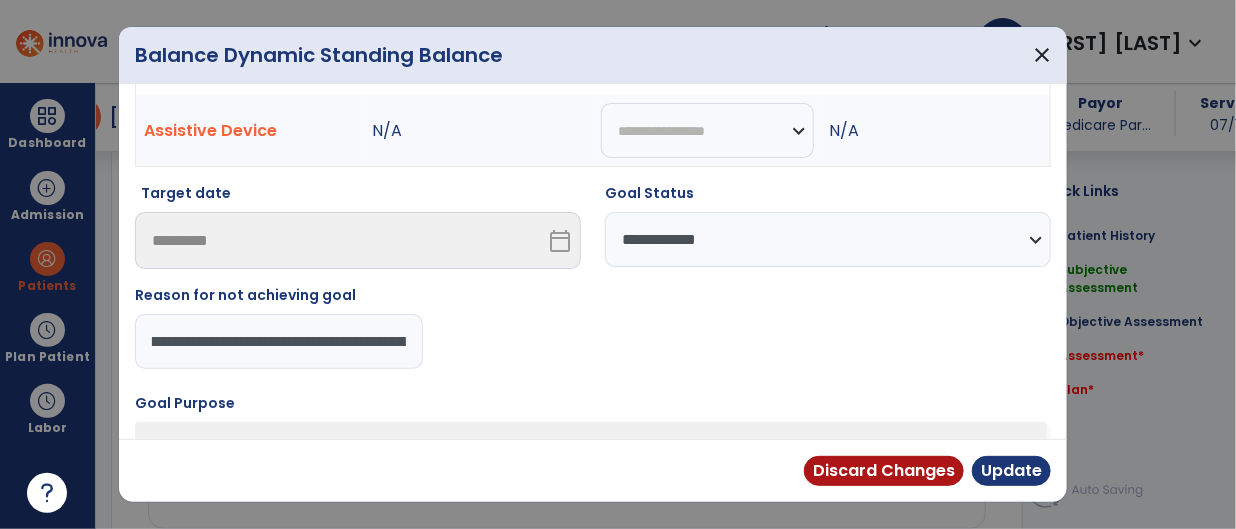 scroll, scrollTop: 0, scrollLeft: 0, axis: both 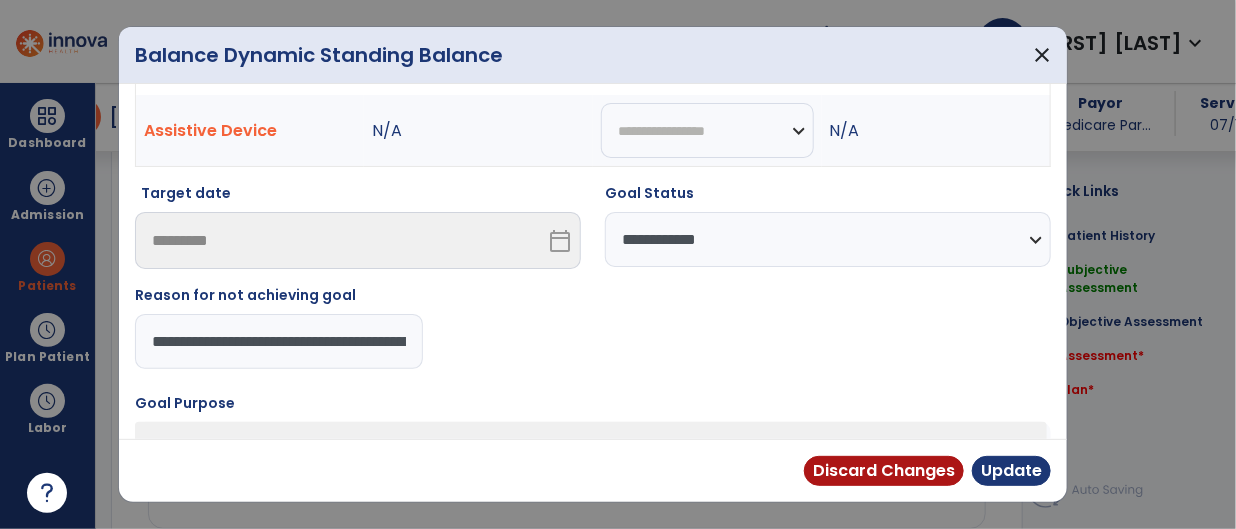 click on "**********" at bounding box center (279, 341) 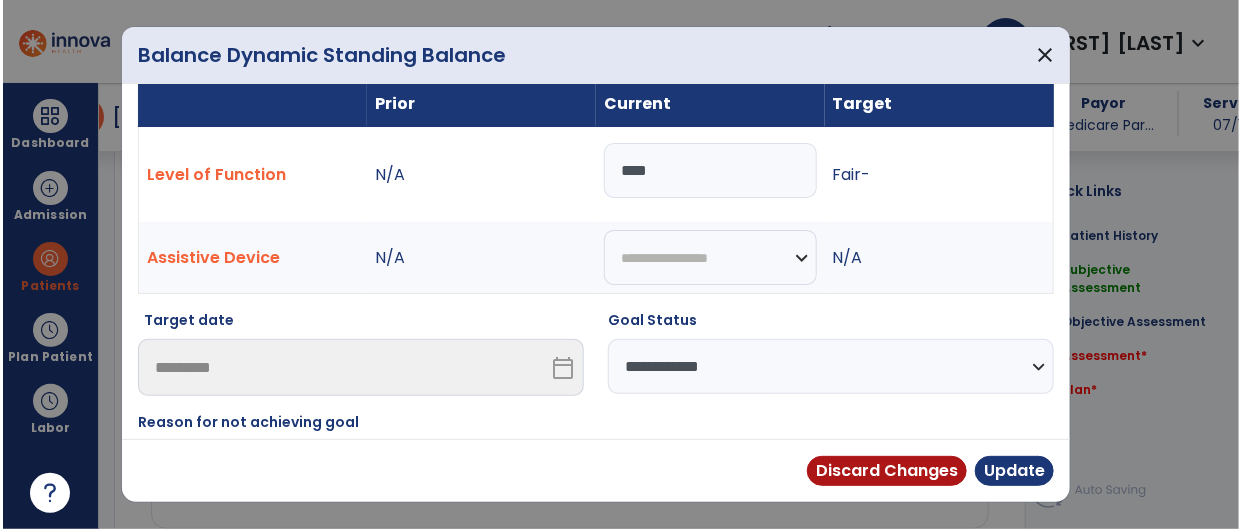 scroll, scrollTop: 20, scrollLeft: 0, axis: vertical 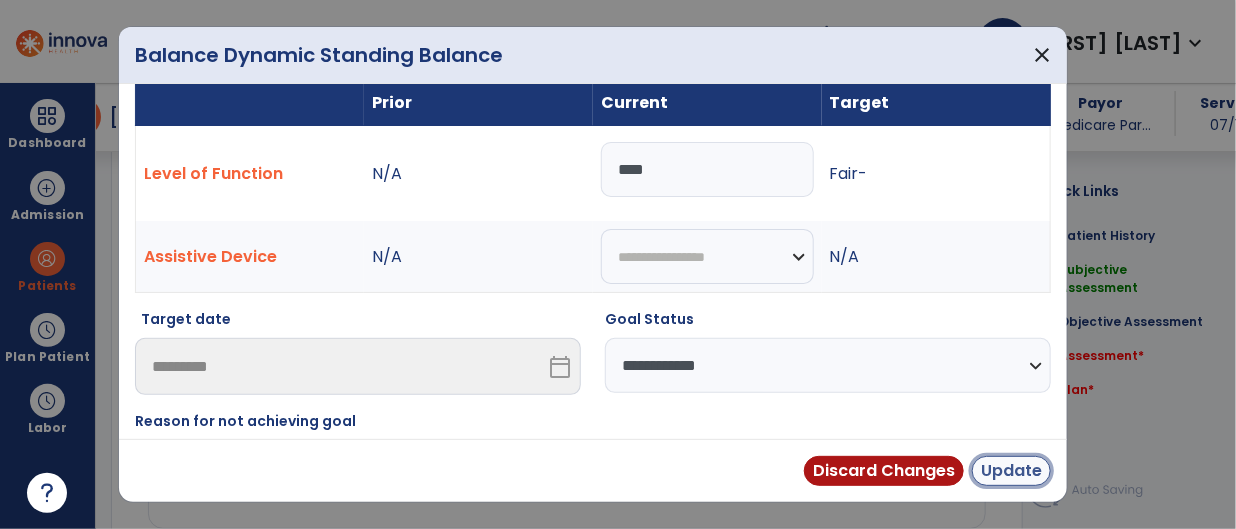 click on "Update" at bounding box center (1011, 471) 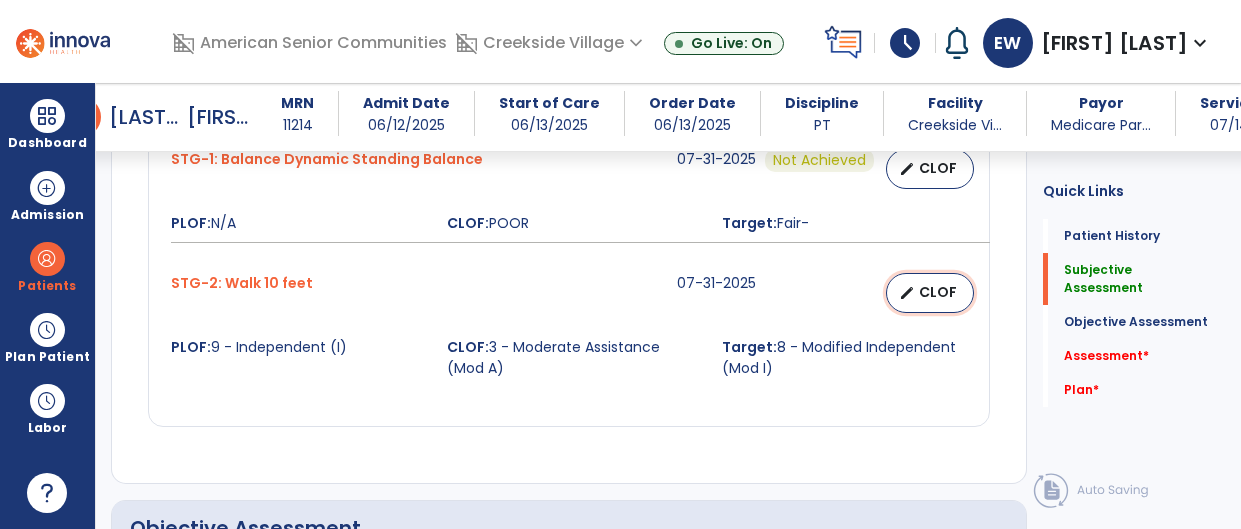 click on "edit   CLOF" at bounding box center (930, 293) 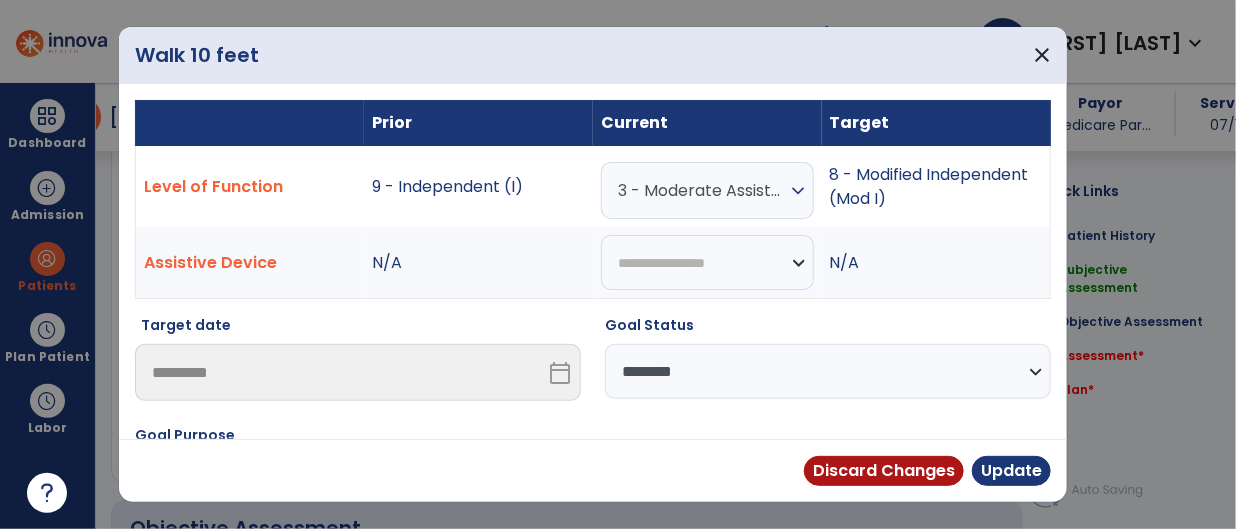 scroll, scrollTop: 1779, scrollLeft: 0, axis: vertical 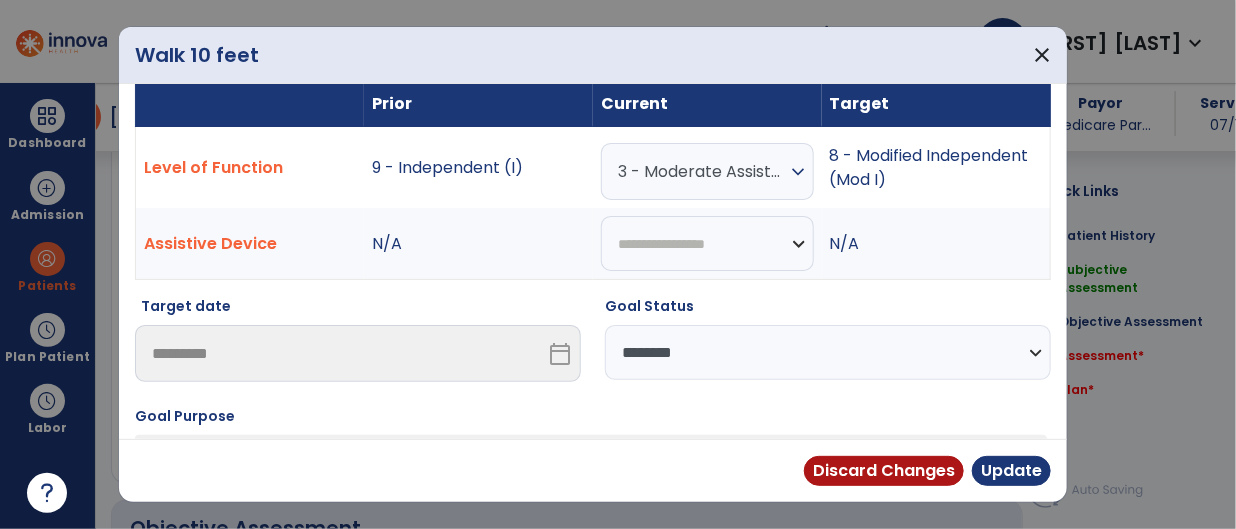 click on "**********" at bounding box center (828, 352) 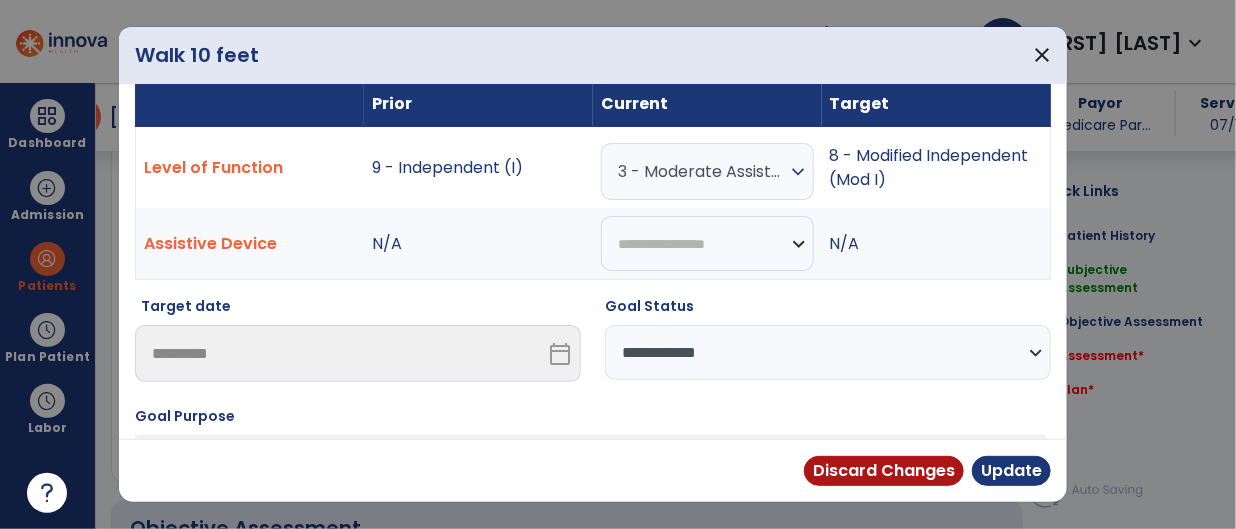 click on "**********" at bounding box center (828, 352) 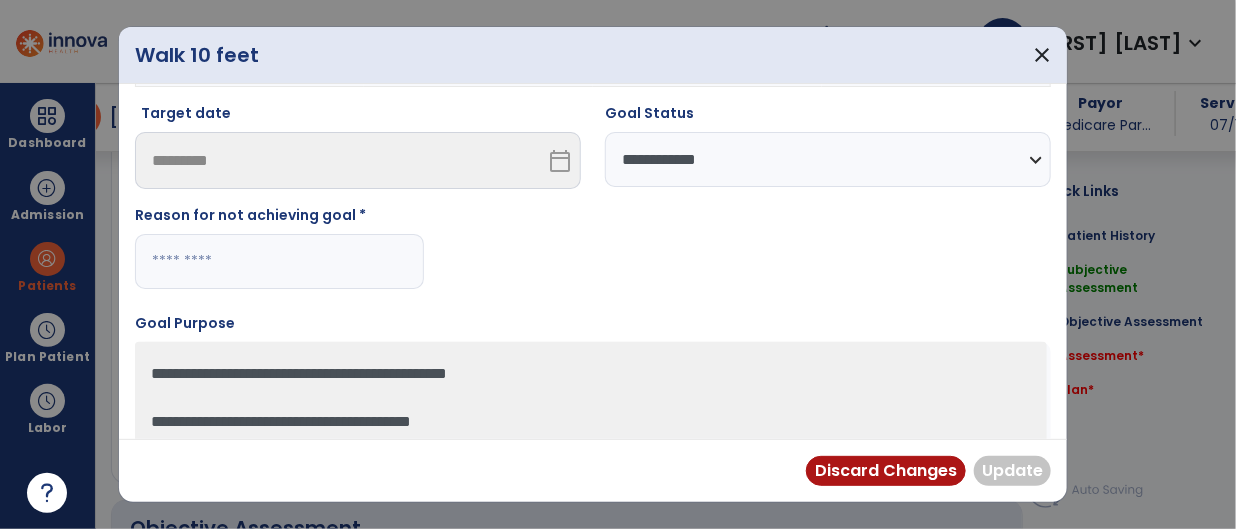 scroll, scrollTop: 208, scrollLeft: 0, axis: vertical 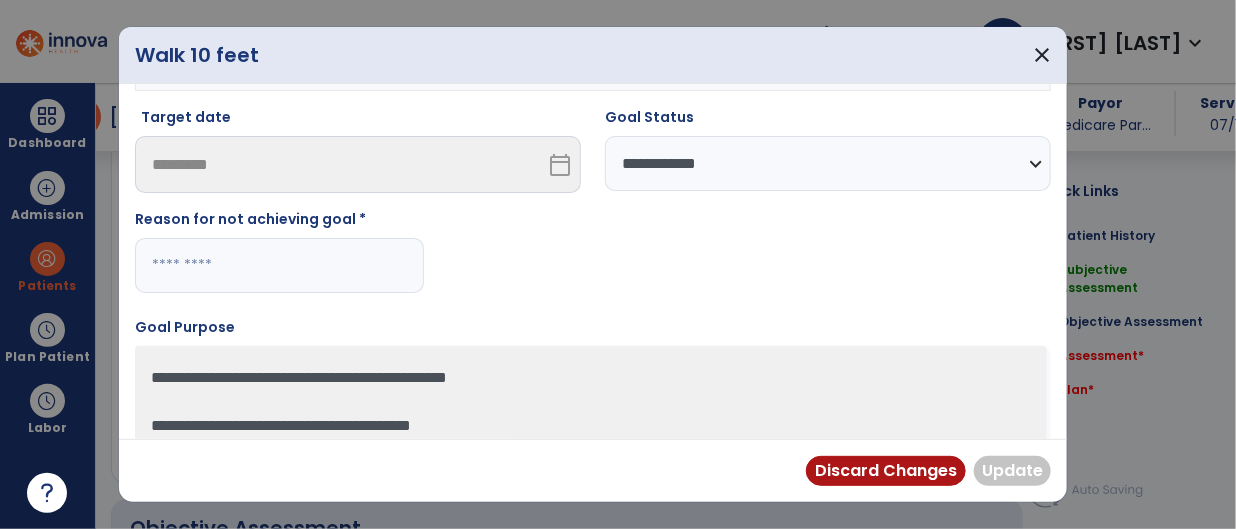 click at bounding box center [279, 265] 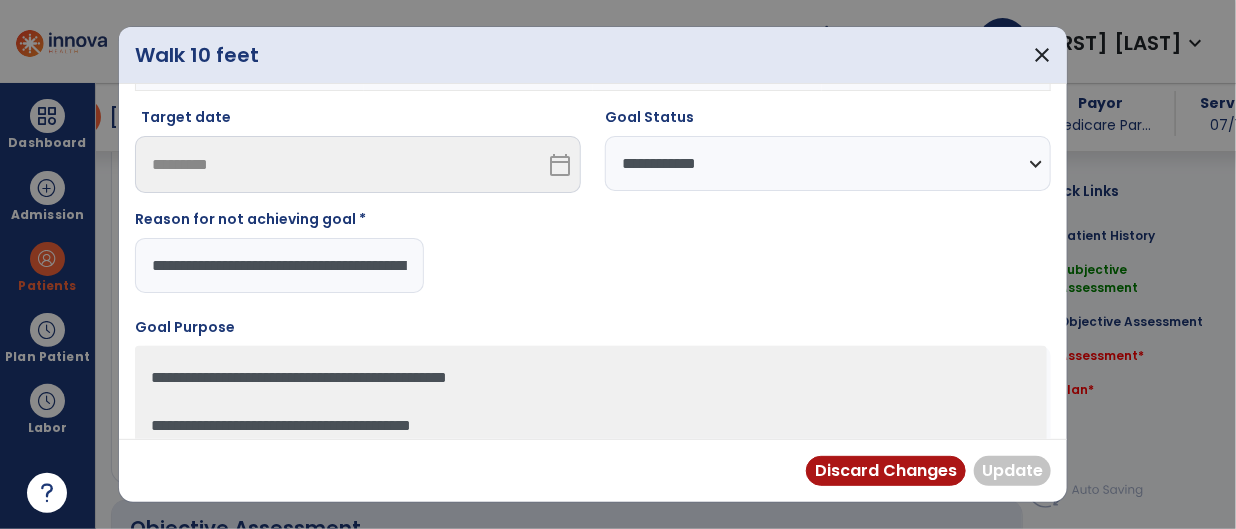 scroll, scrollTop: 0, scrollLeft: 81, axis: horizontal 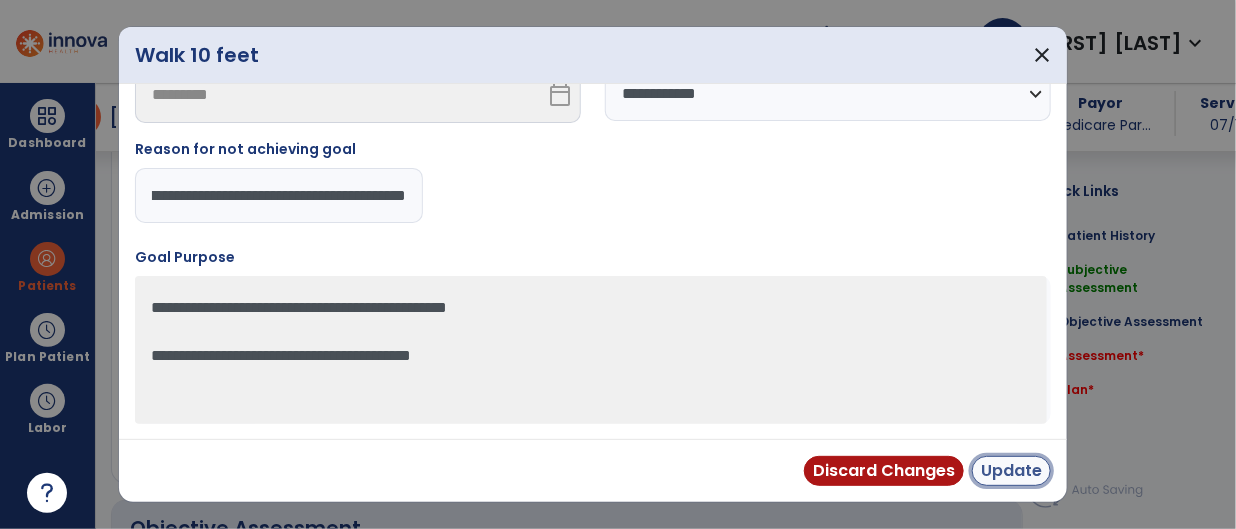 click on "Update" at bounding box center [1011, 471] 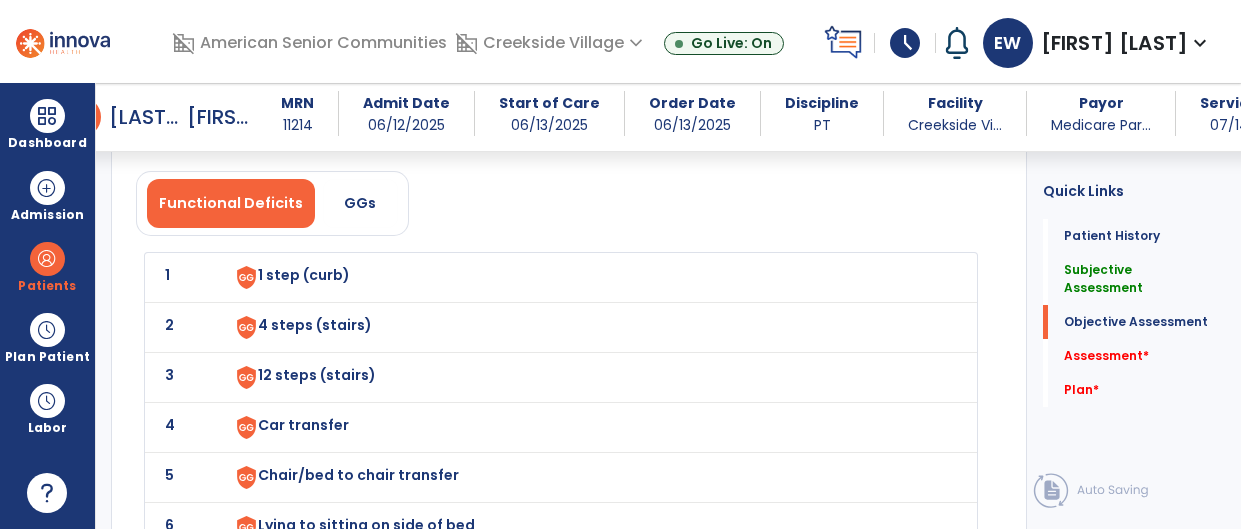 click on "1 1 step (curb)" 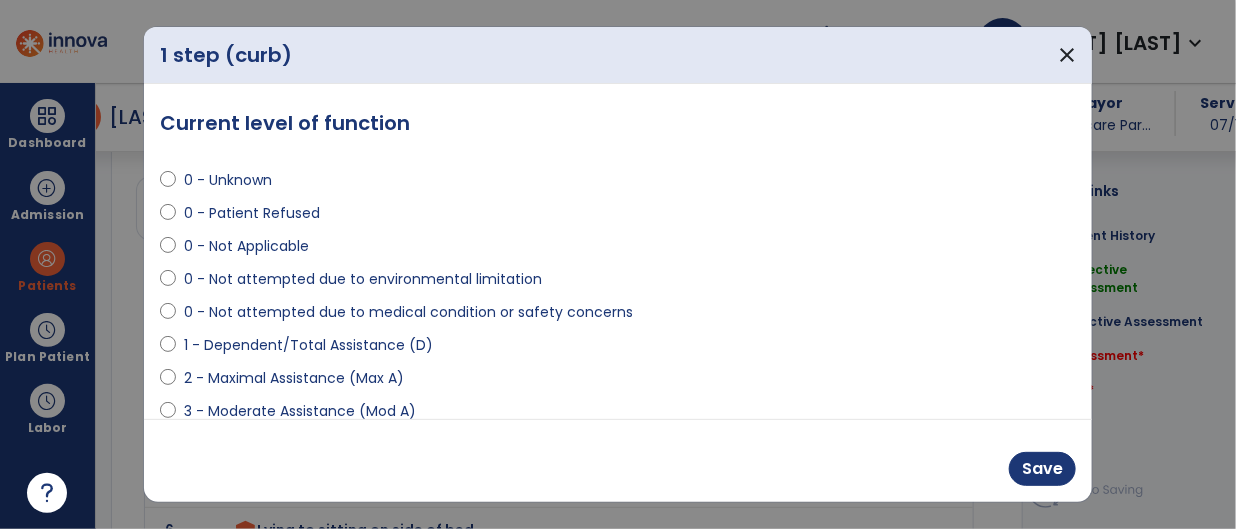 scroll, scrollTop: 2195, scrollLeft: 0, axis: vertical 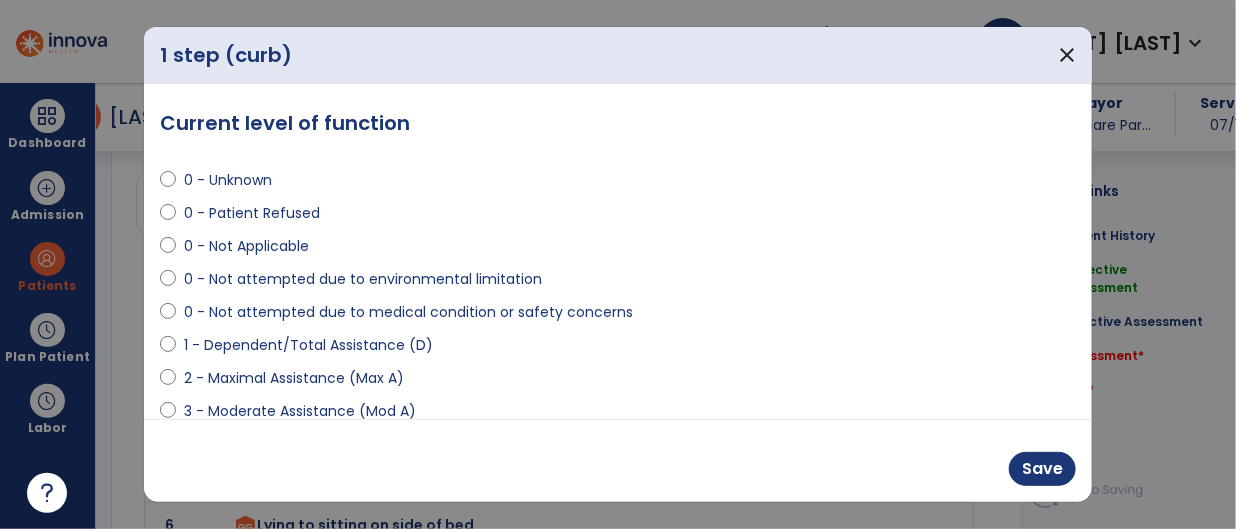 select on "**********" 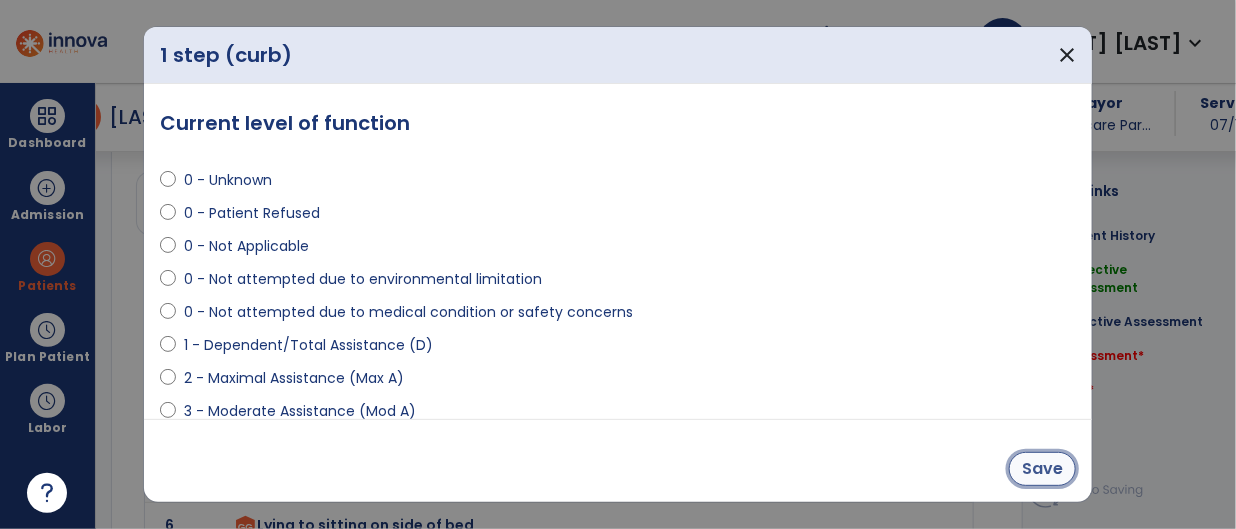click on "Save" at bounding box center [1042, 469] 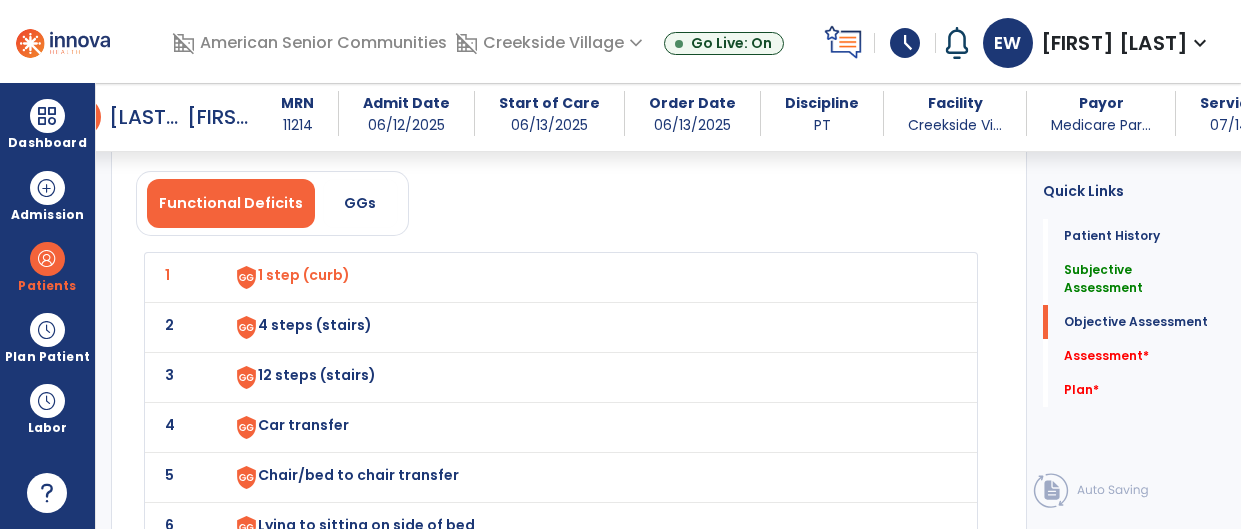 click at bounding box center (256, 277) 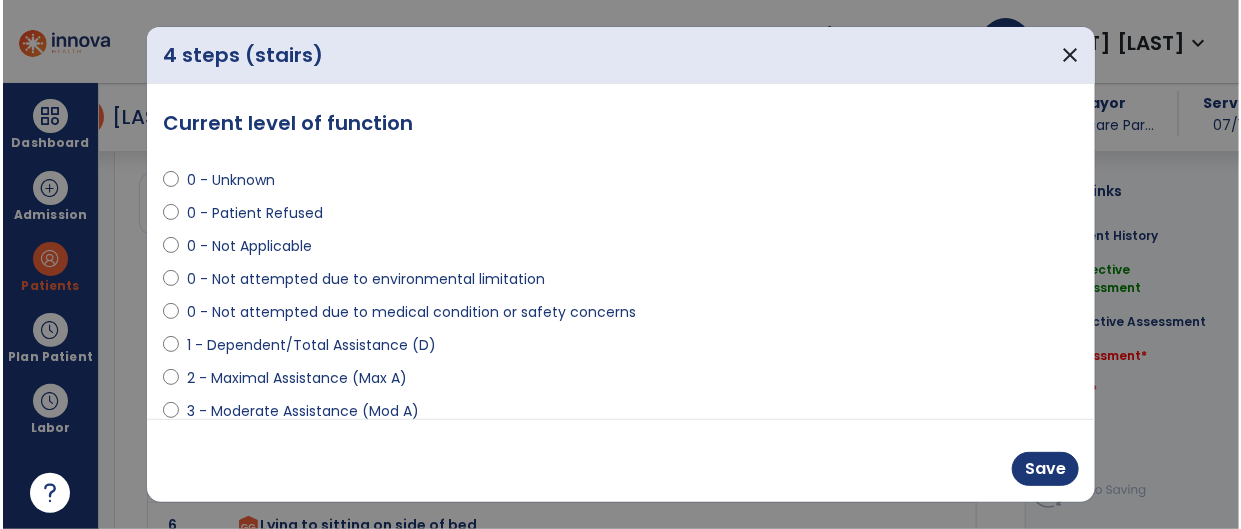 scroll, scrollTop: 2195, scrollLeft: 0, axis: vertical 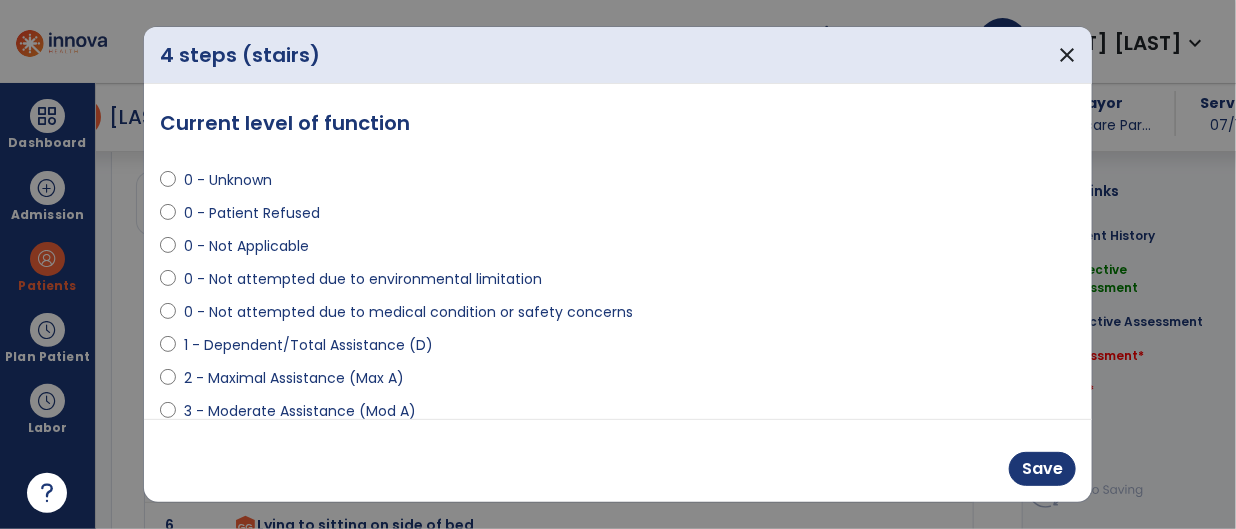 select on "**********" 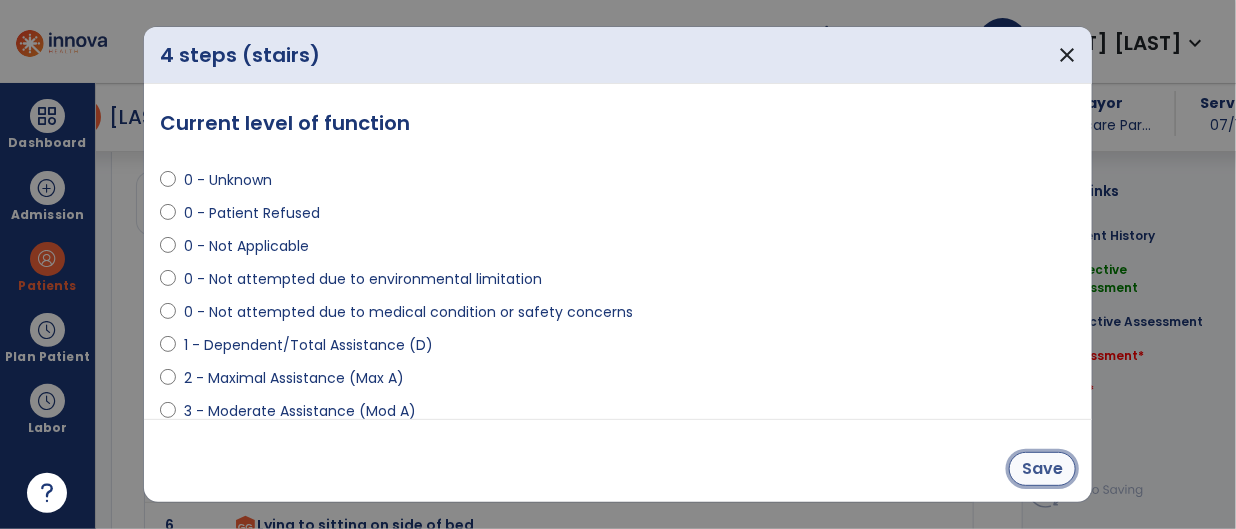 click on "Save" at bounding box center (1042, 469) 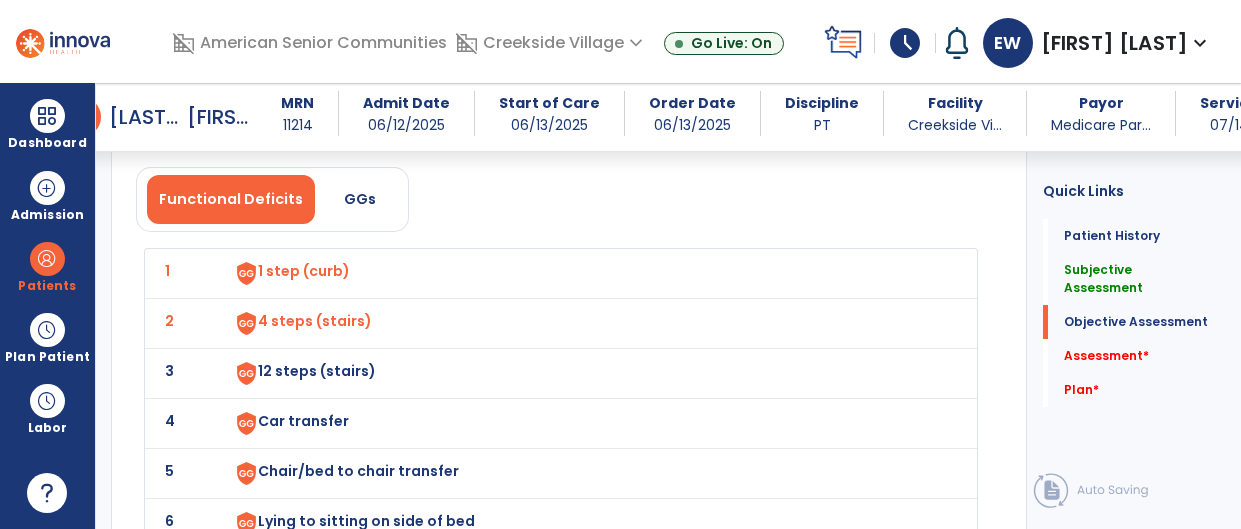 click on "3" 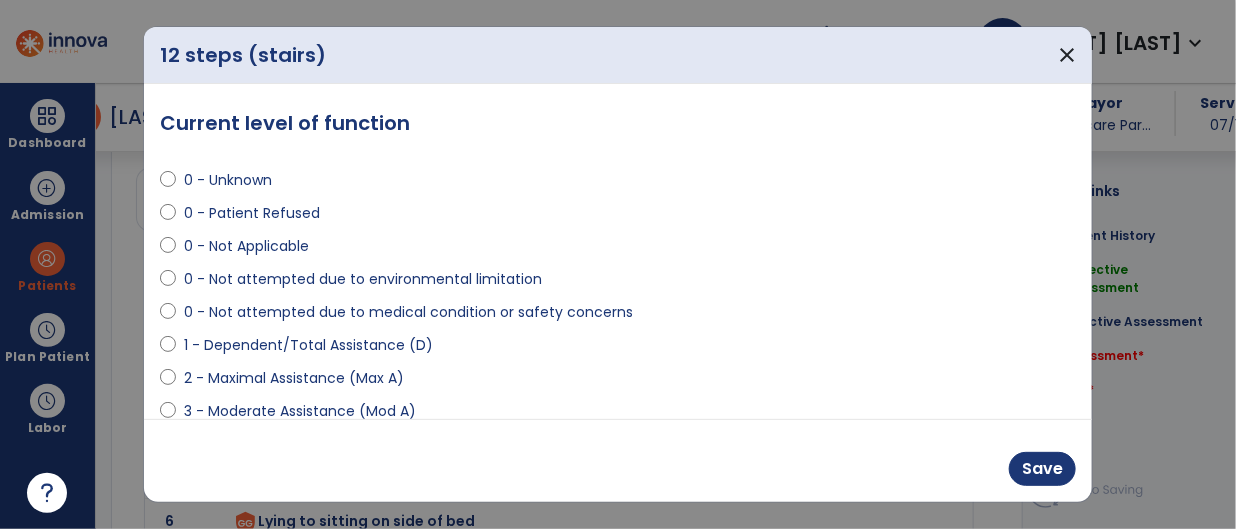 scroll, scrollTop: 2199, scrollLeft: 0, axis: vertical 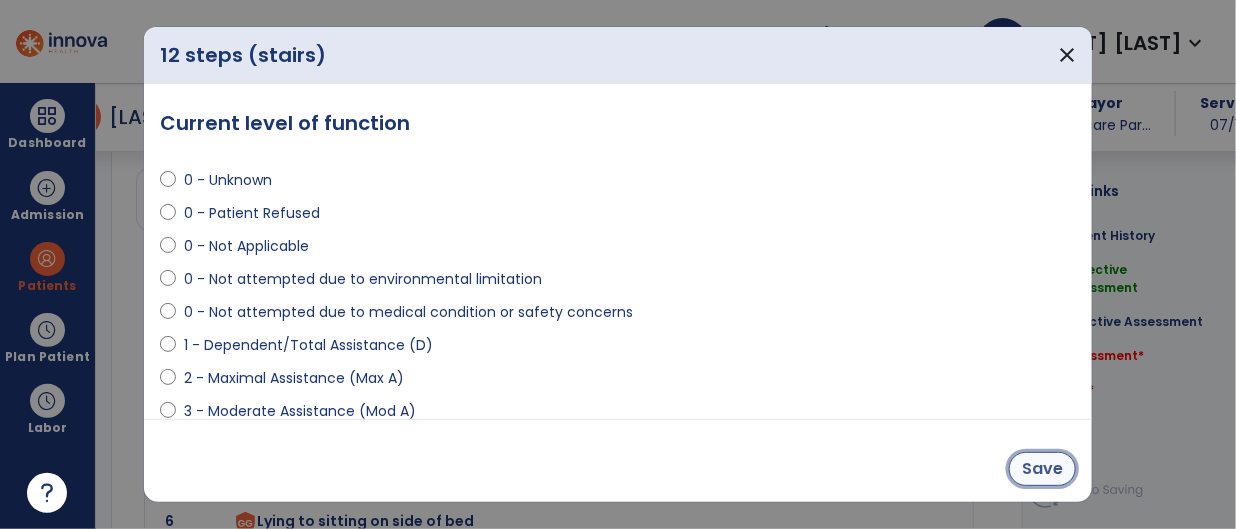 click on "Save" at bounding box center (1042, 469) 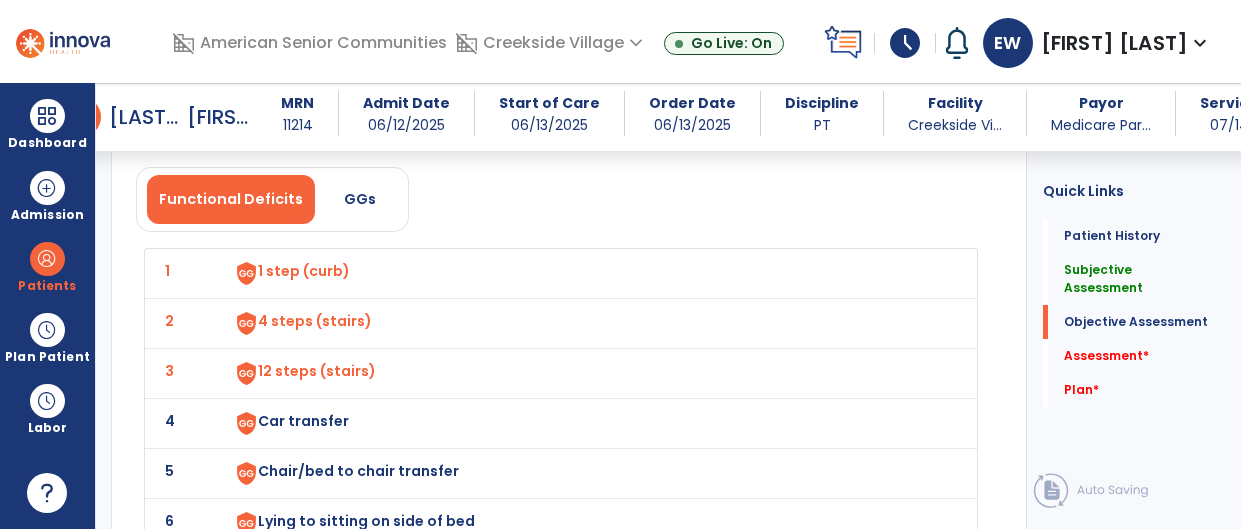 click on "4" 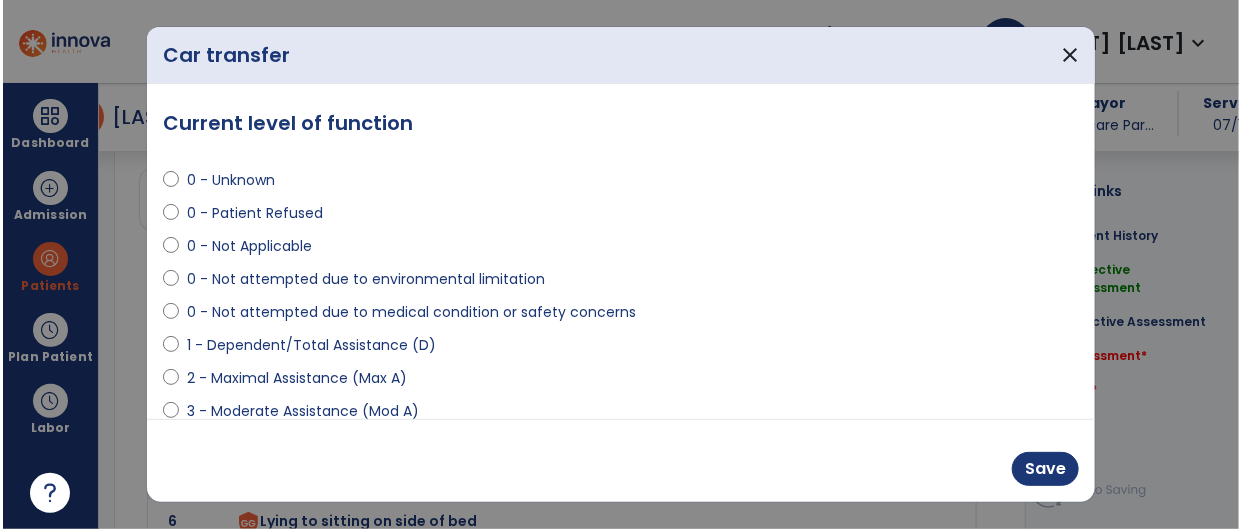 scroll, scrollTop: 2199, scrollLeft: 0, axis: vertical 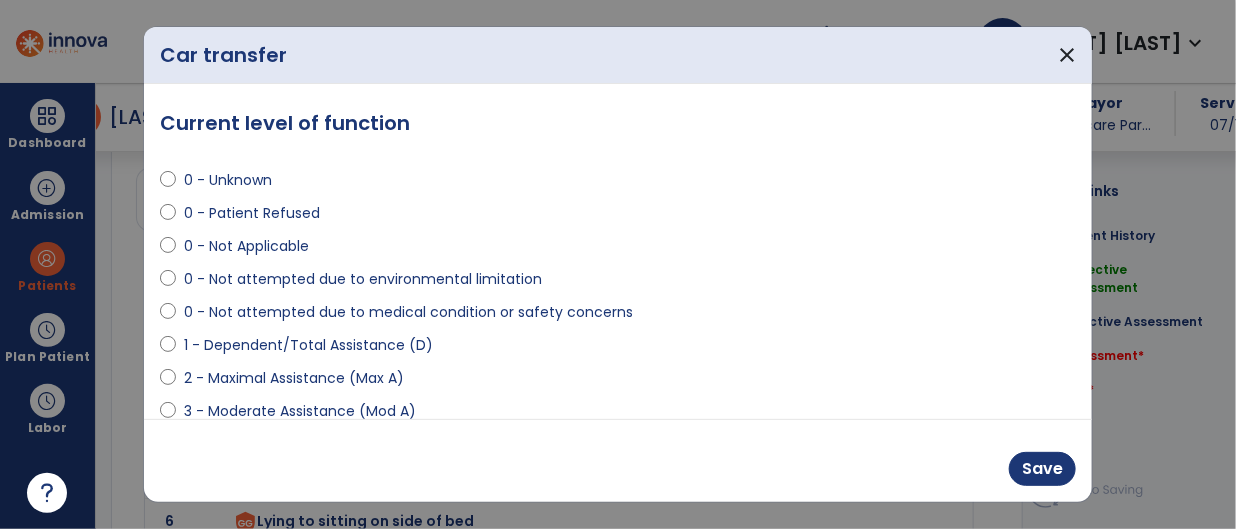 select on "**********" 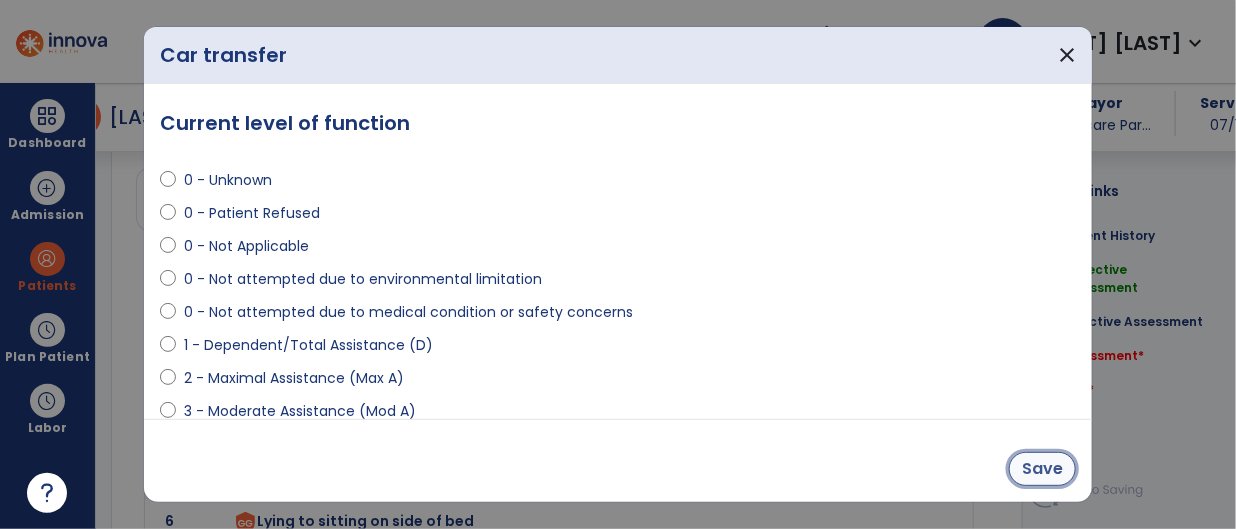 click on "Save" at bounding box center (1042, 469) 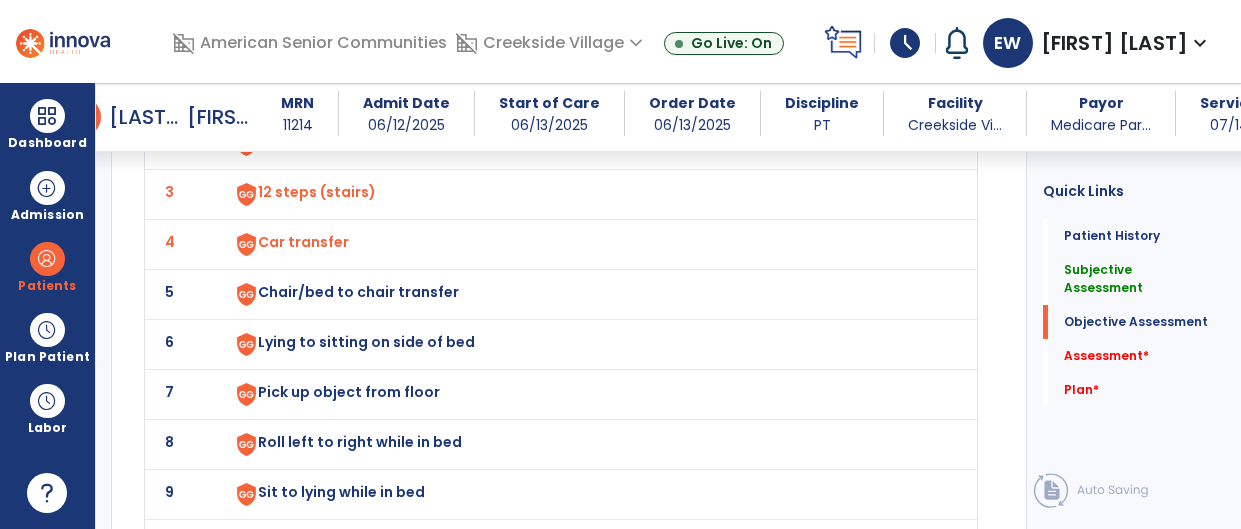 click on "5" 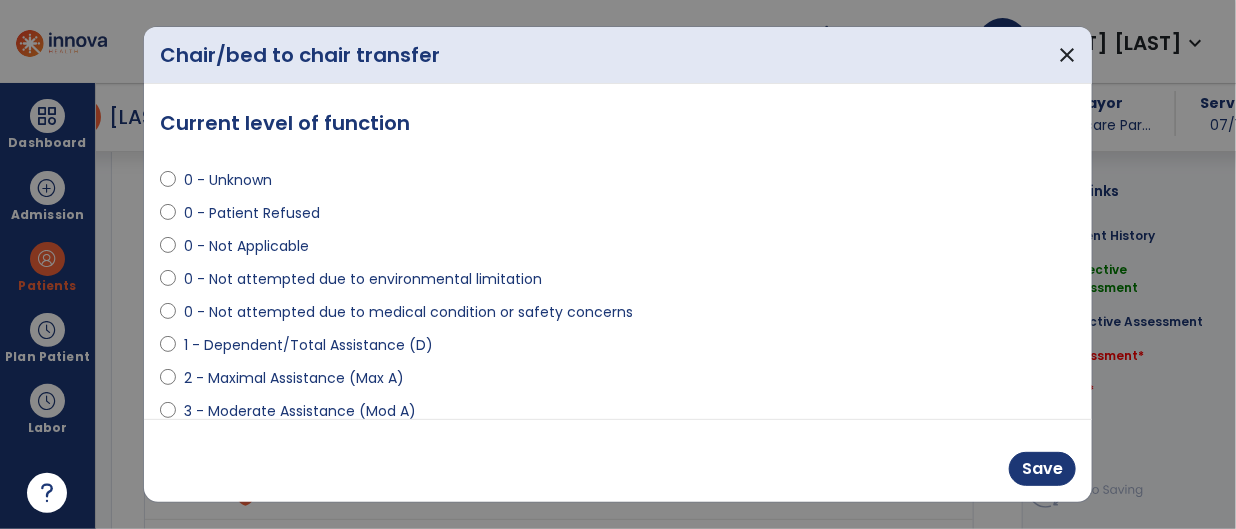 scroll, scrollTop: 2378, scrollLeft: 0, axis: vertical 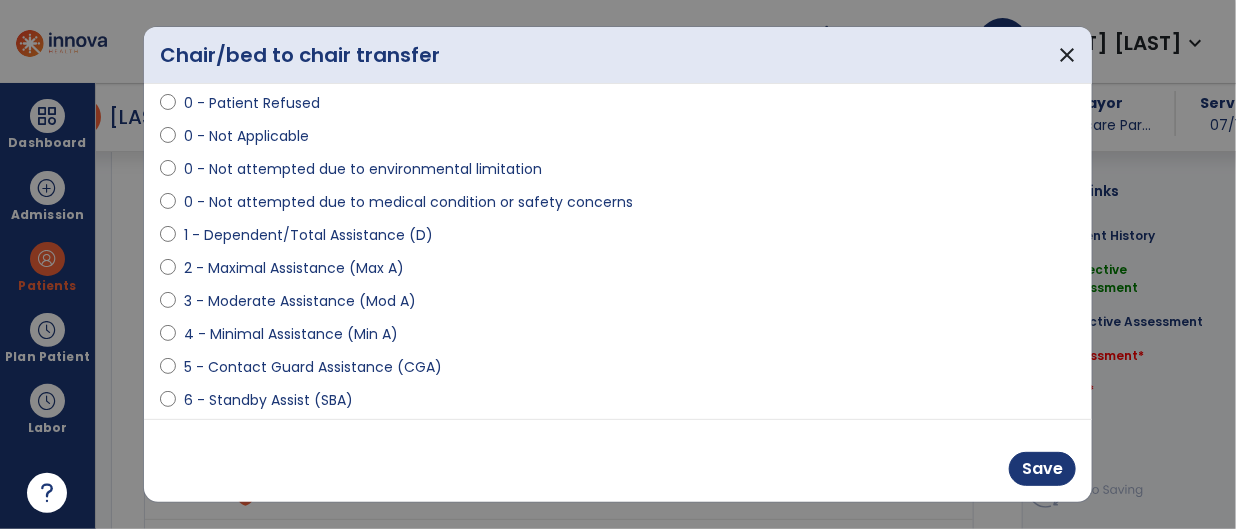 select on "**********" 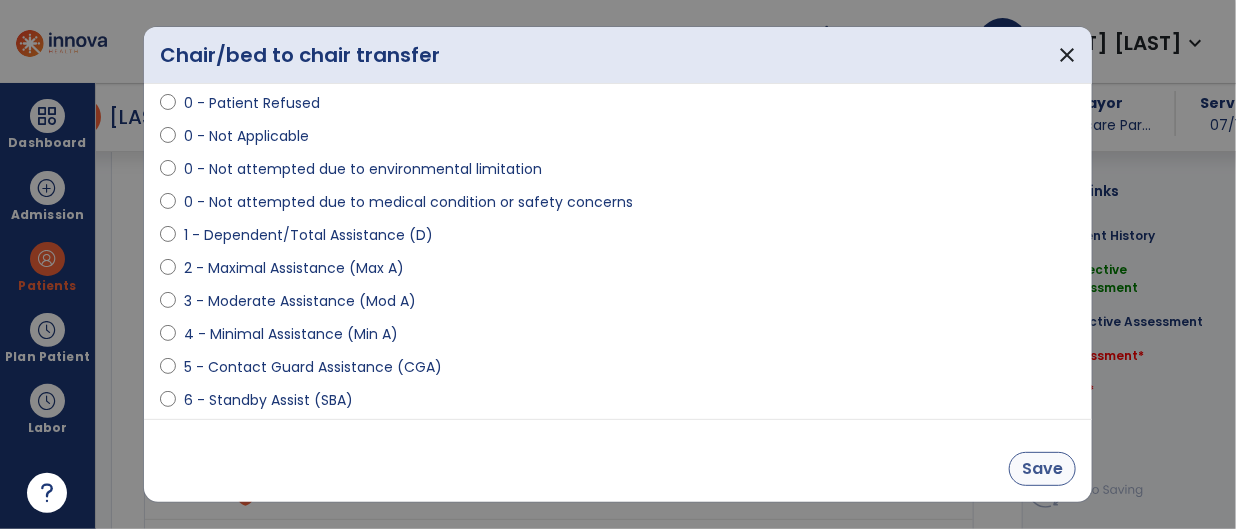 click on "Save" at bounding box center [1042, 469] 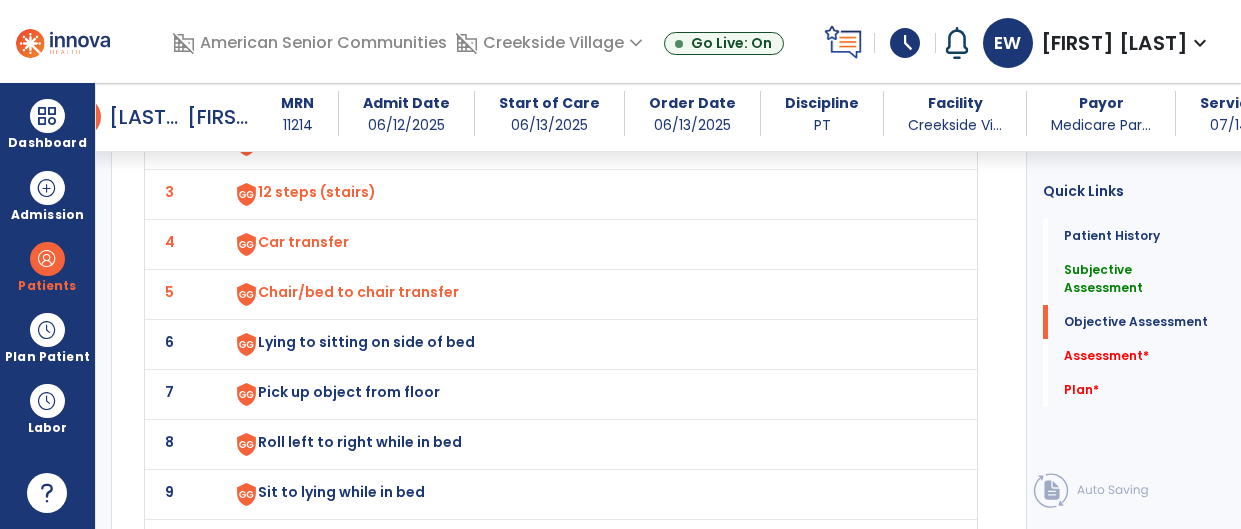 click on "6" 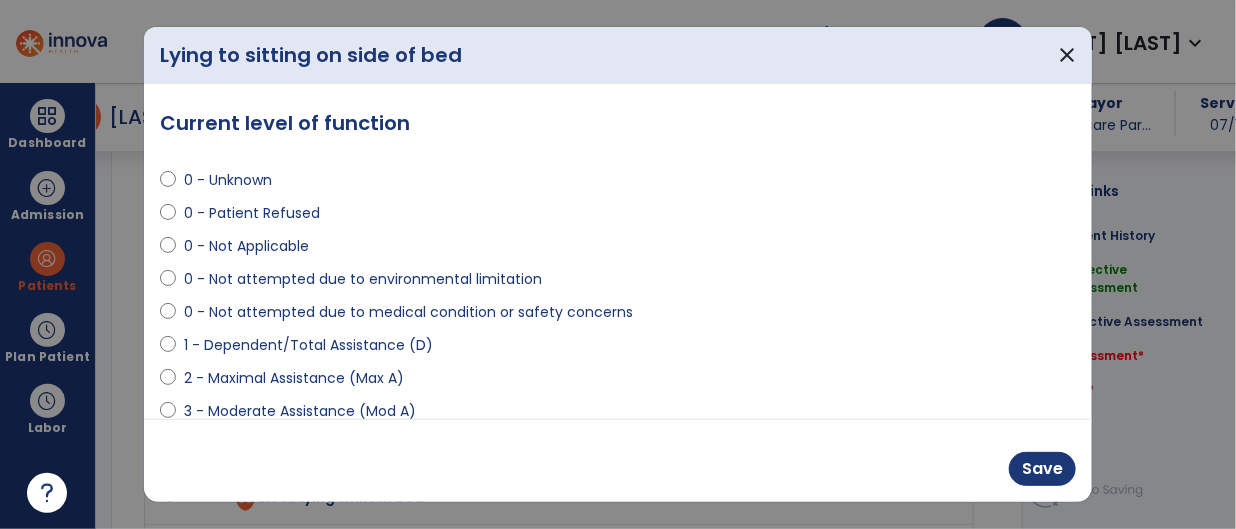 scroll, scrollTop: 2378, scrollLeft: 0, axis: vertical 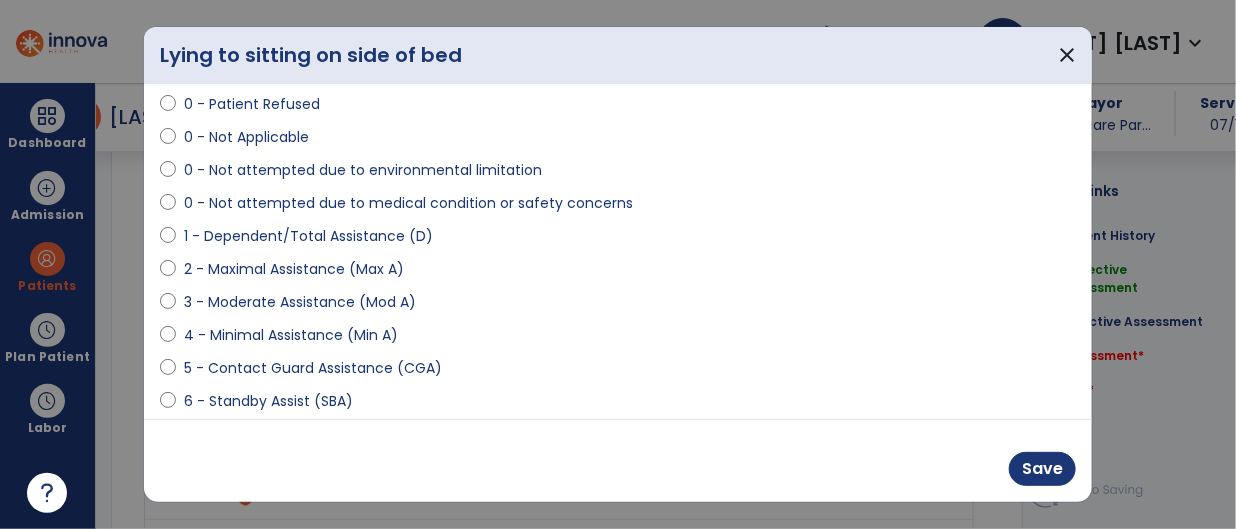 select on "**********" 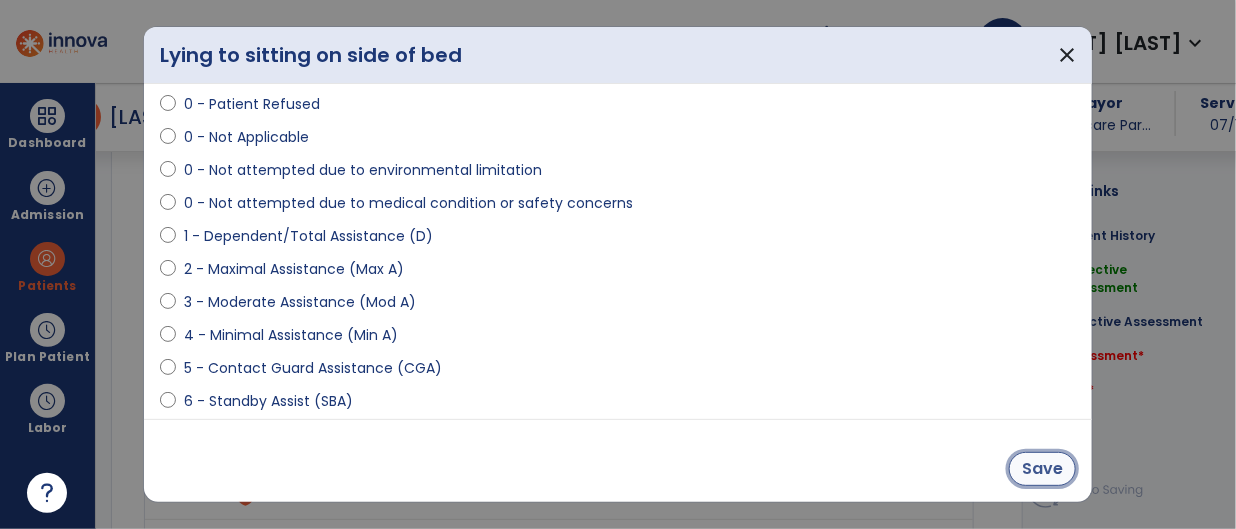click on "Save" at bounding box center (1042, 469) 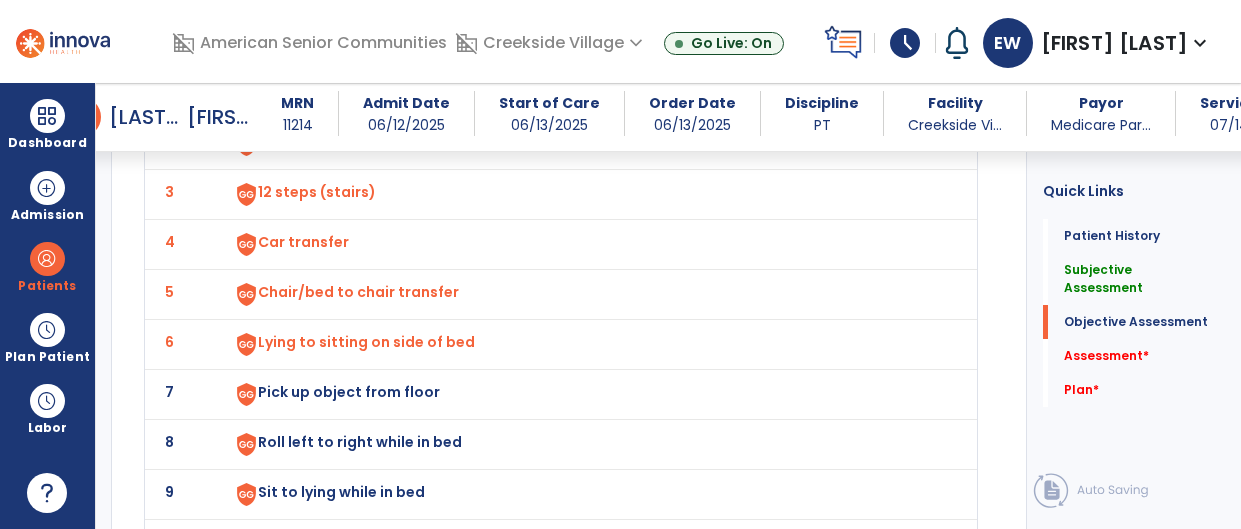 click on "7" 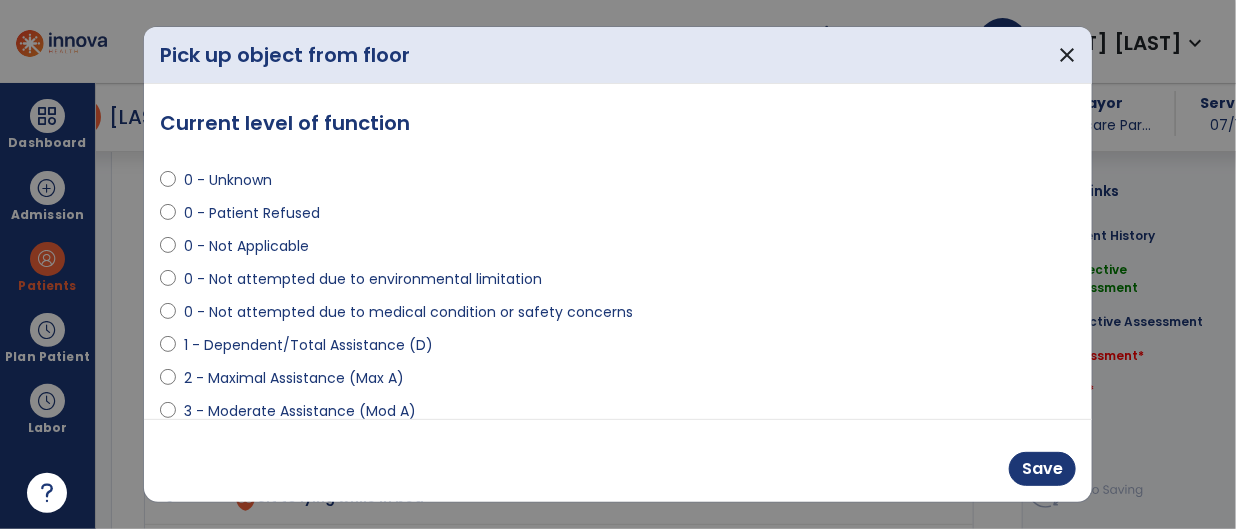 scroll, scrollTop: 2378, scrollLeft: 0, axis: vertical 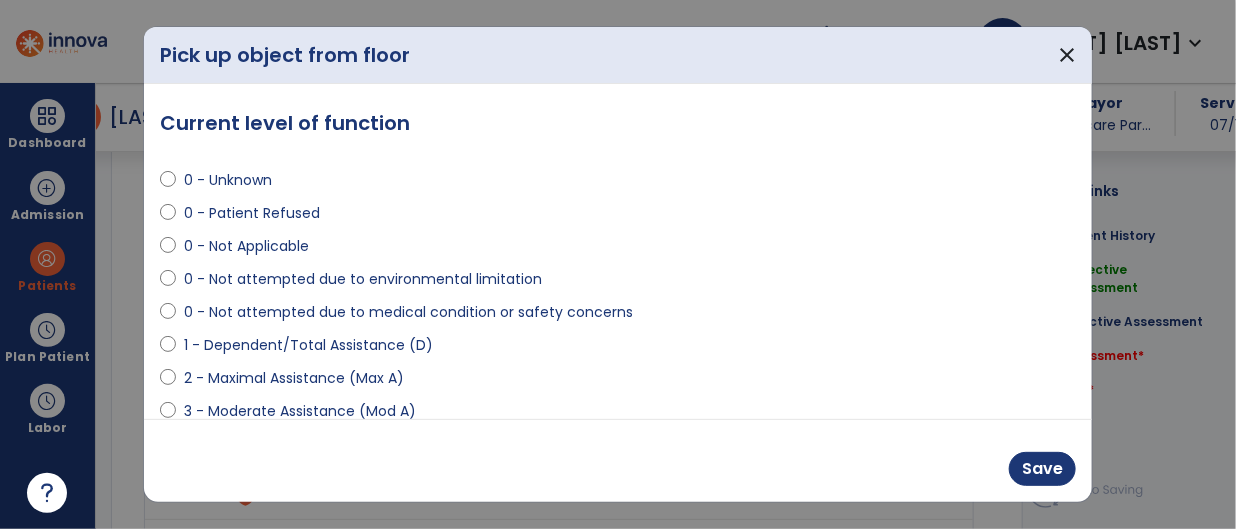 click on "**********" at bounding box center (618, 251) 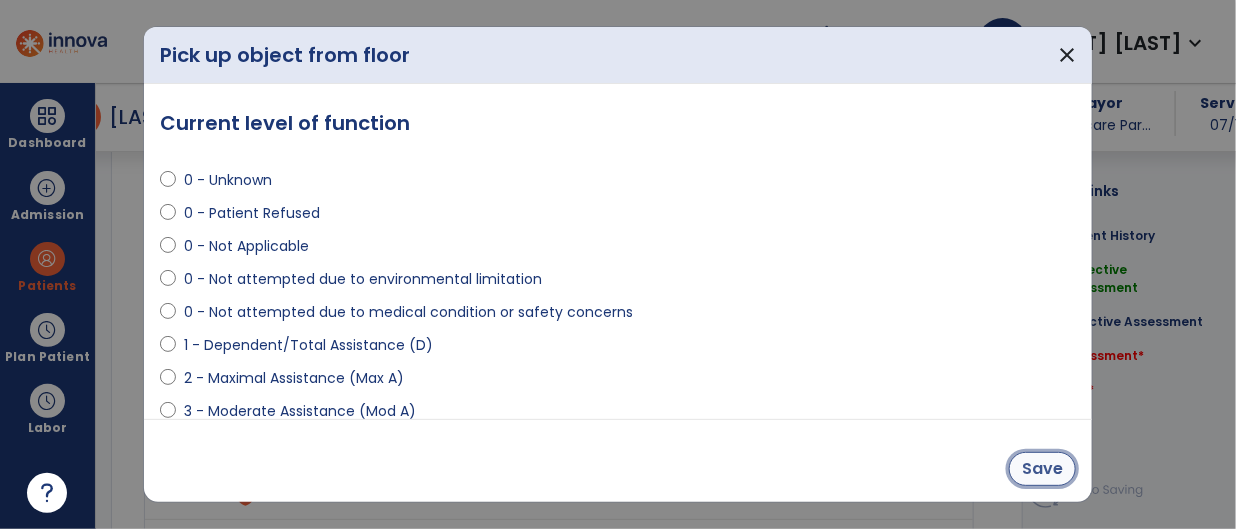 click on "Save" at bounding box center (1042, 469) 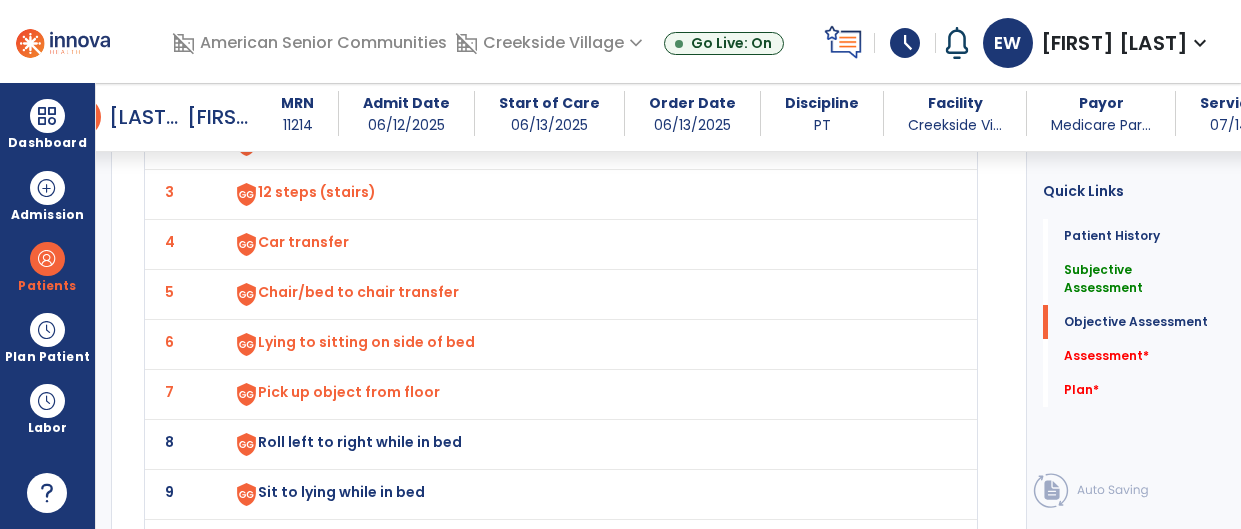 click on "8" 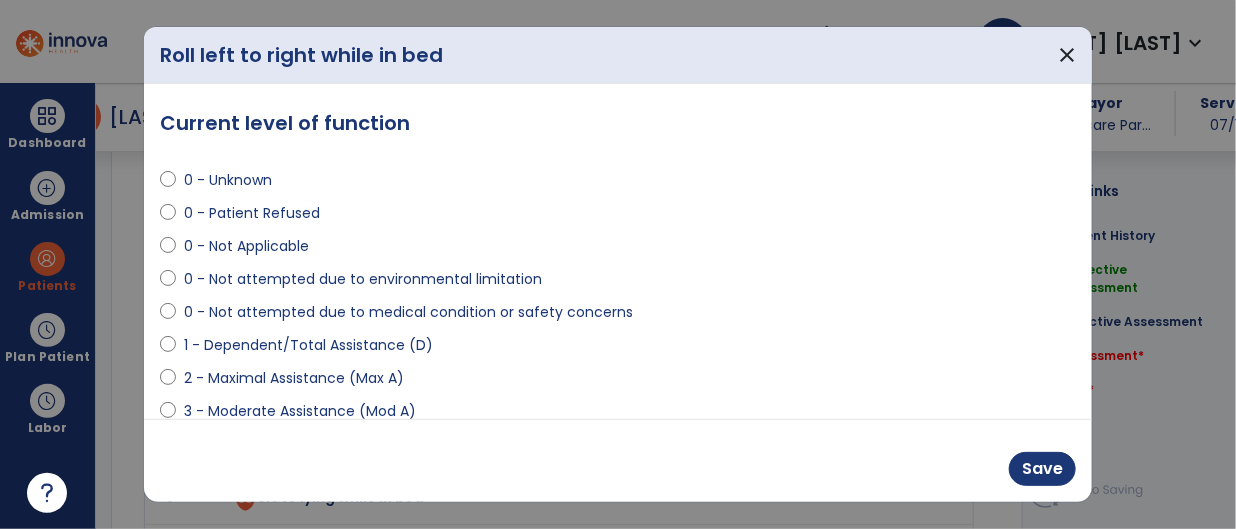 scroll, scrollTop: 2378, scrollLeft: 0, axis: vertical 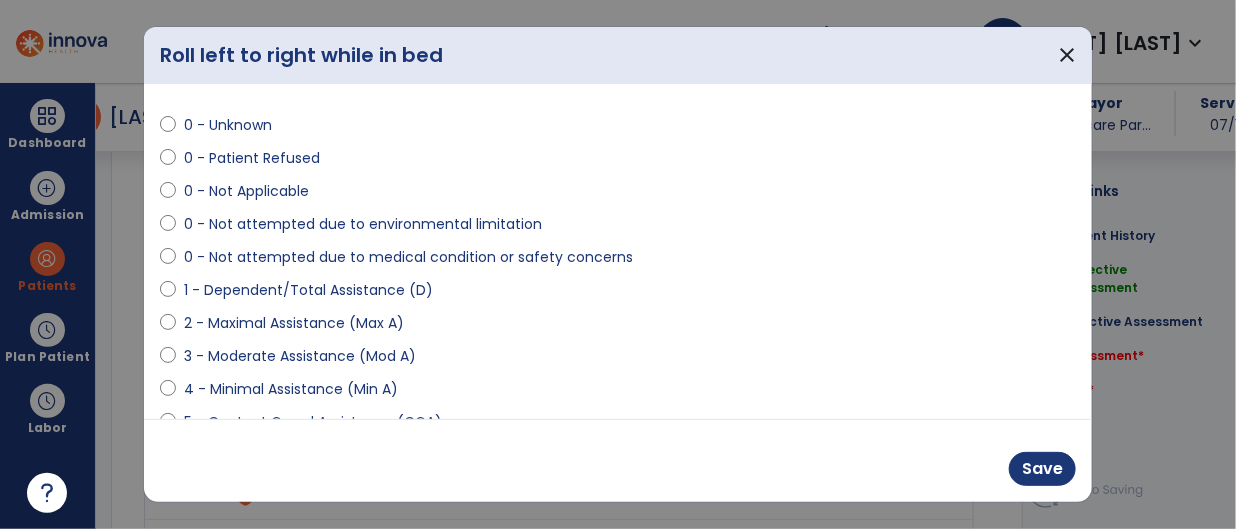 select on "**********" 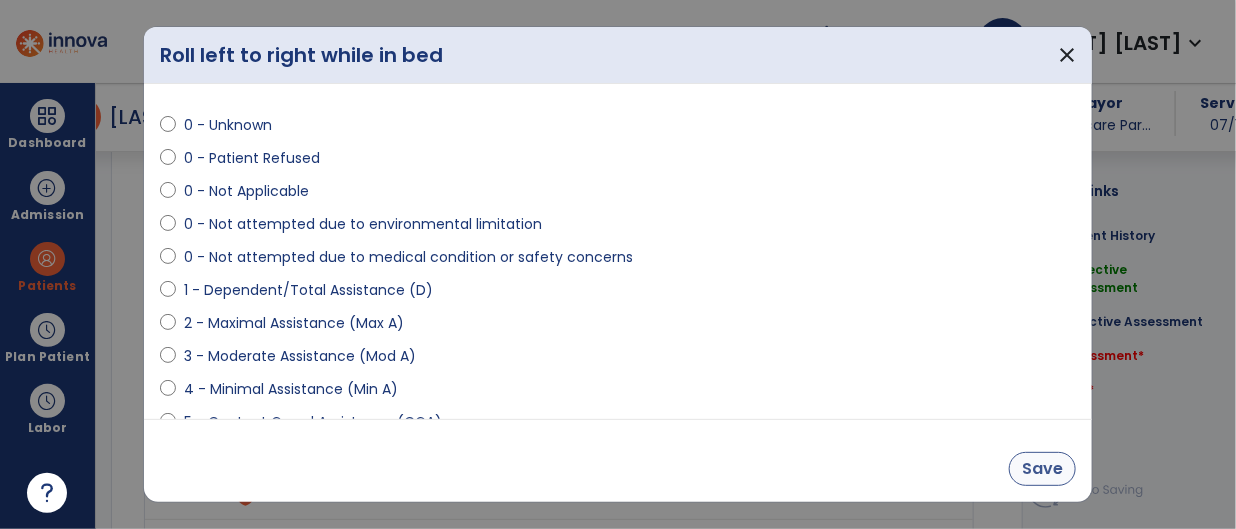 click on "Save" at bounding box center (1042, 469) 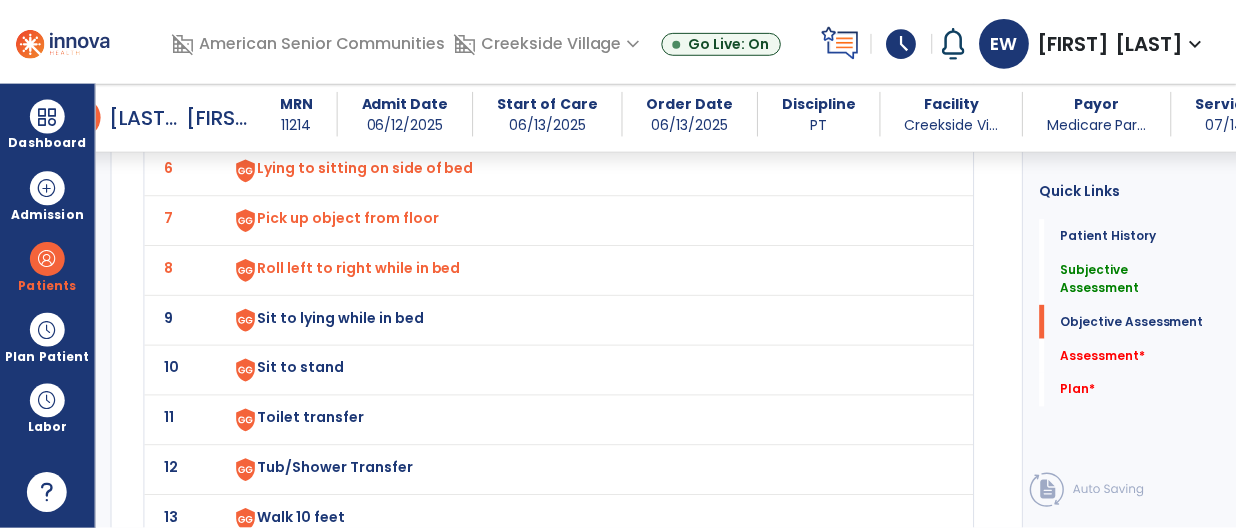 scroll, scrollTop: 2558, scrollLeft: 0, axis: vertical 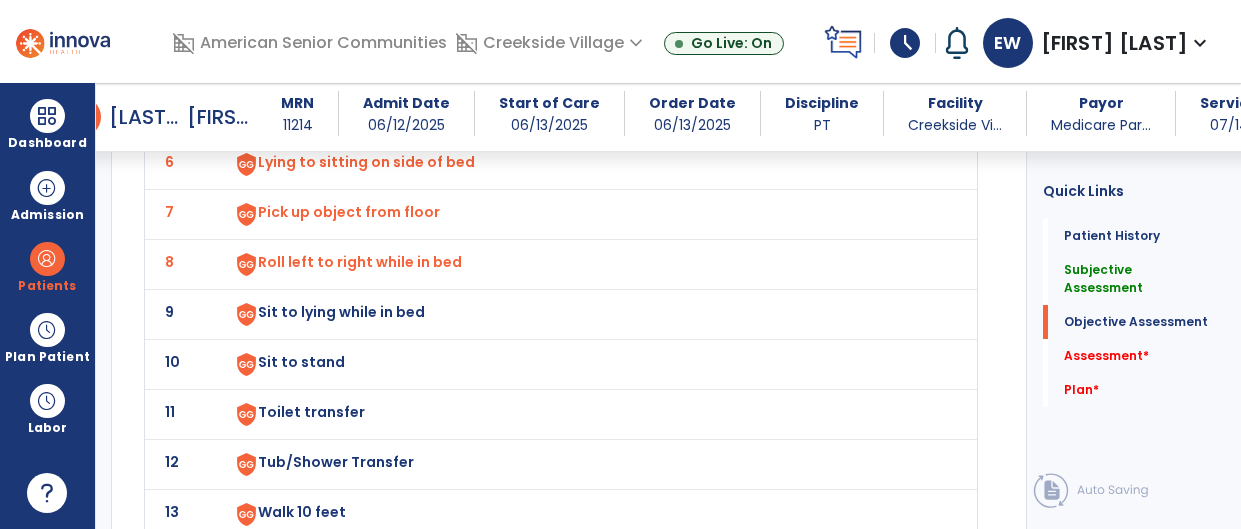 click on "9" 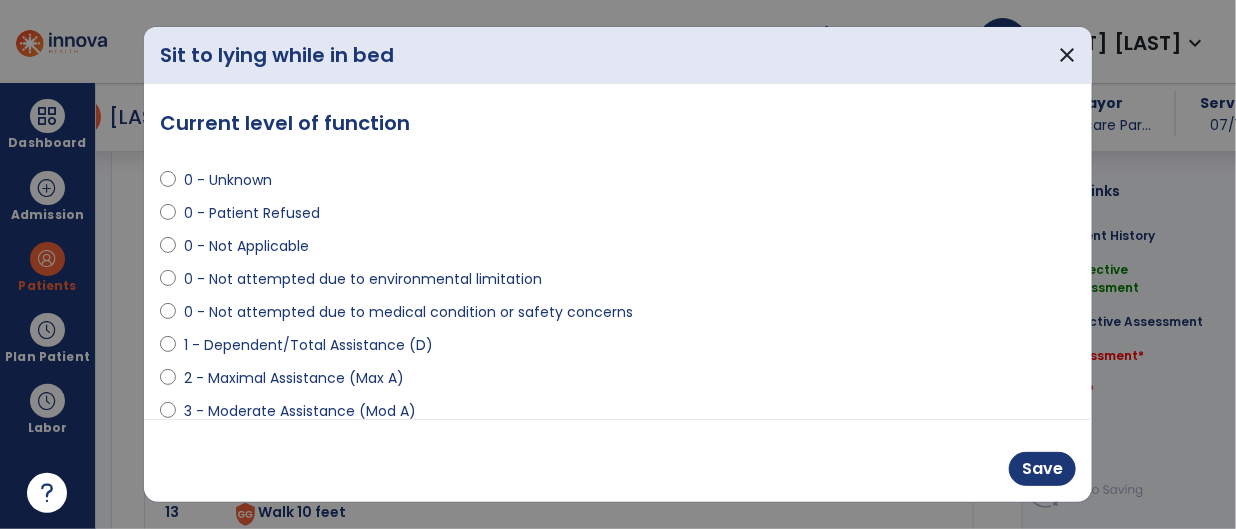 scroll, scrollTop: 2558, scrollLeft: 0, axis: vertical 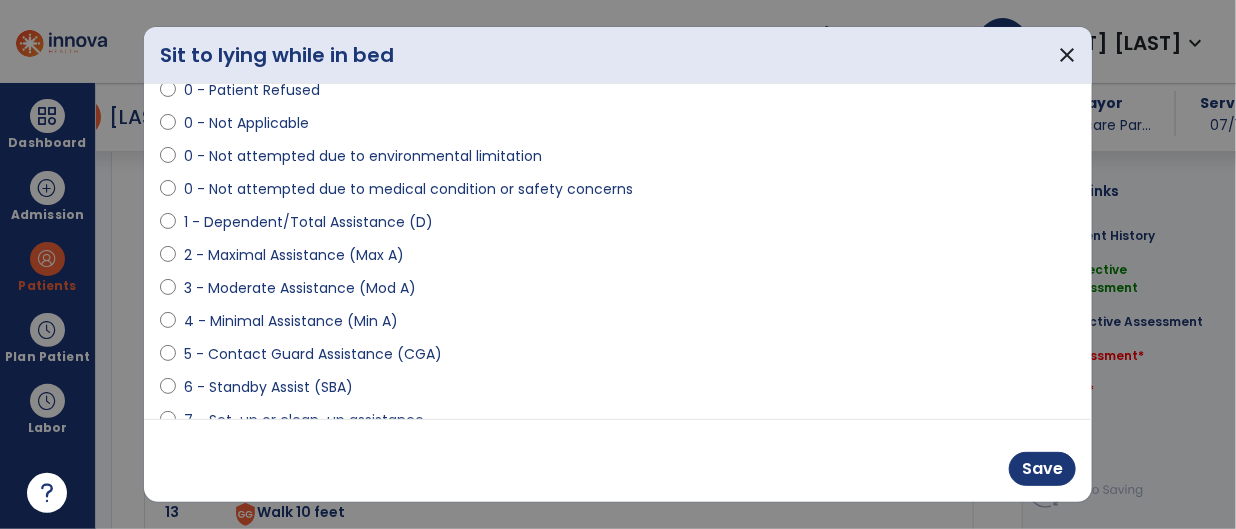click on "**********" at bounding box center (618, 251) 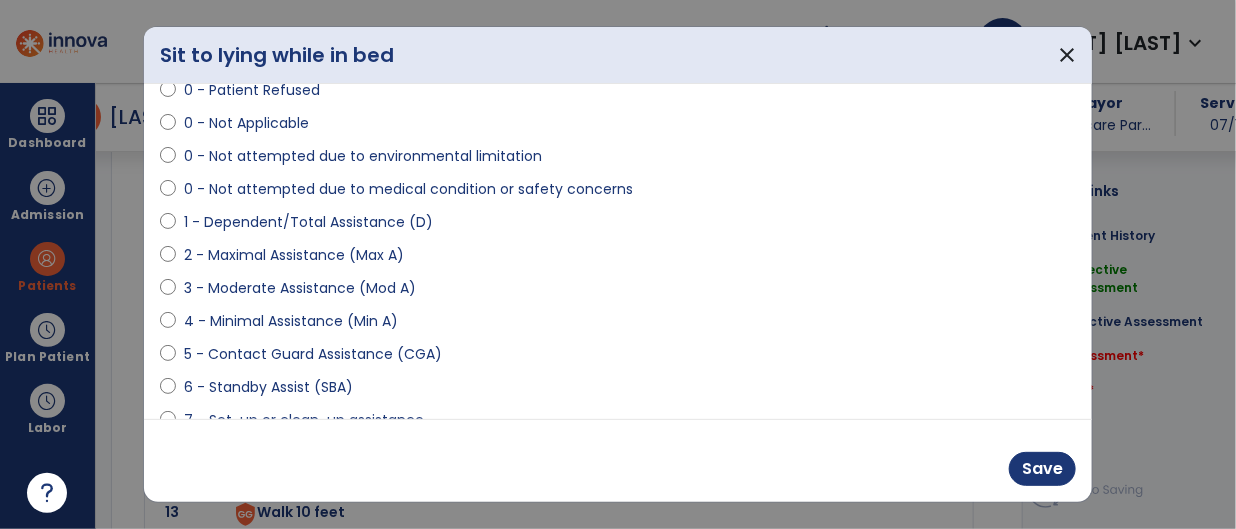 select on "**********" 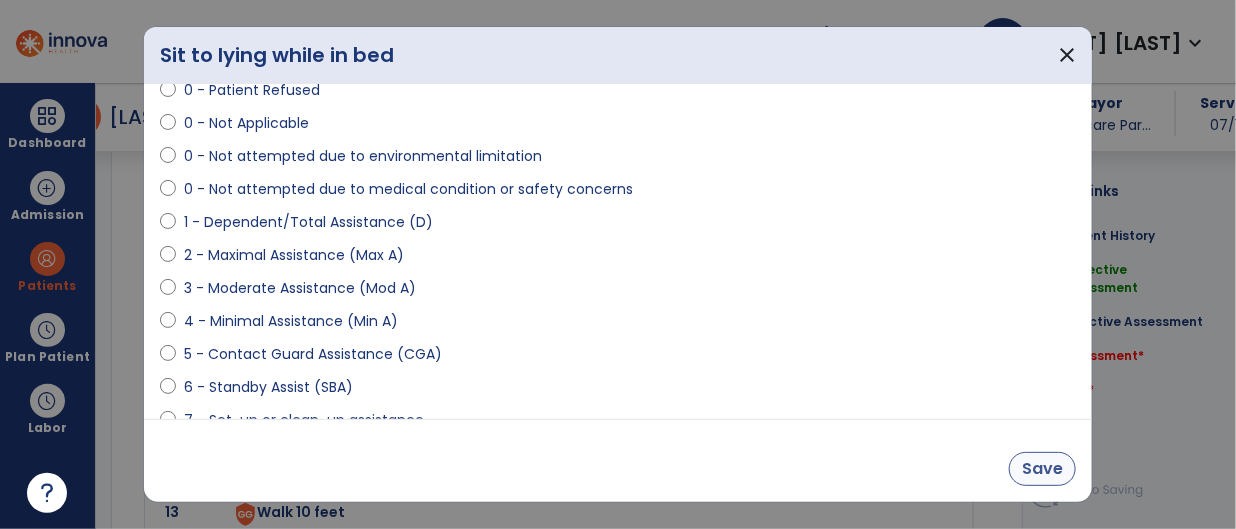 click on "Save" at bounding box center (1042, 469) 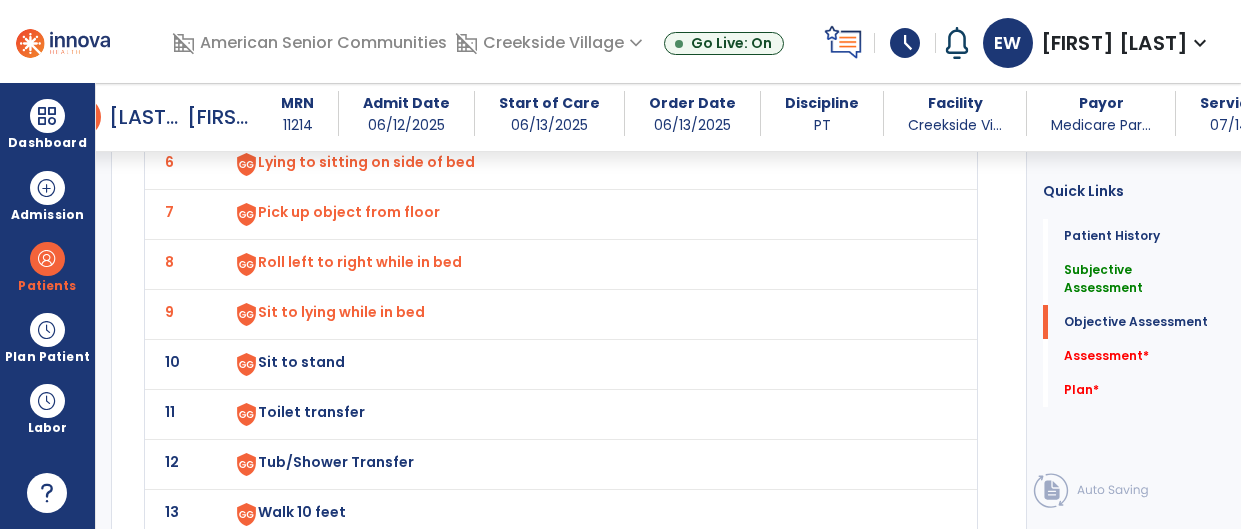 click on "10" 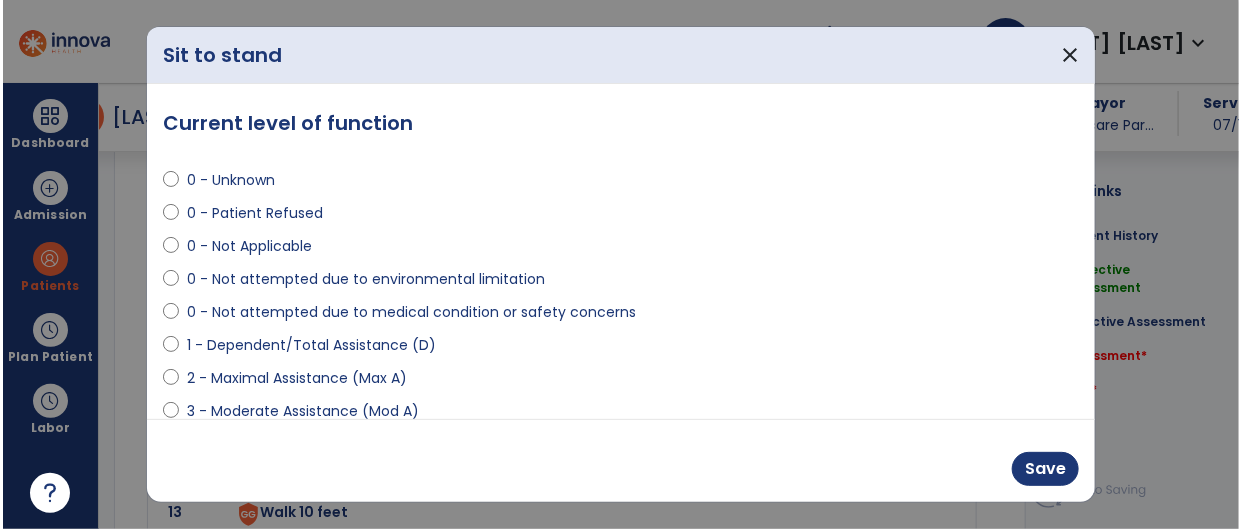 scroll, scrollTop: 2558, scrollLeft: 0, axis: vertical 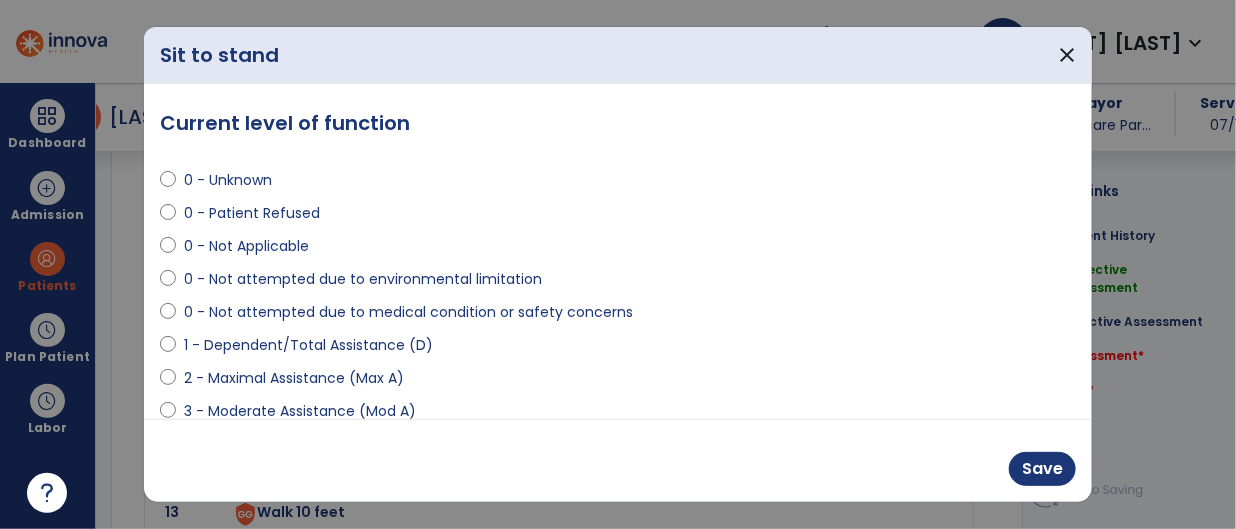 select on "**********" 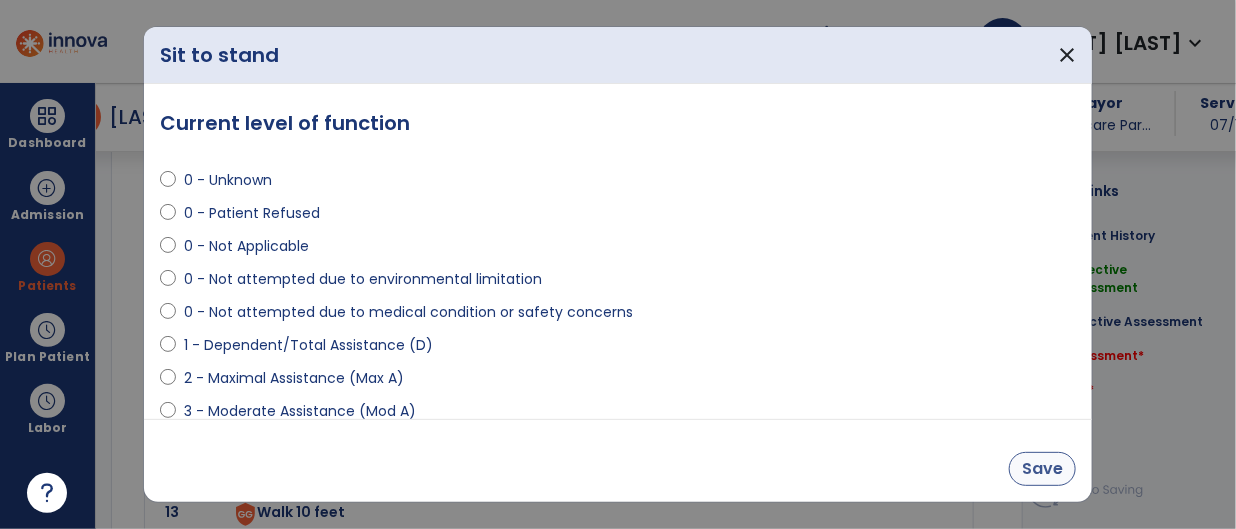 click on "Save" at bounding box center (1042, 469) 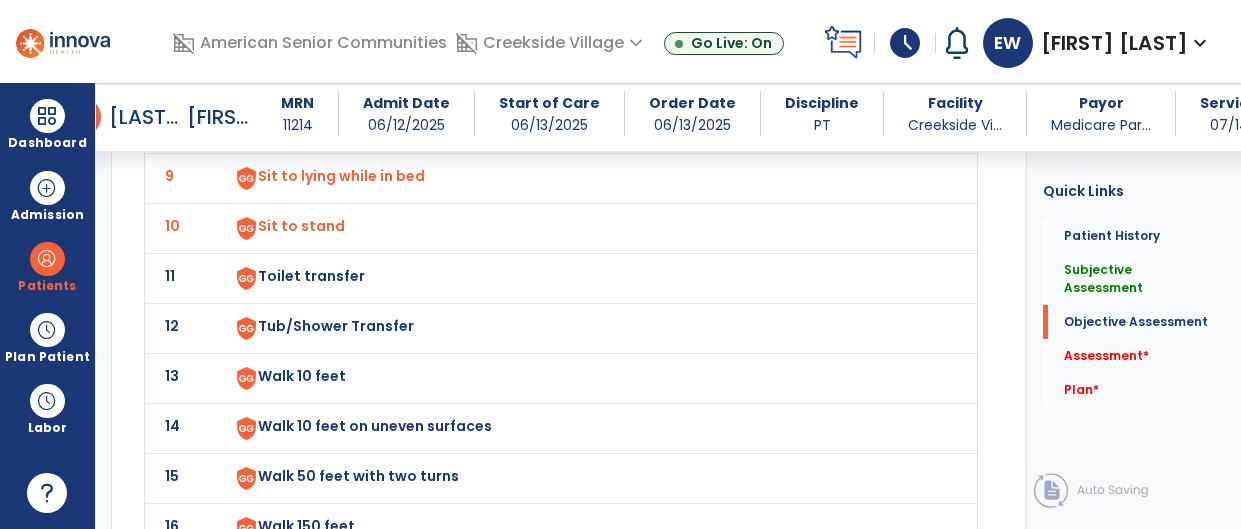 click on "11" 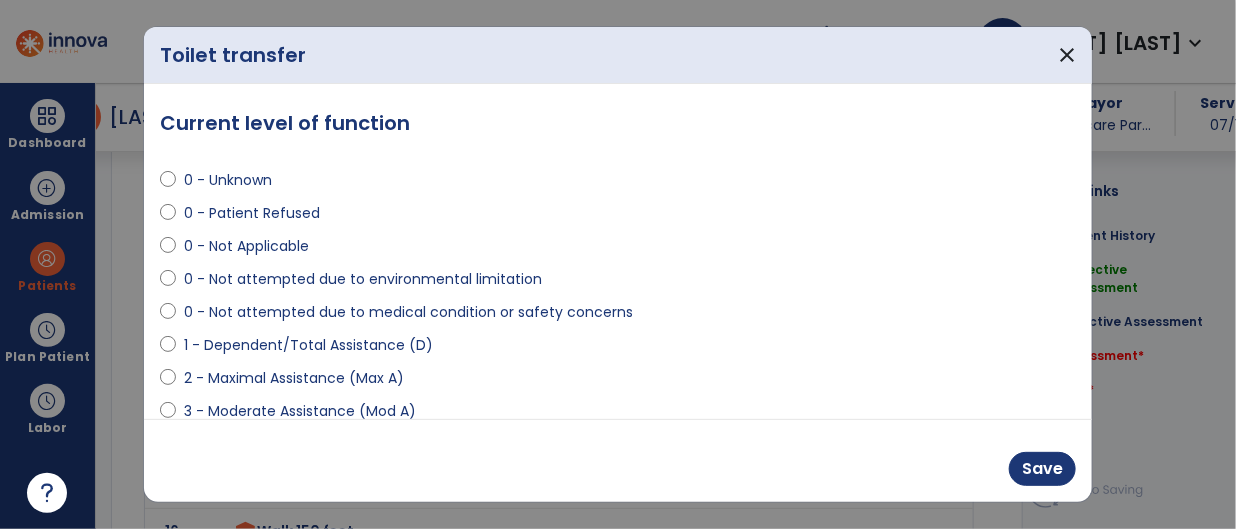 scroll, scrollTop: 2694, scrollLeft: 0, axis: vertical 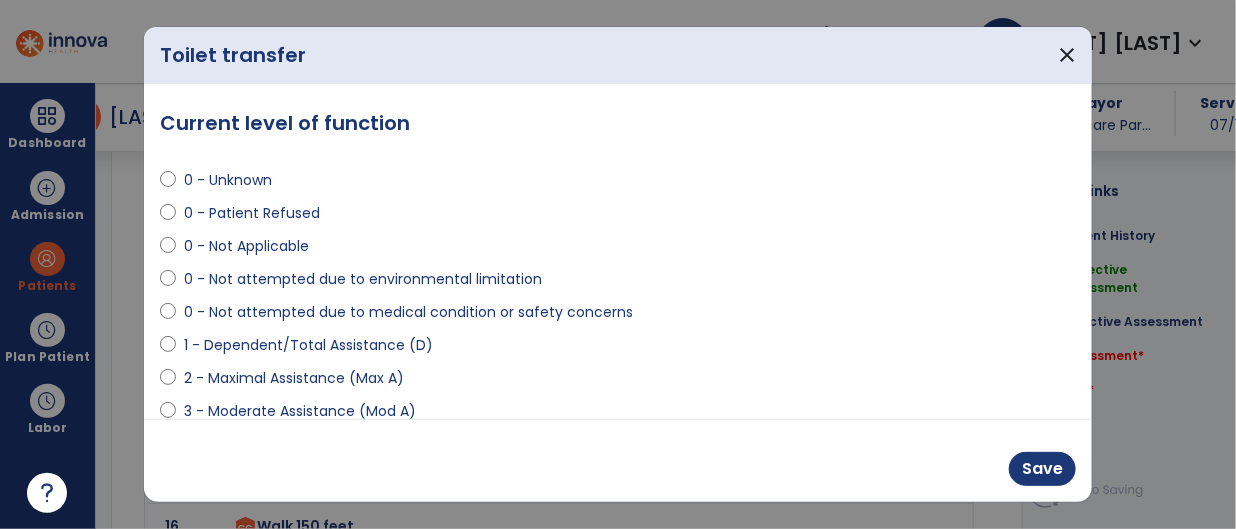 select on "**********" 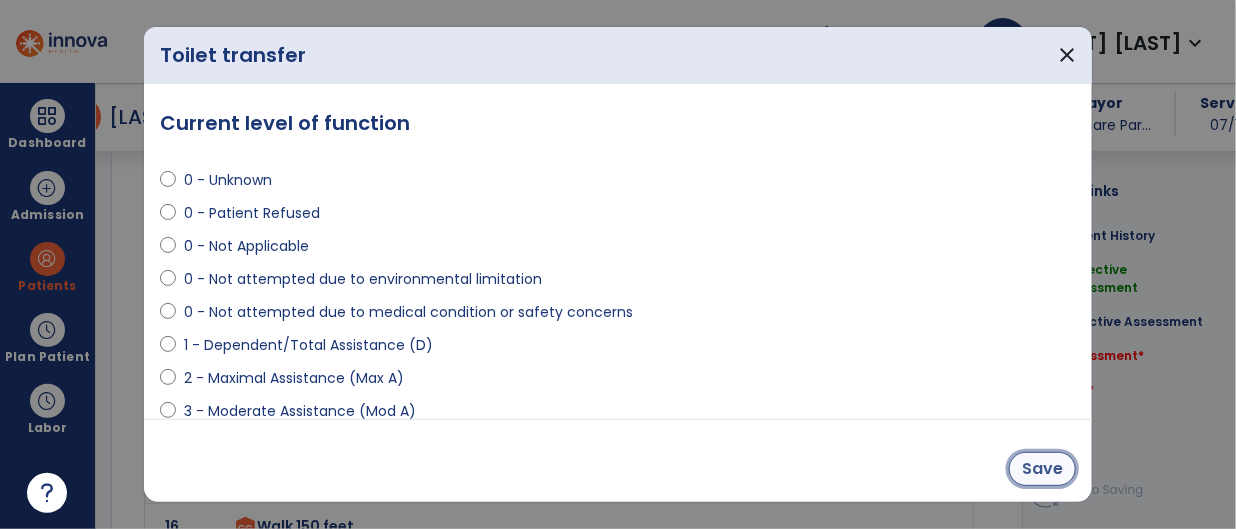 click on "Save" at bounding box center (1042, 469) 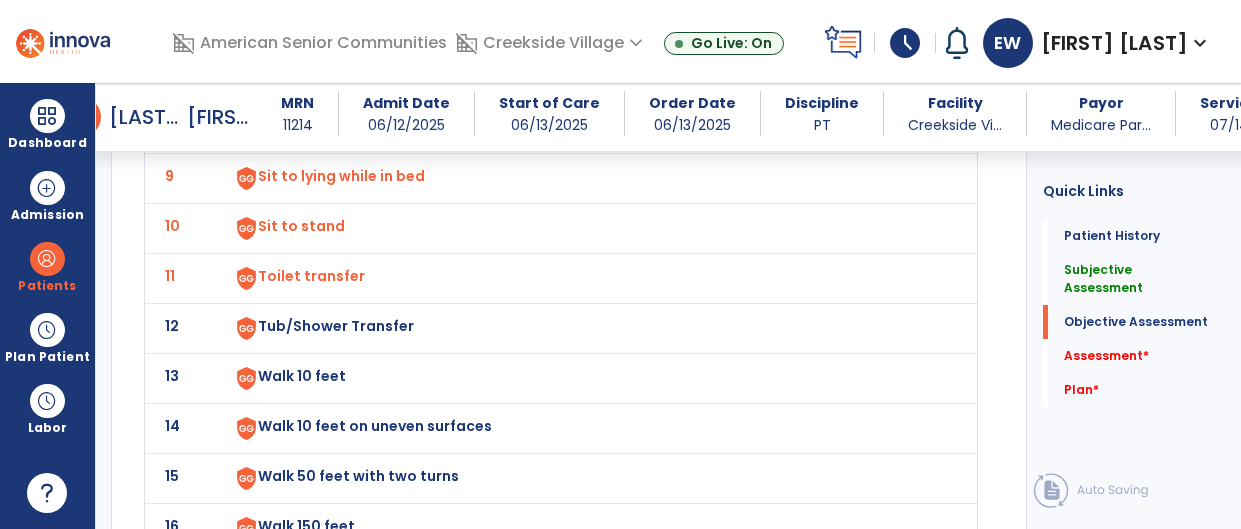 click on "11" 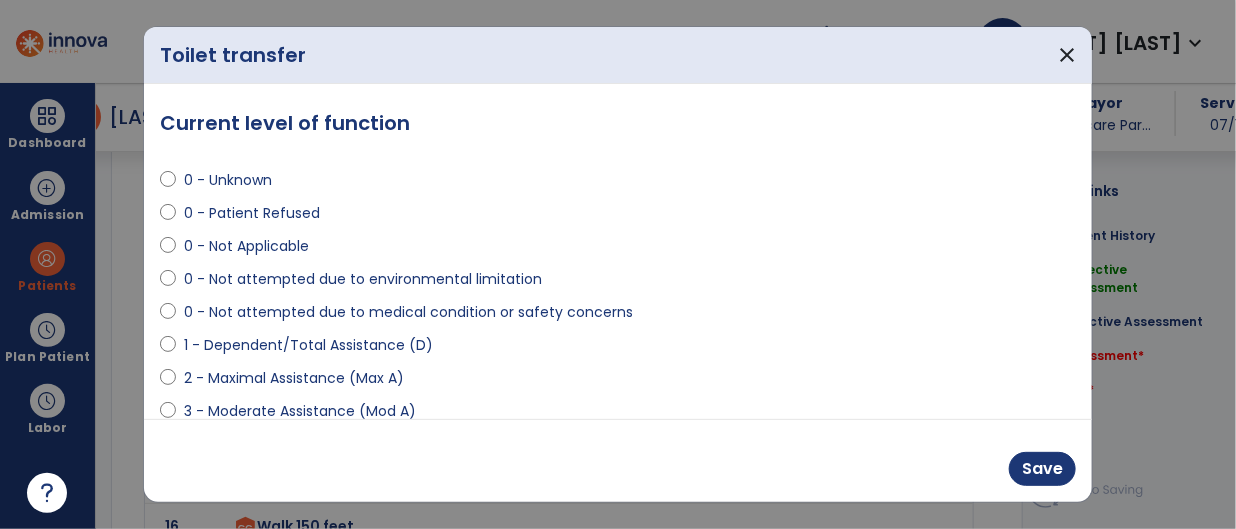 scroll, scrollTop: 2694, scrollLeft: 0, axis: vertical 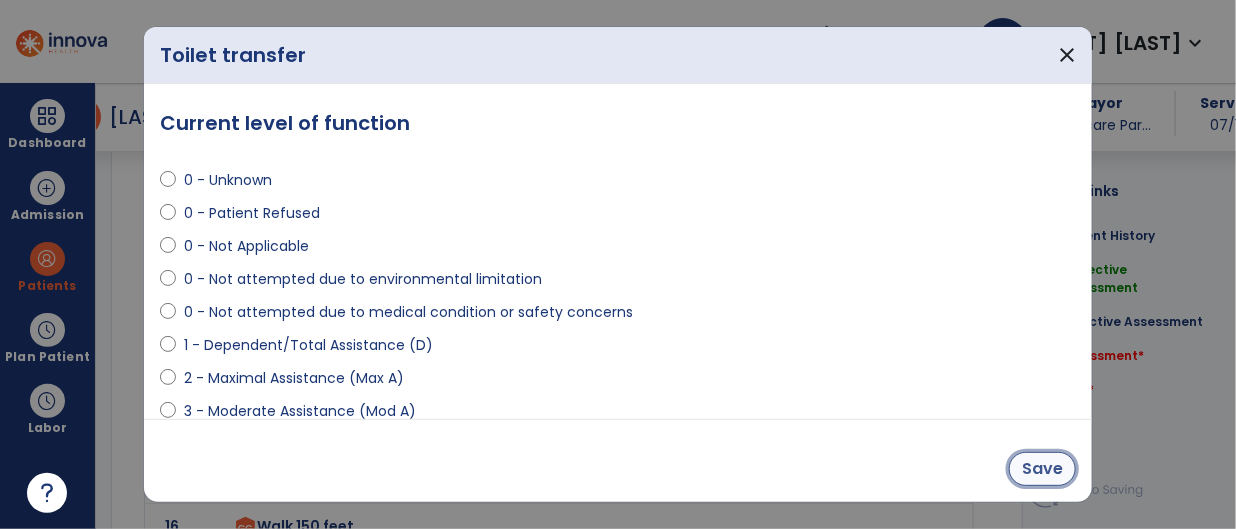 click on "Save" at bounding box center [1042, 469] 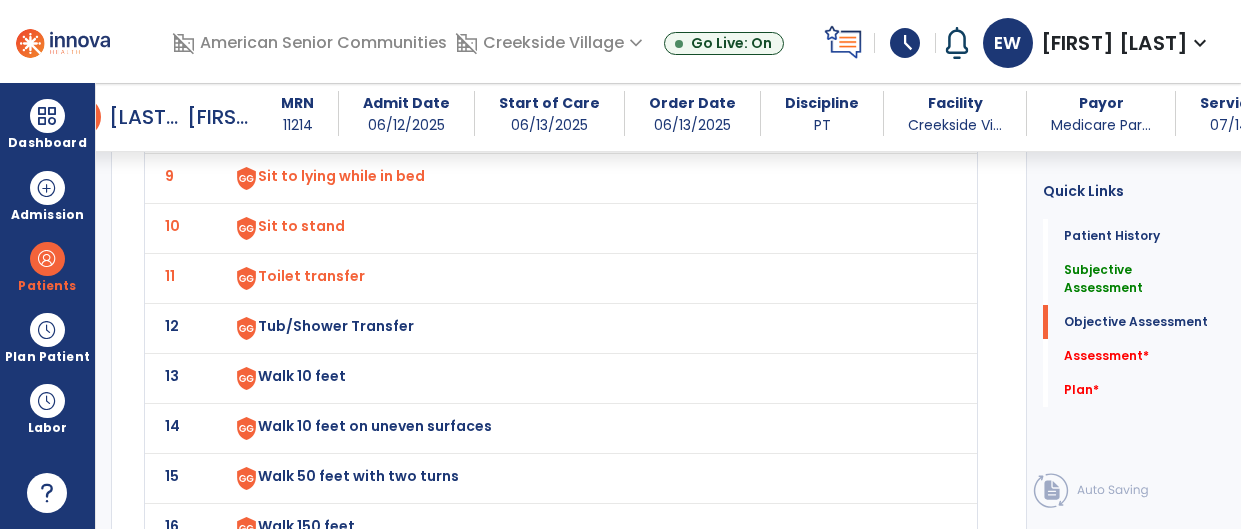 click on "12" 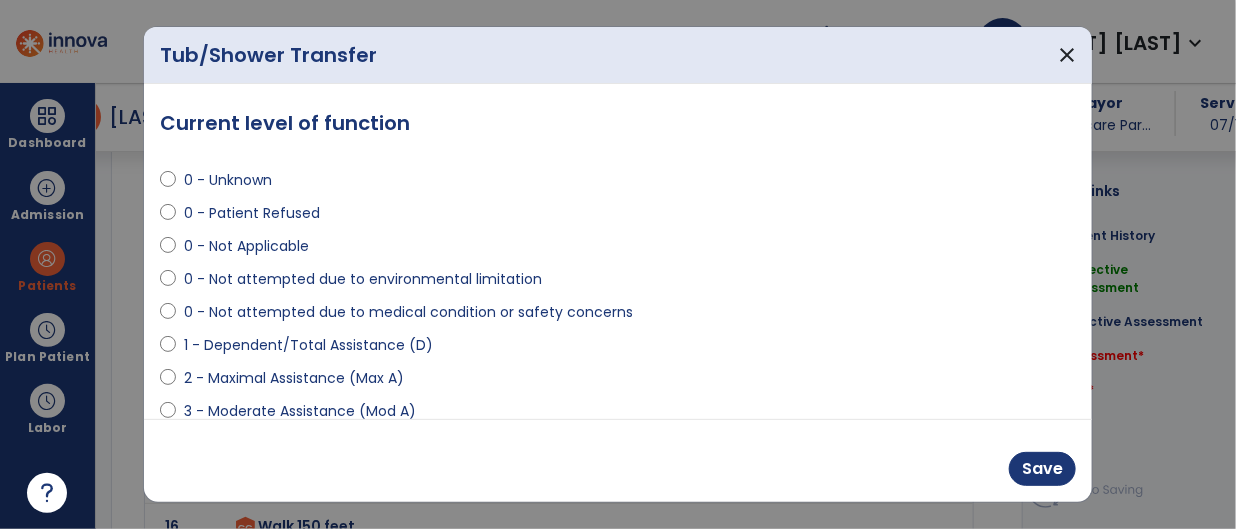 scroll, scrollTop: 2694, scrollLeft: 0, axis: vertical 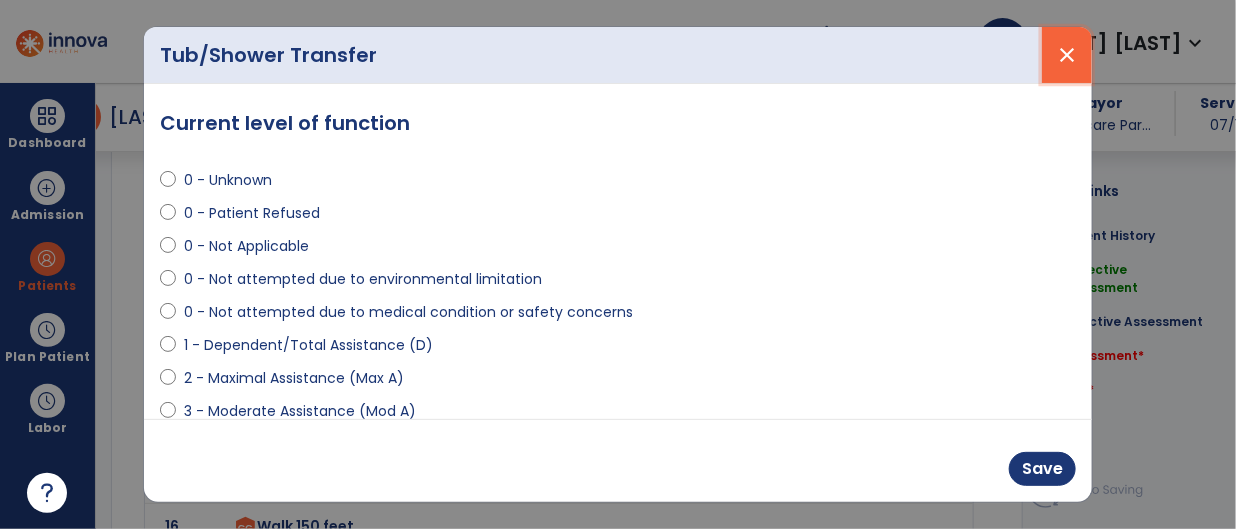 click on "close" at bounding box center (1067, 55) 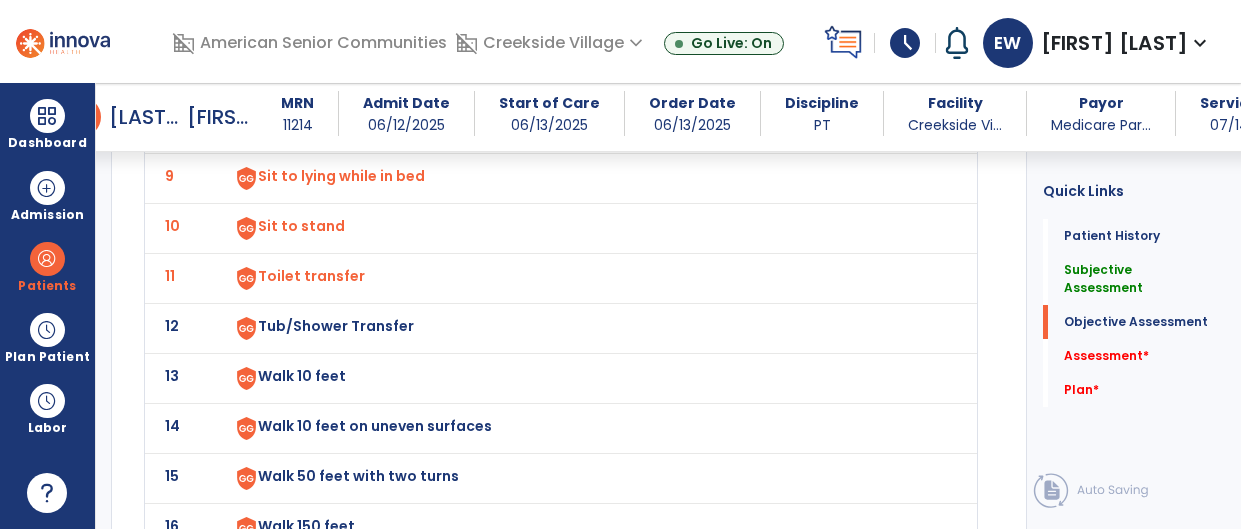 click on "12" 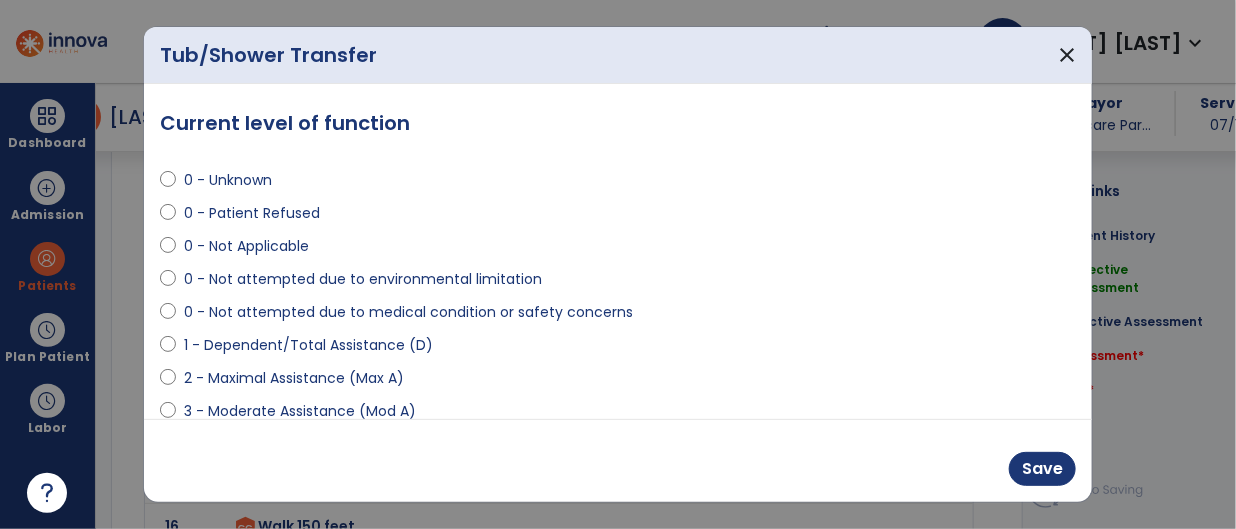 scroll, scrollTop: 2694, scrollLeft: 0, axis: vertical 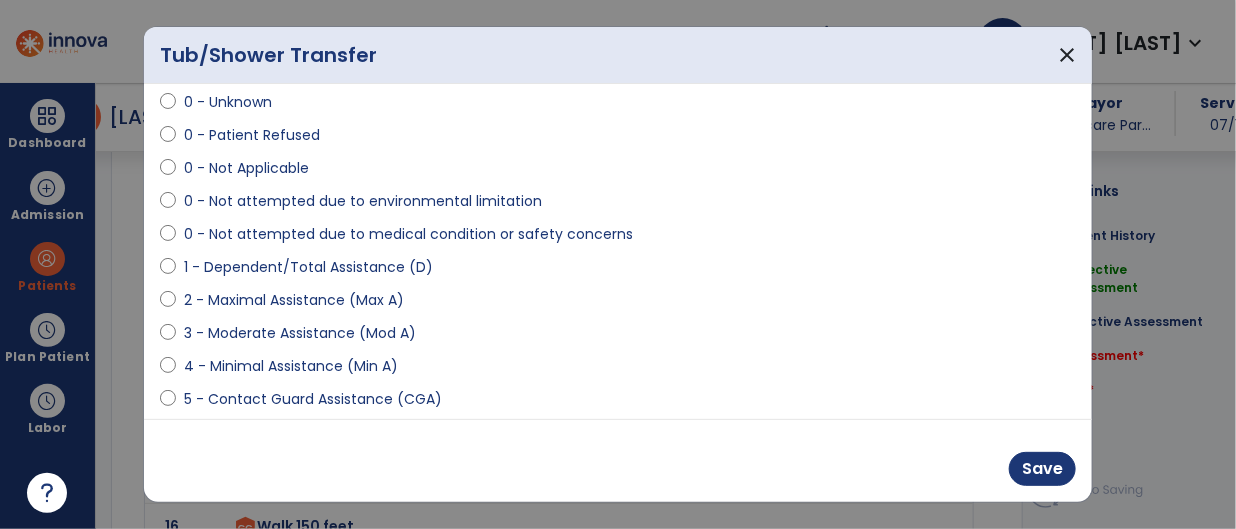 select on "**********" 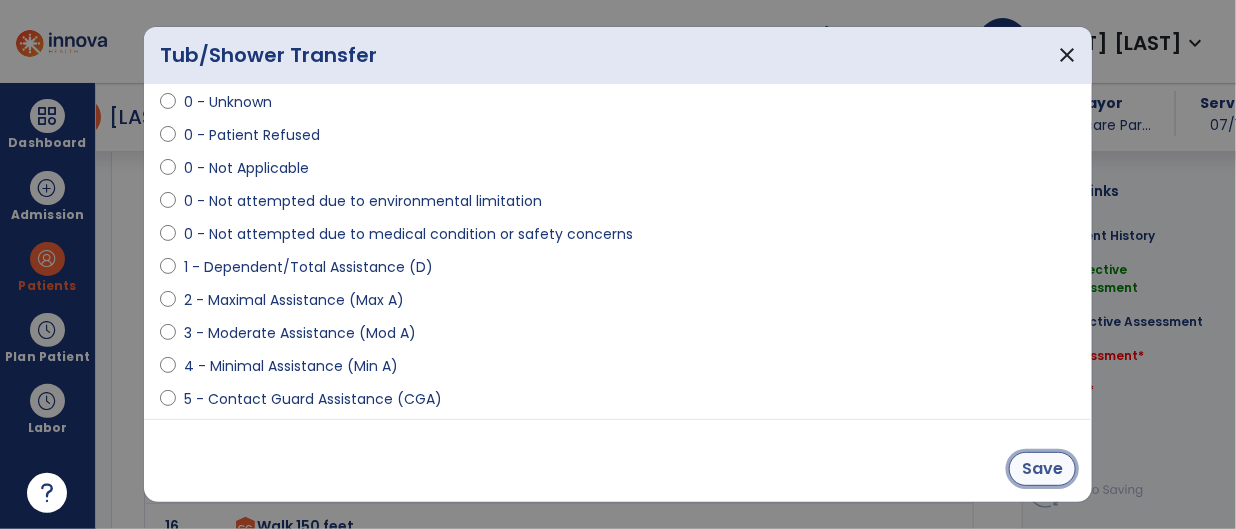 click on "Save" at bounding box center [1042, 469] 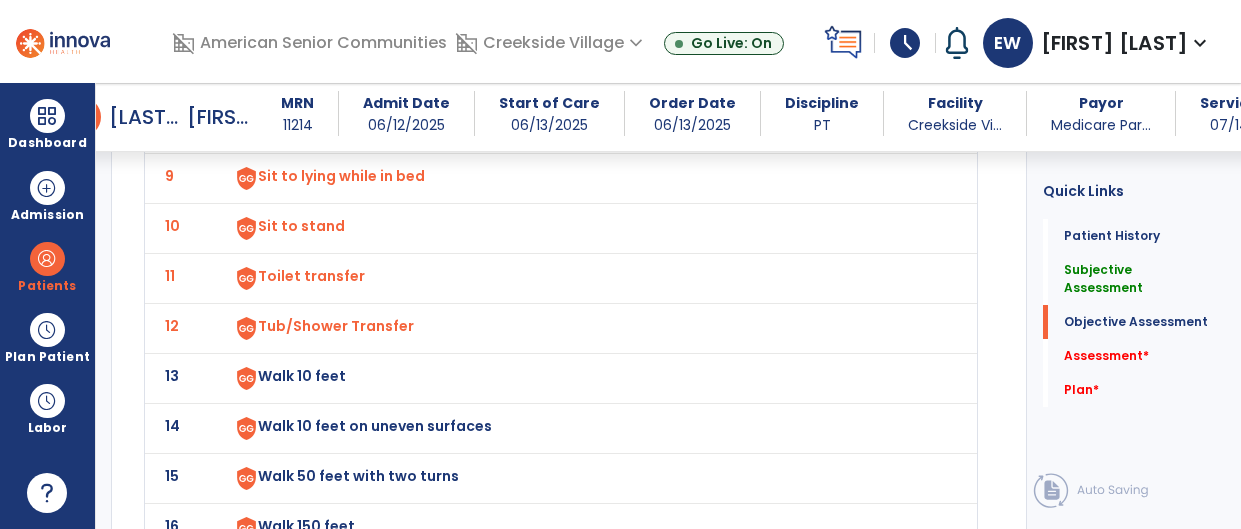 click on "13" 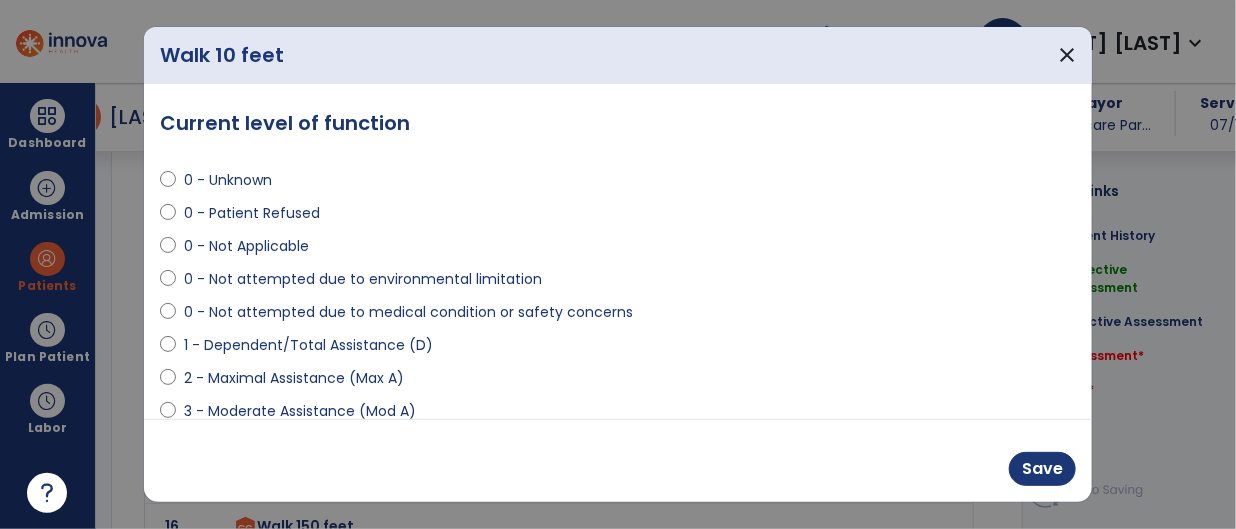 scroll, scrollTop: 2694, scrollLeft: 0, axis: vertical 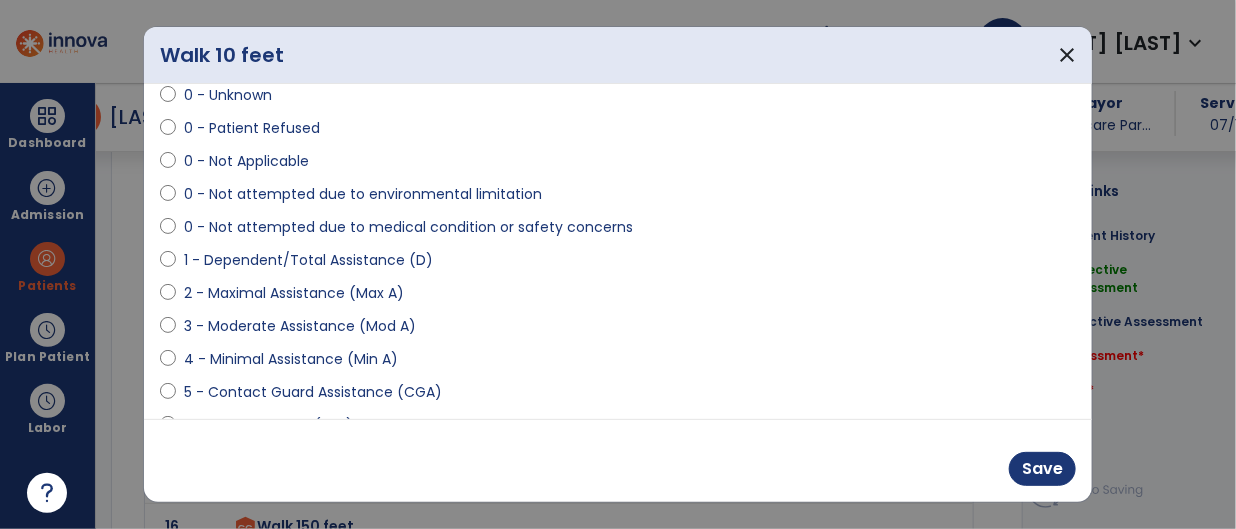 select on "**********" 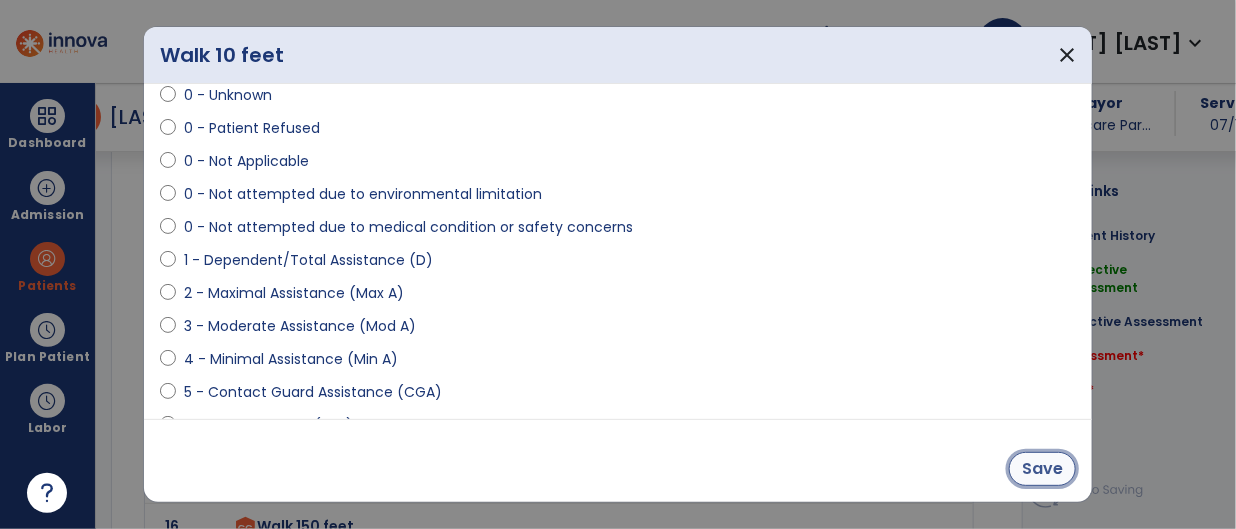 click on "Save" at bounding box center [1042, 469] 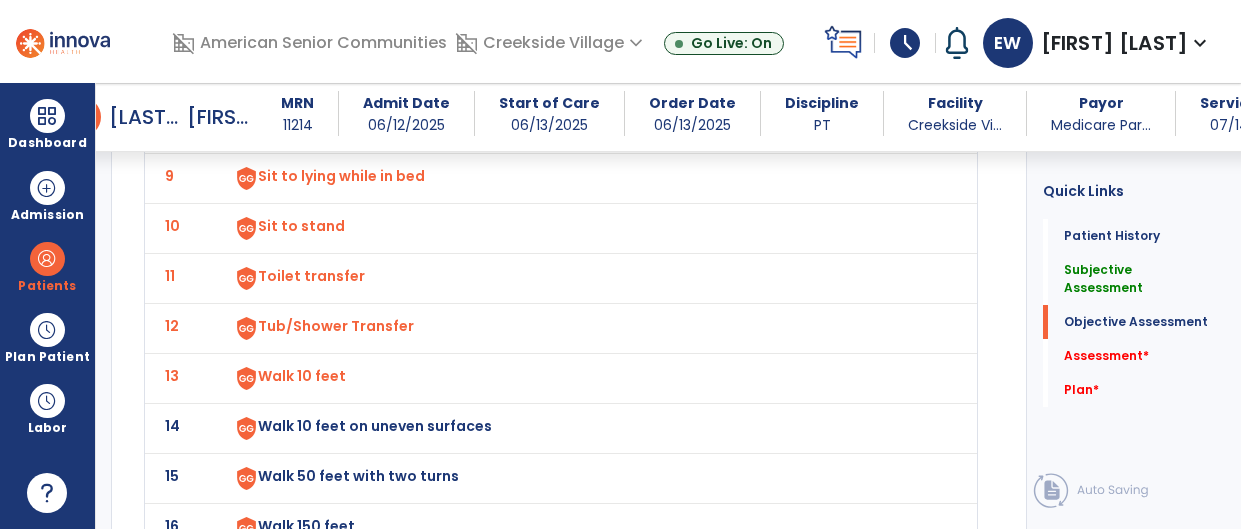 click on "14" 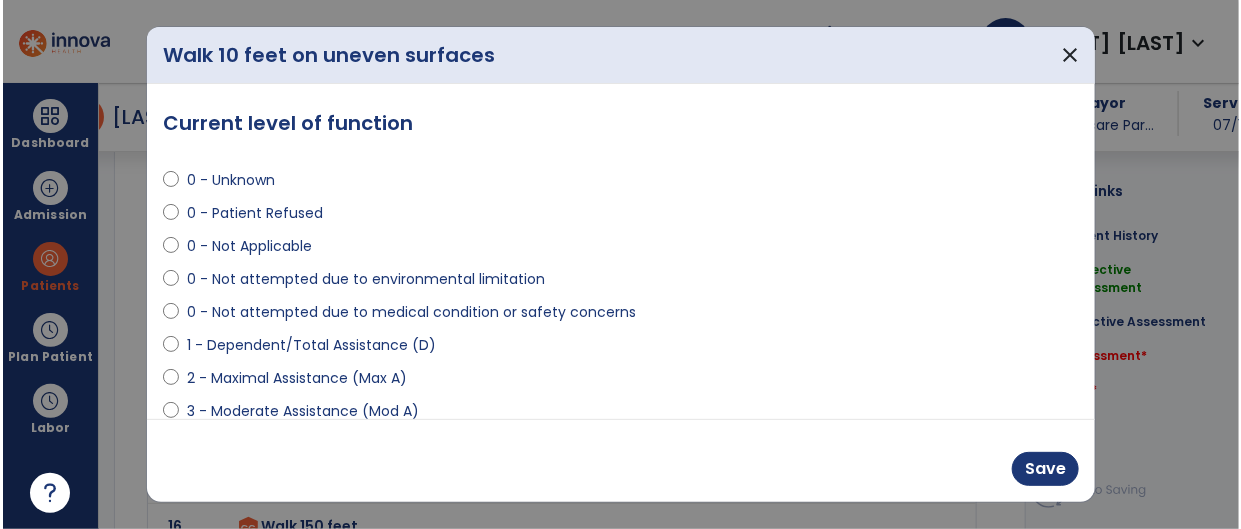 scroll, scrollTop: 2694, scrollLeft: 0, axis: vertical 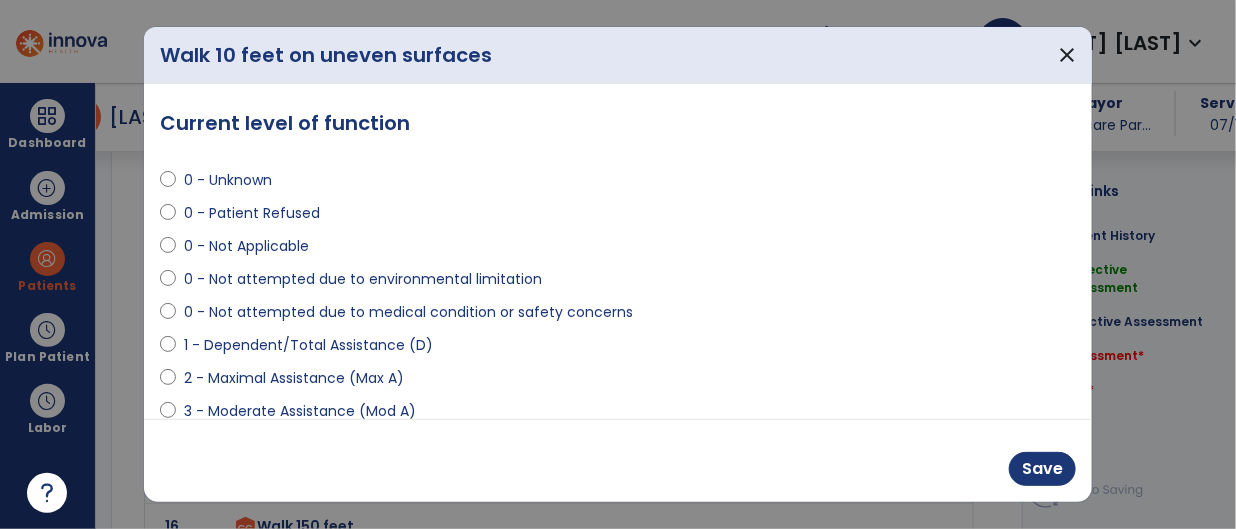 select on "**********" 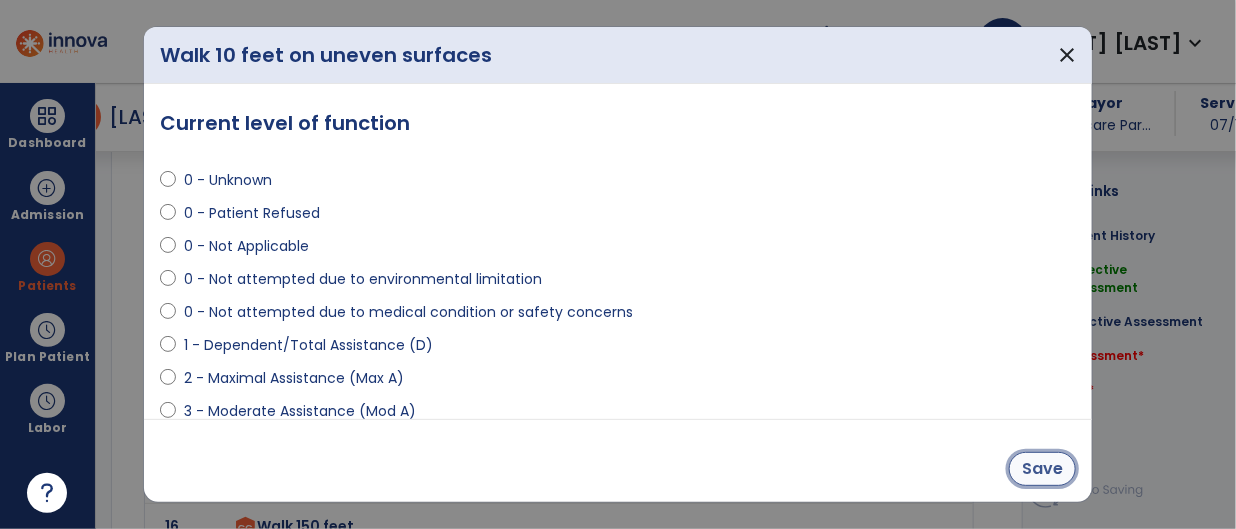 click on "Save" at bounding box center [1042, 469] 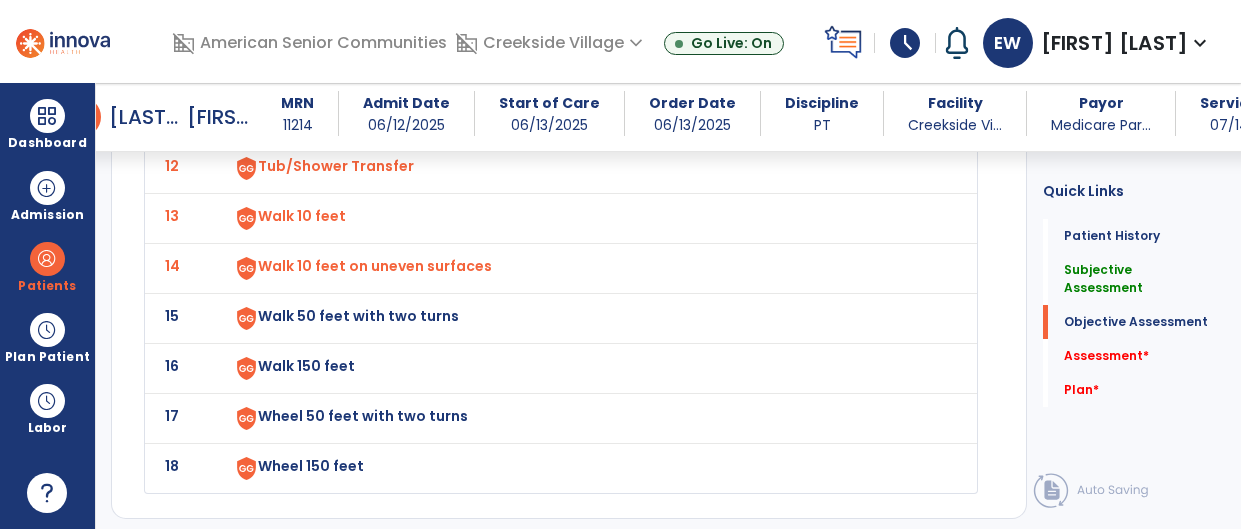 click on "15 Walk 50 feet with two turns" 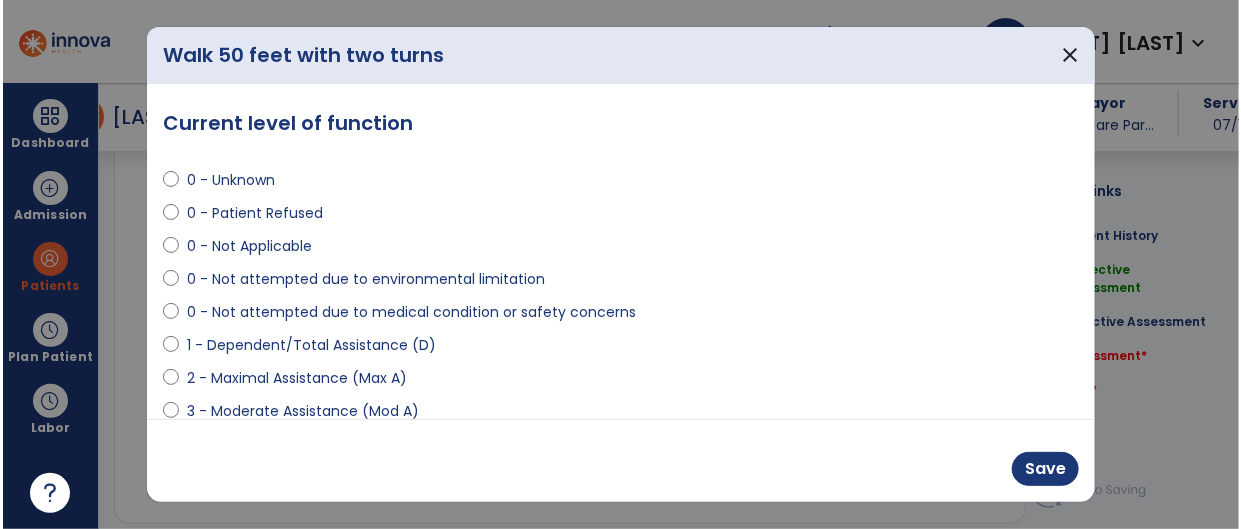 scroll, scrollTop: 2854, scrollLeft: 0, axis: vertical 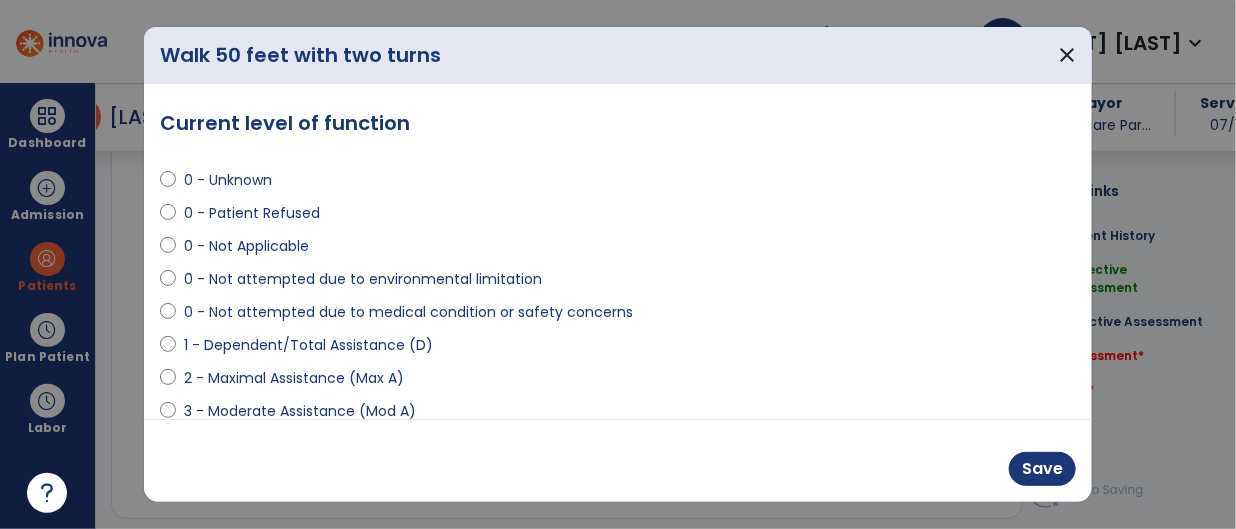 select on "**********" 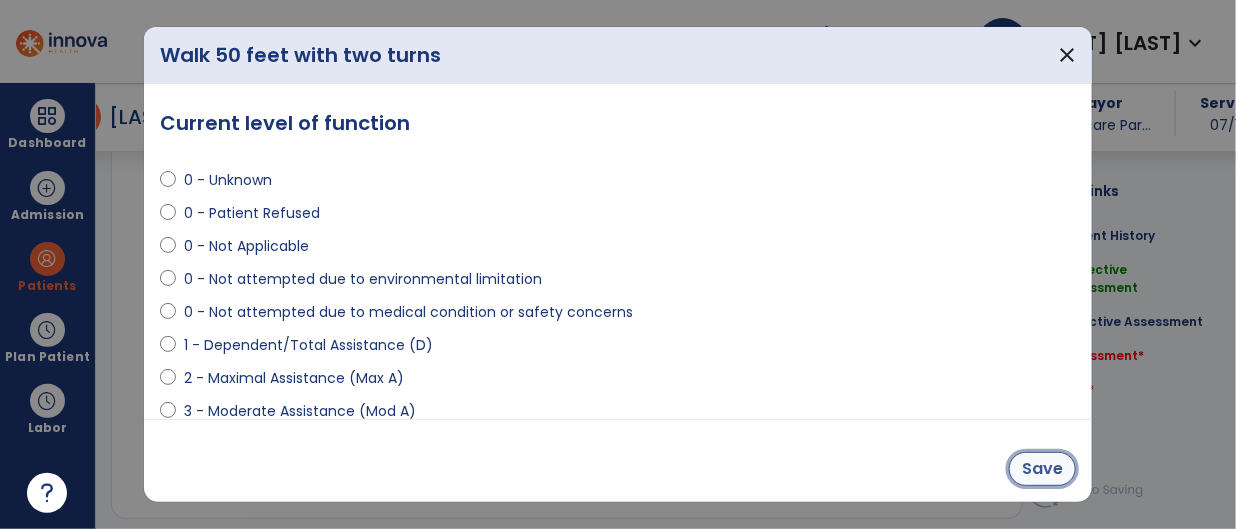 click on "Save" at bounding box center (1042, 469) 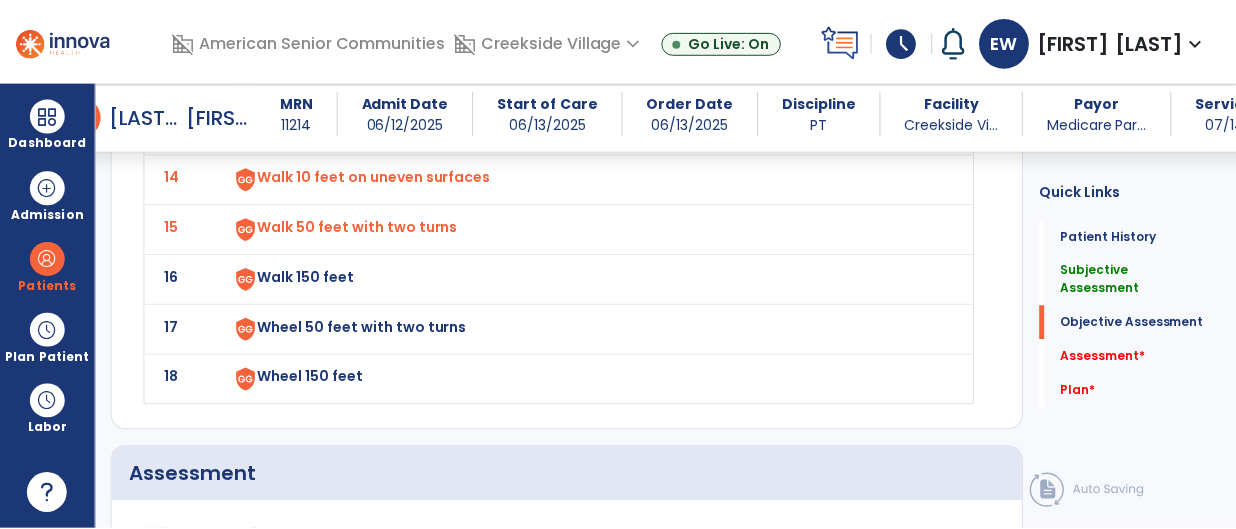 scroll, scrollTop: 2947, scrollLeft: 0, axis: vertical 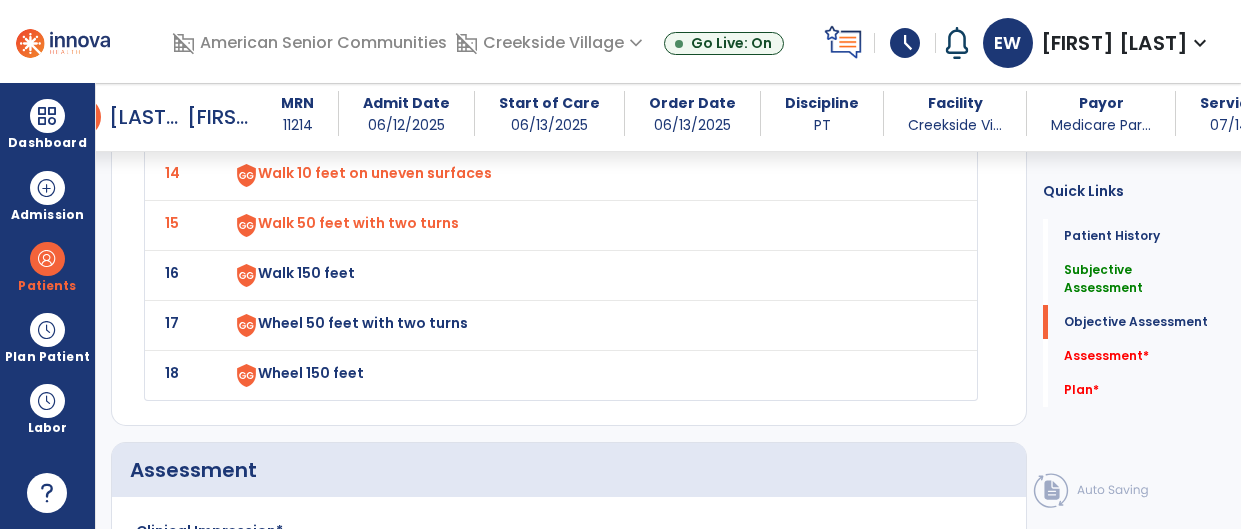 click on "16" 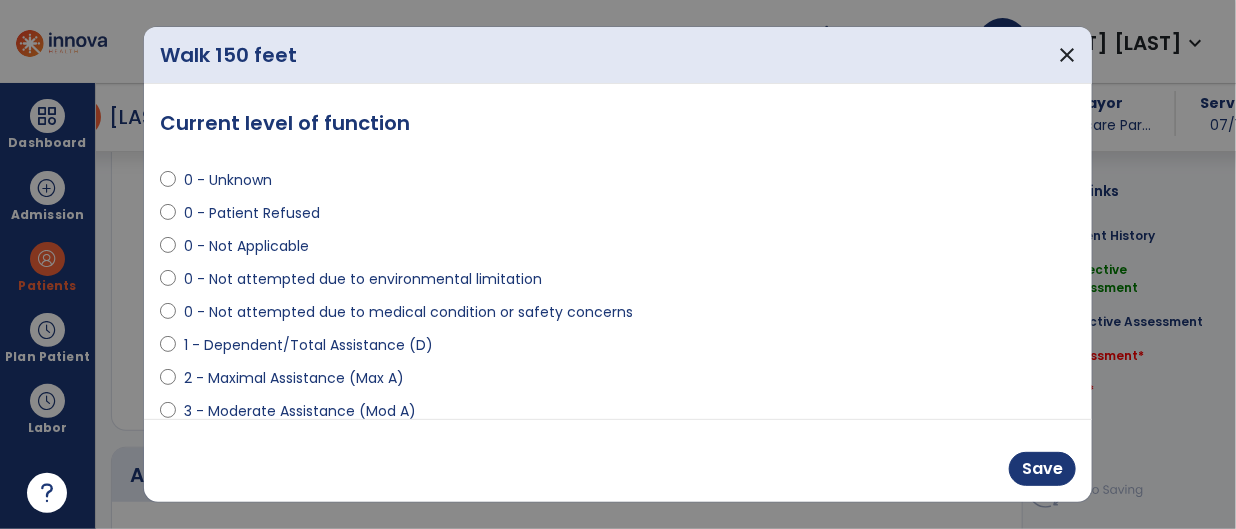 scroll, scrollTop: 2947, scrollLeft: 0, axis: vertical 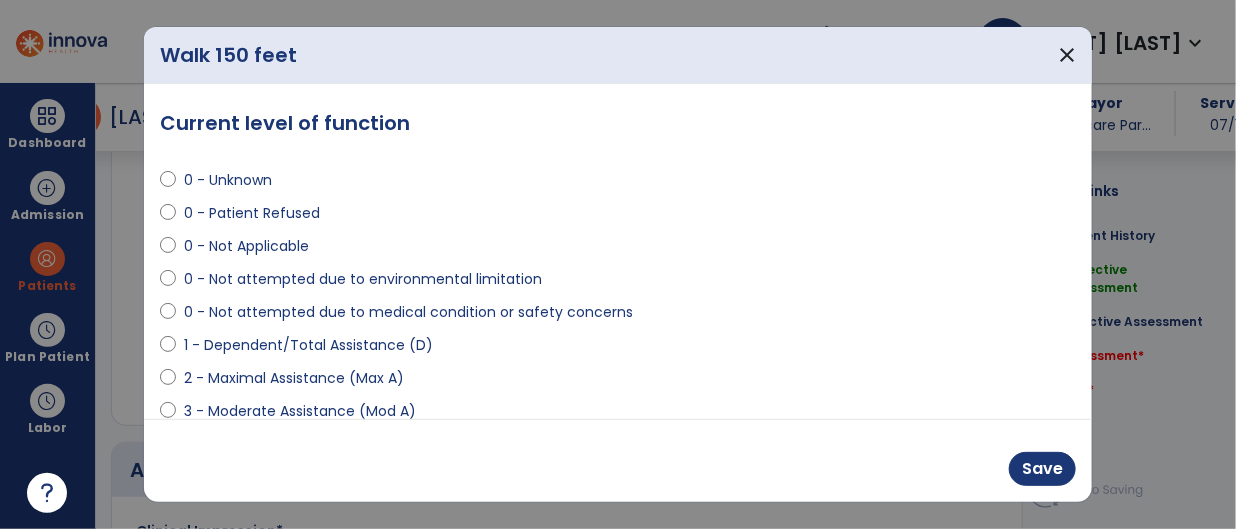 select on "**********" 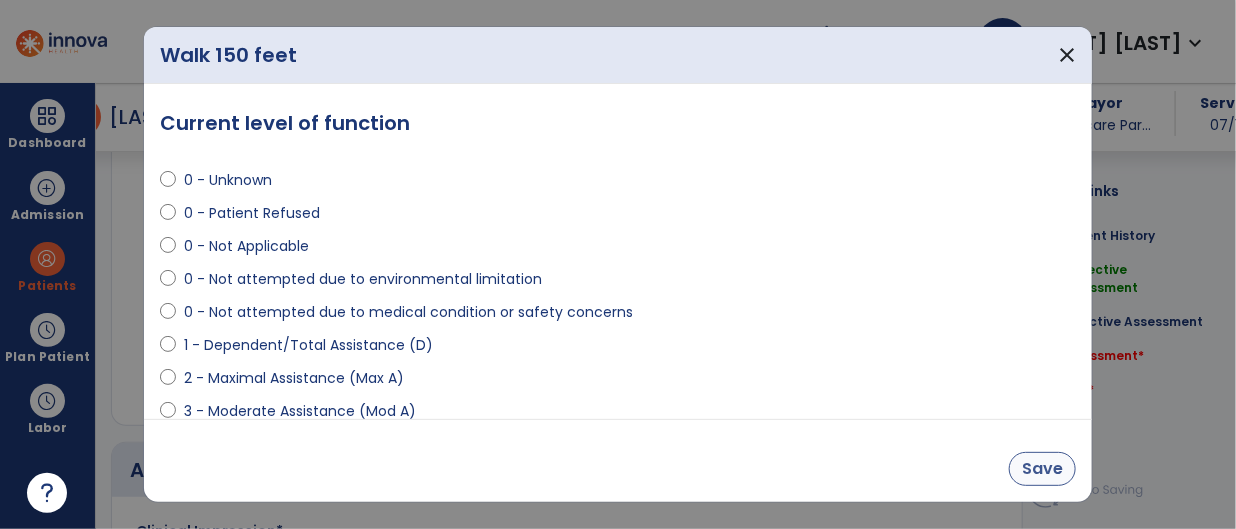 click on "Save" at bounding box center [1042, 469] 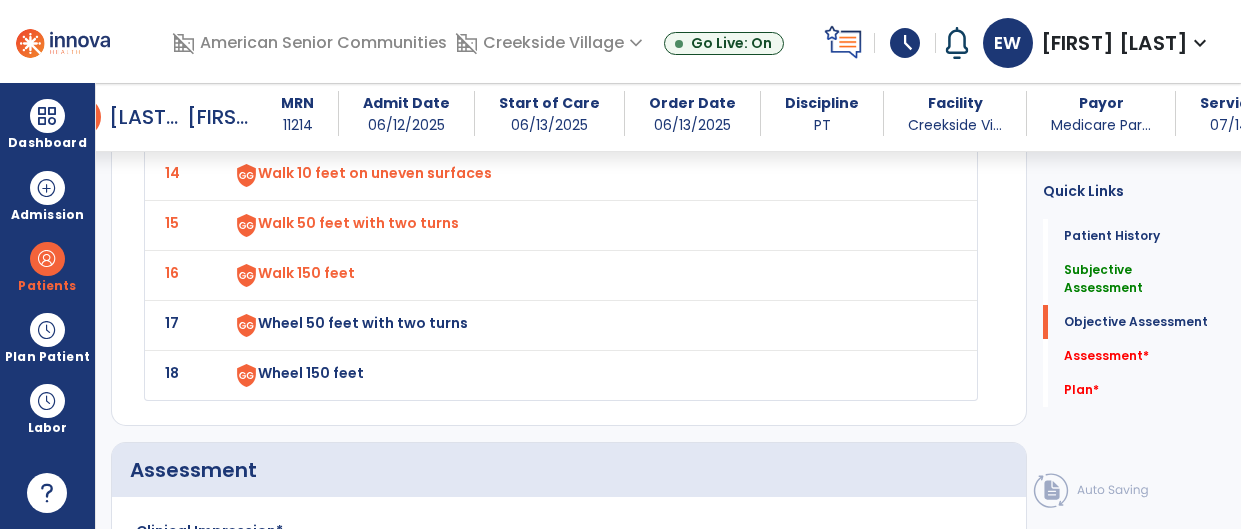 click on "18" 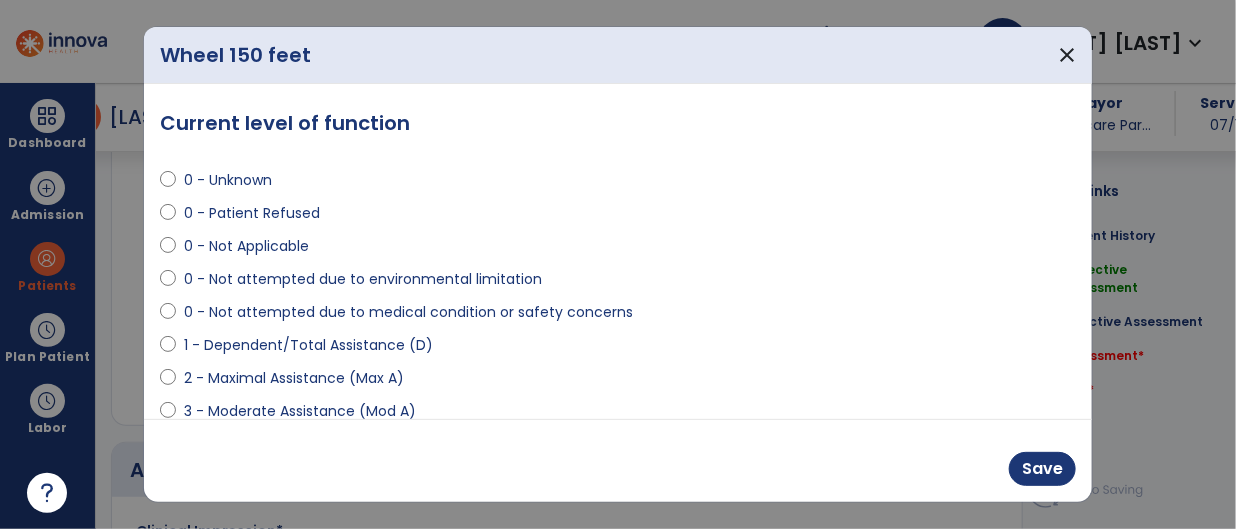 scroll, scrollTop: 2947, scrollLeft: 0, axis: vertical 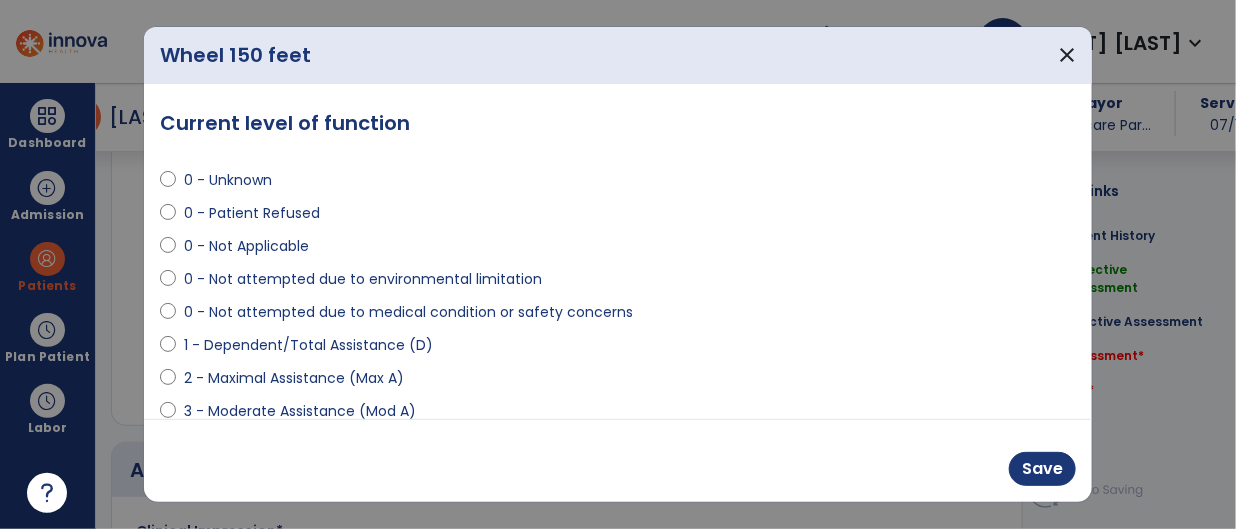 select on "**********" 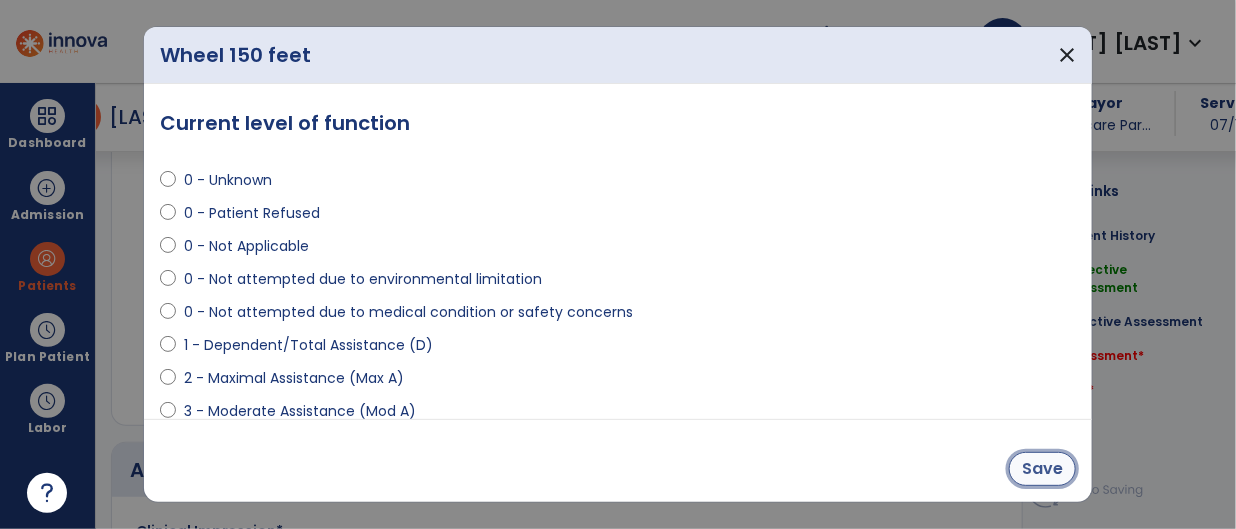 click on "Save" at bounding box center (1042, 469) 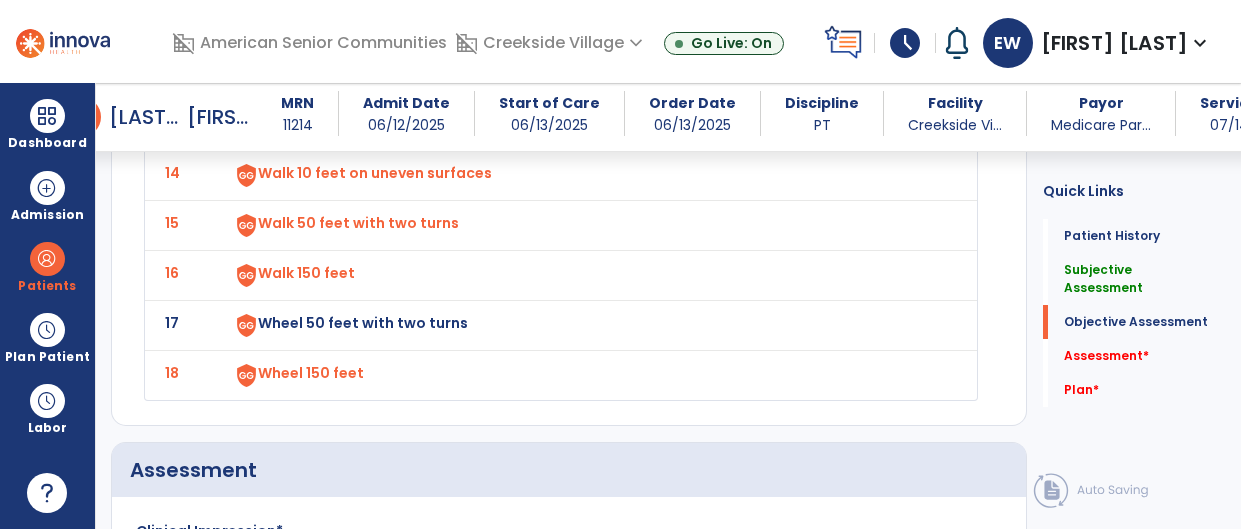 click on "17" 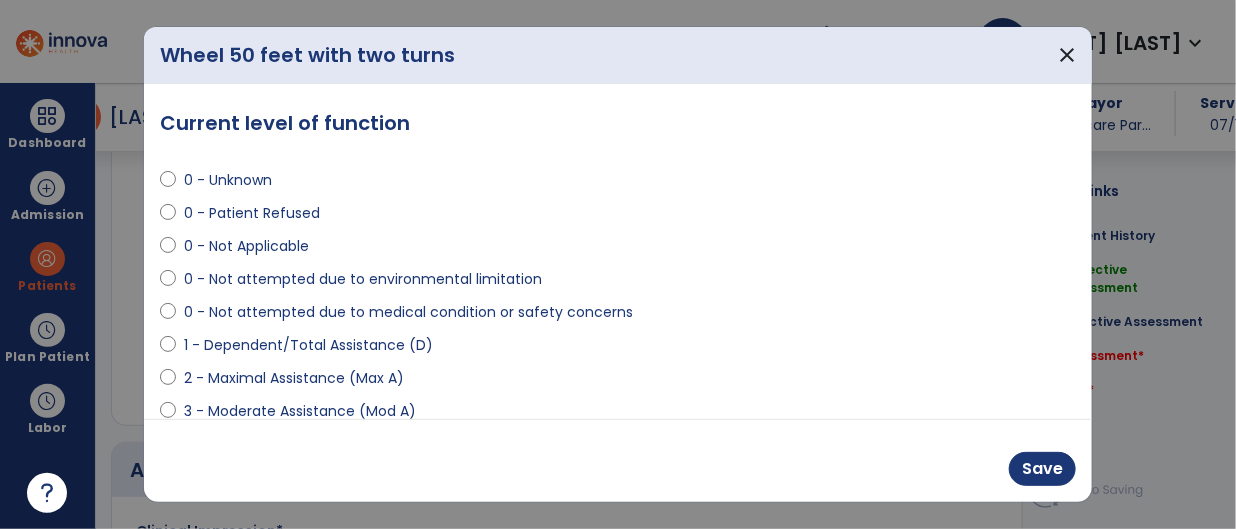 scroll, scrollTop: 2947, scrollLeft: 0, axis: vertical 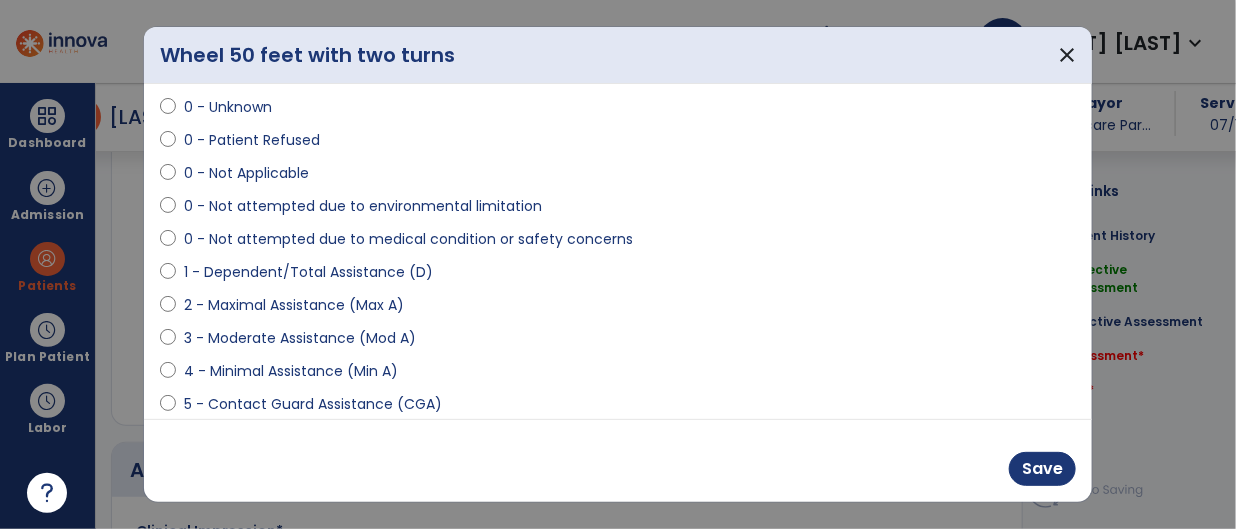 select on "**********" 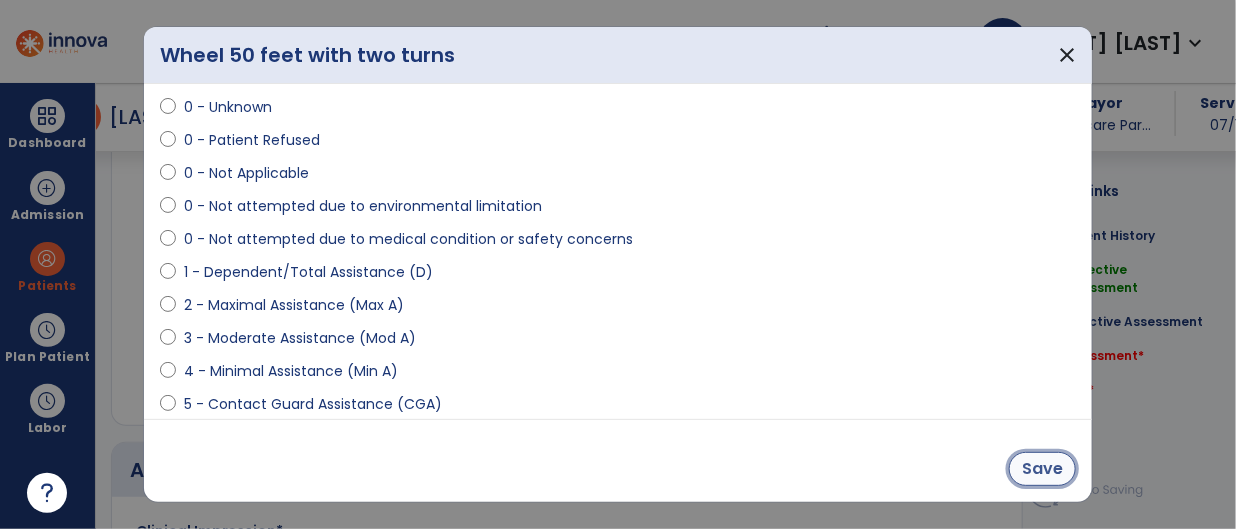 click on "Save" at bounding box center (1042, 469) 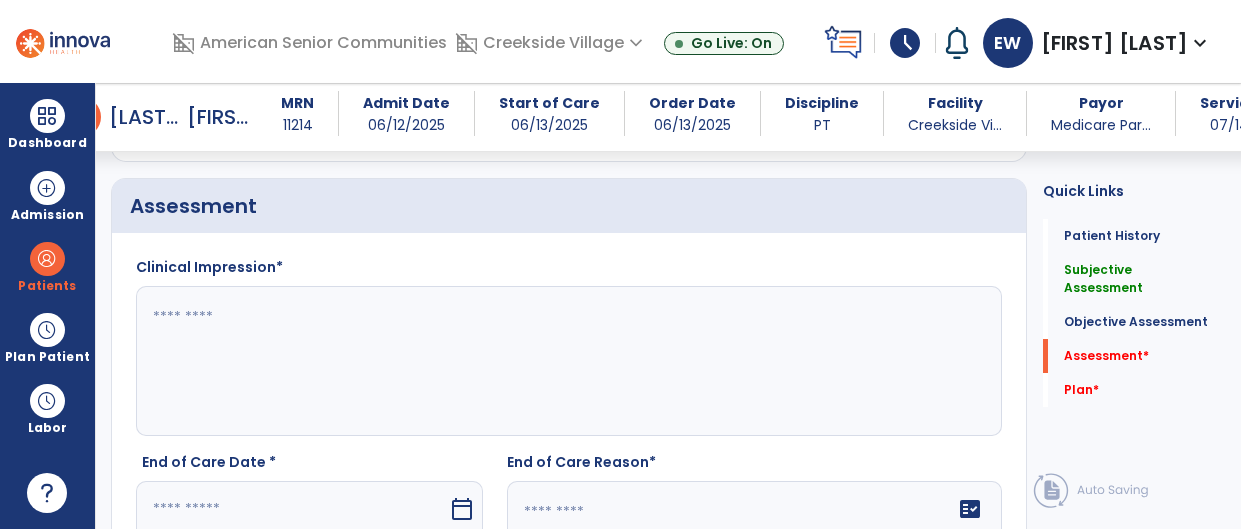 scroll, scrollTop: 3227, scrollLeft: 0, axis: vertical 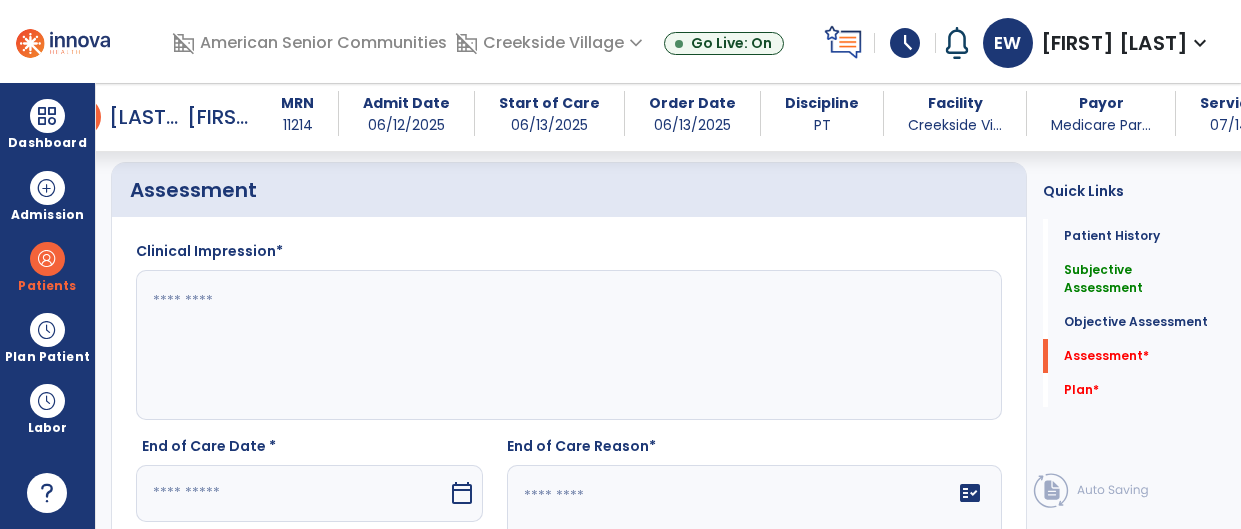 click 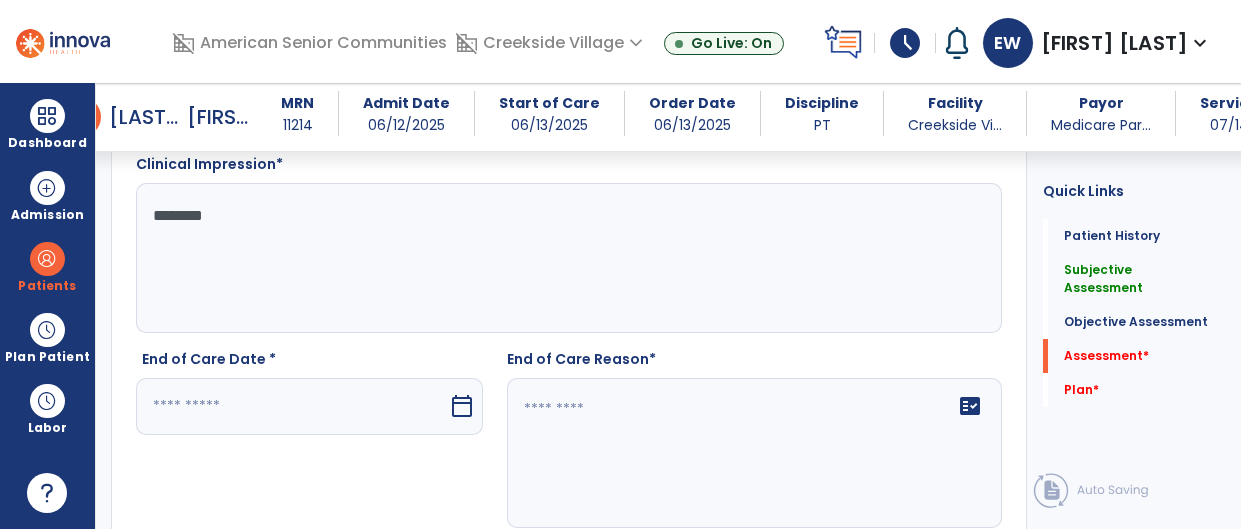 scroll, scrollTop: 3315, scrollLeft: 0, axis: vertical 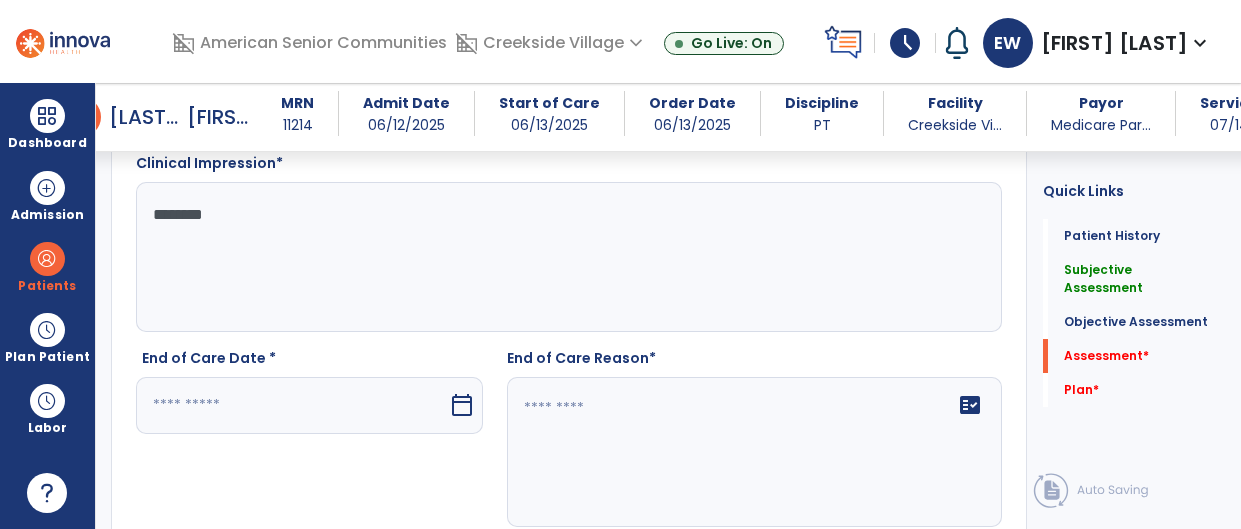 type on "*******" 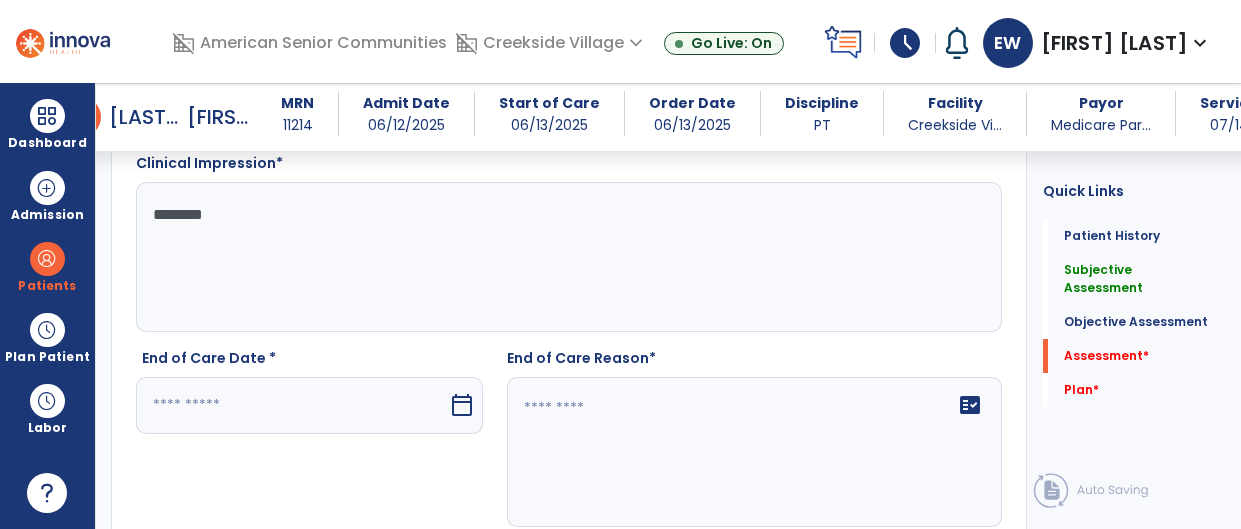 click 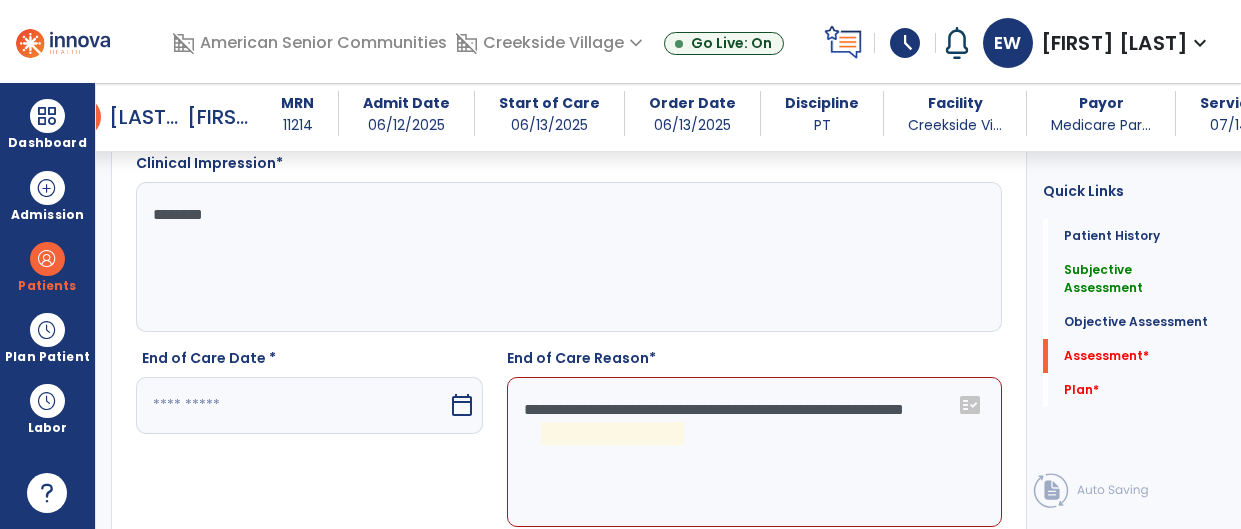 click on "**********" 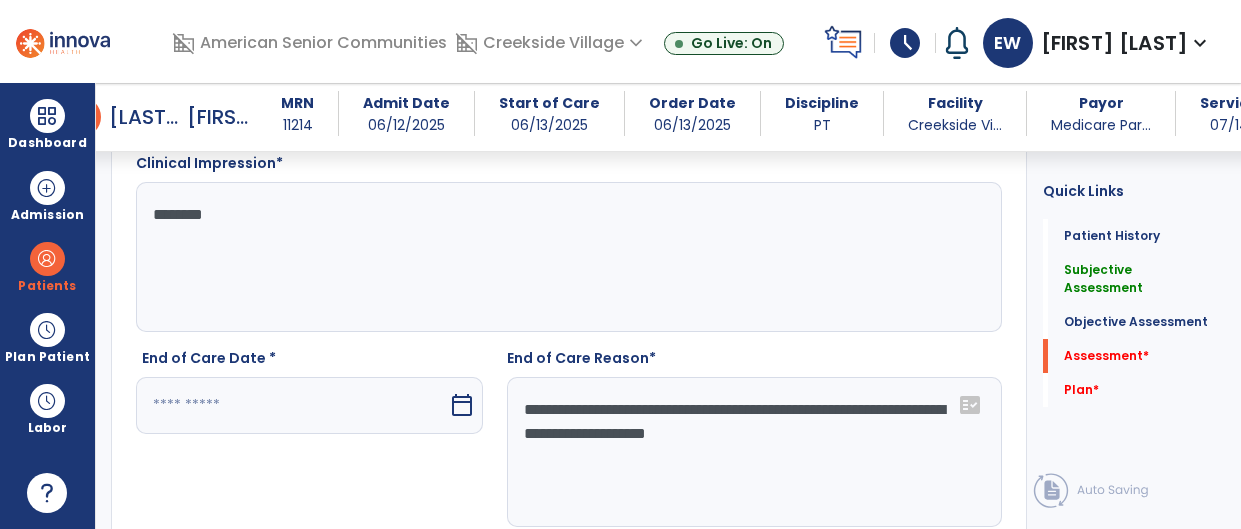 click on "**********" 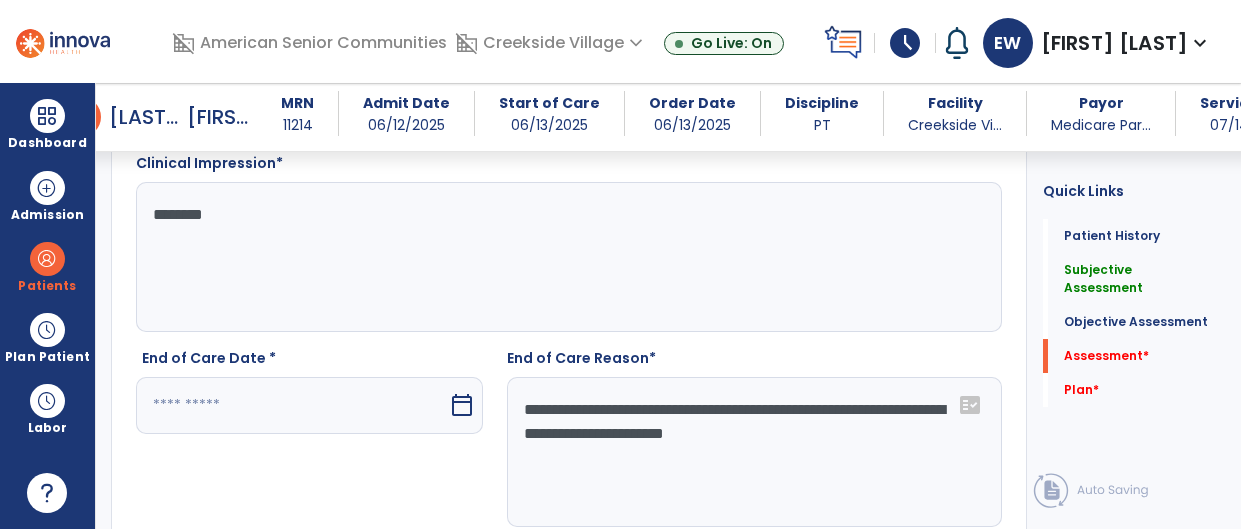 type on "**********" 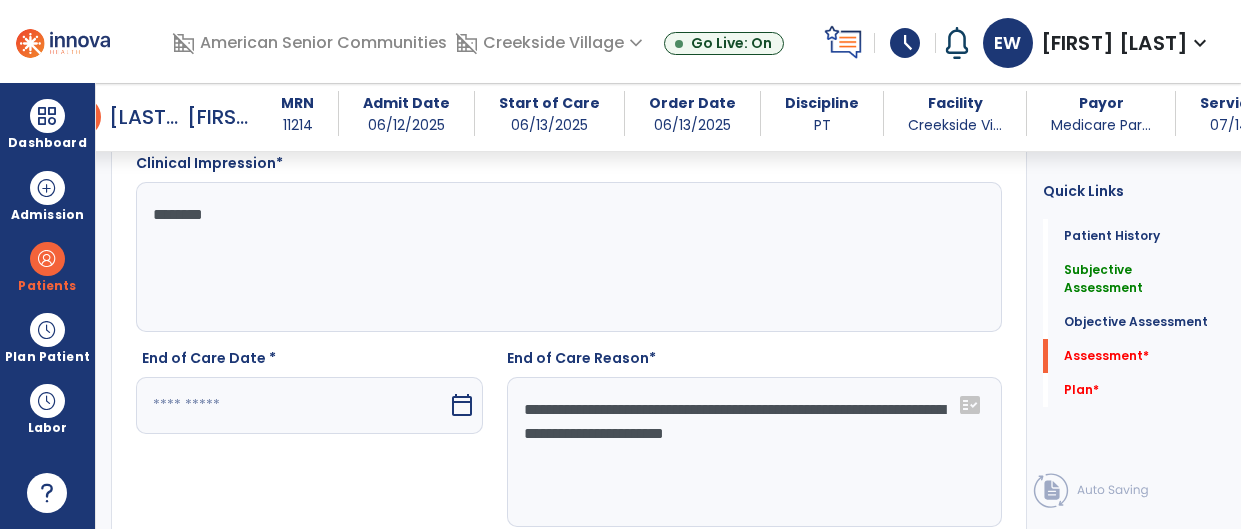 click at bounding box center (292, 405) 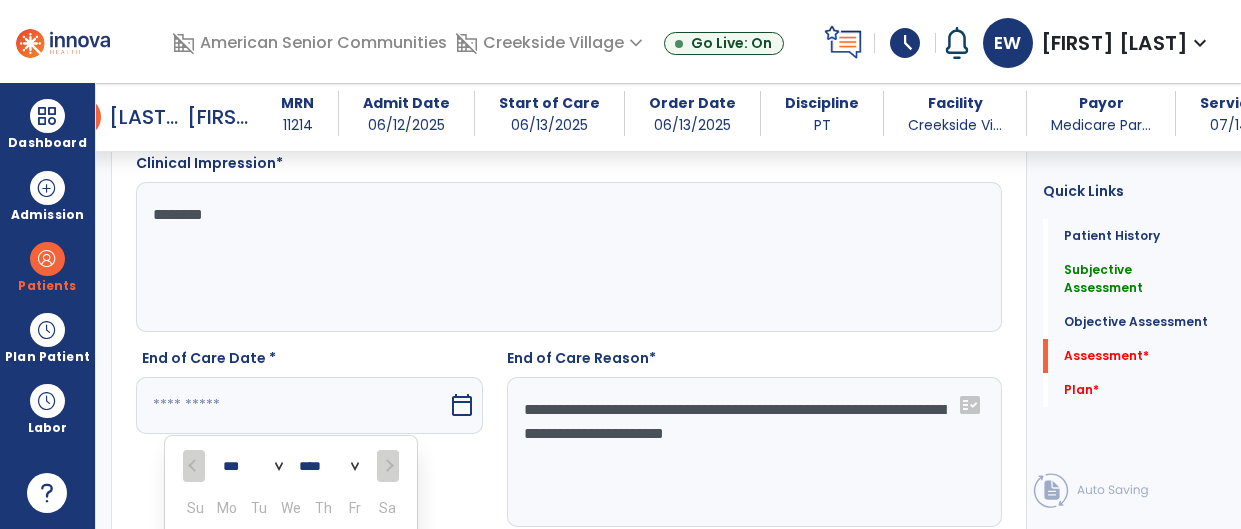 scroll, scrollTop: 3607, scrollLeft: 0, axis: vertical 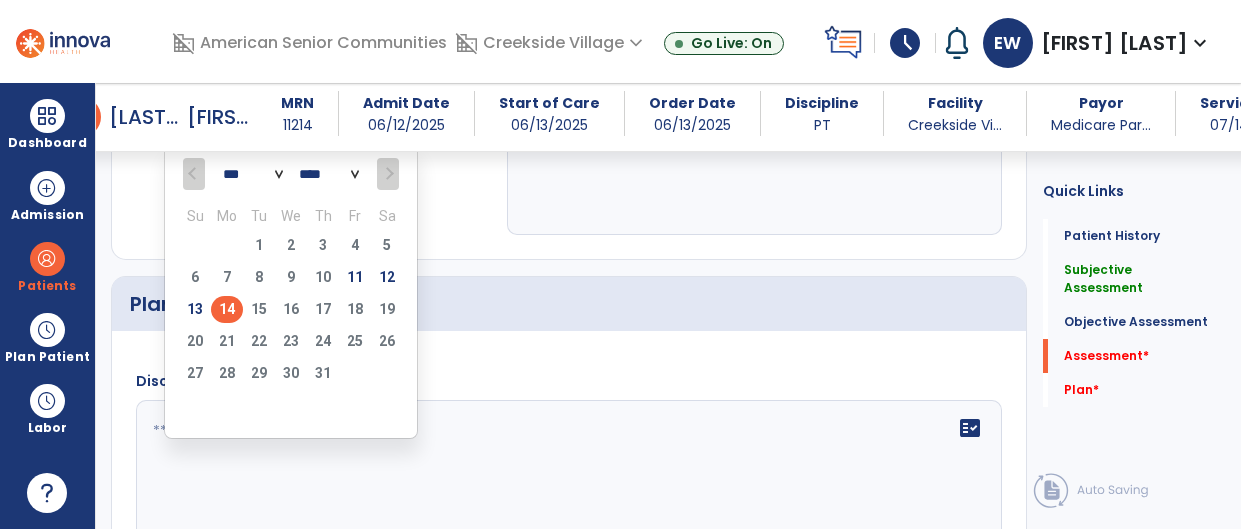 click on "14" at bounding box center (227, 309) 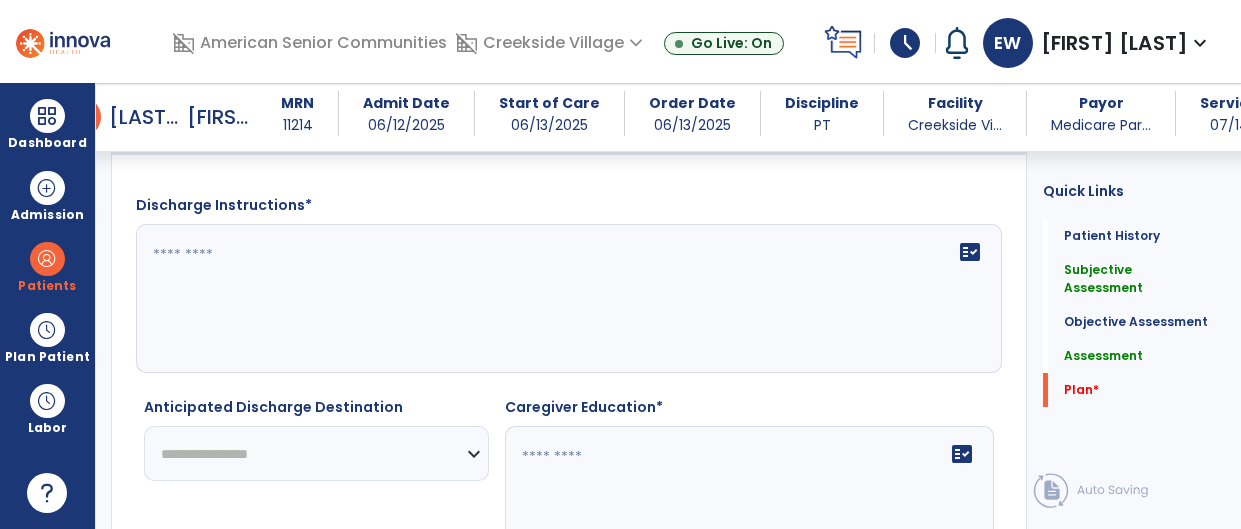 scroll, scrollTop: 3789, scrollLeft: 0, axis: vertical 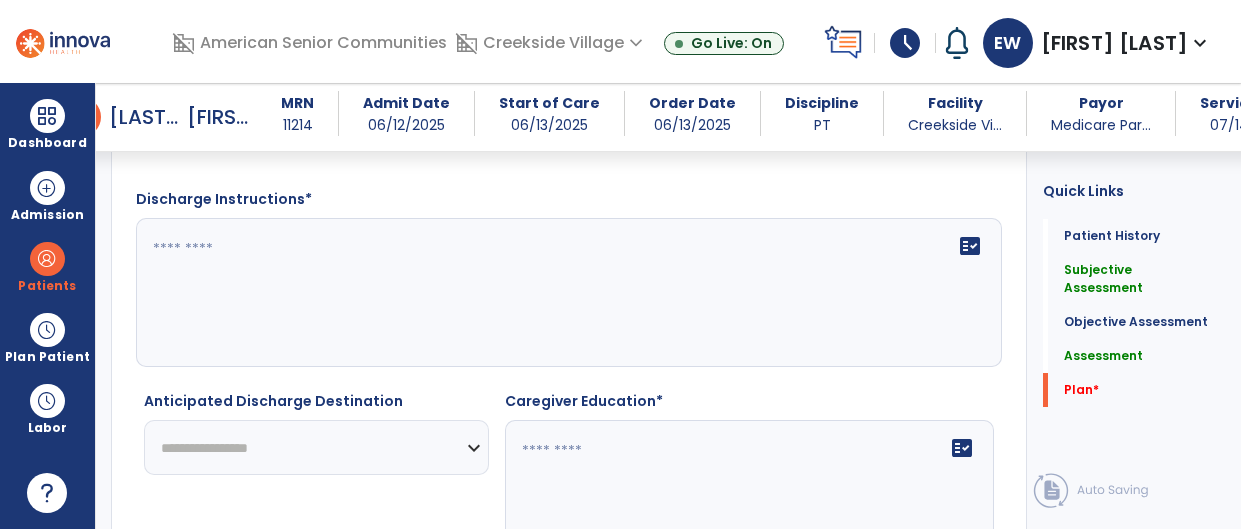 click 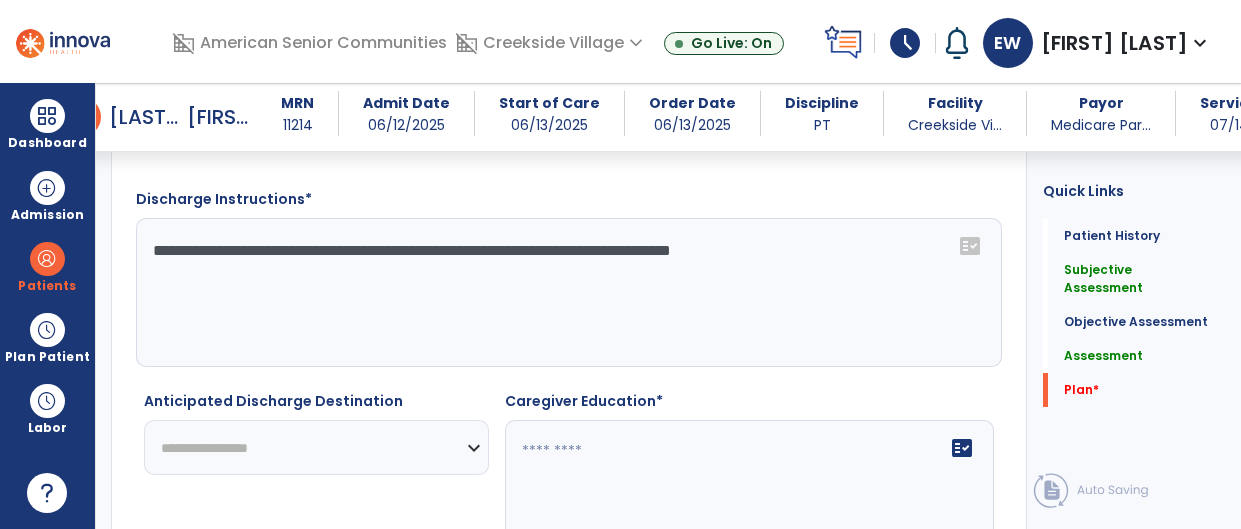 click on "**********" 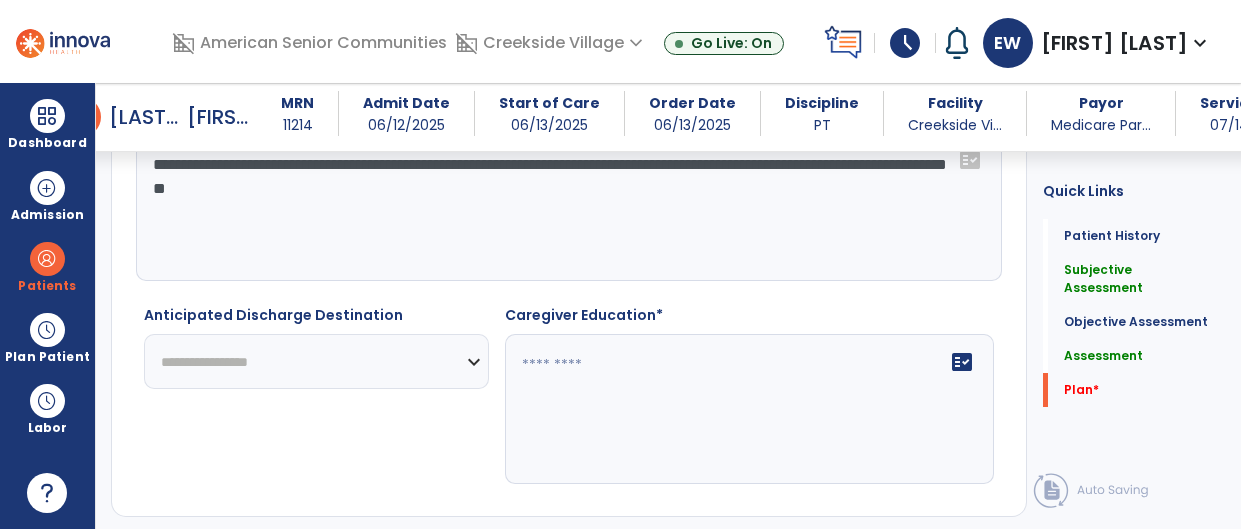 scroll, scrollTop: 3876, scrollLeft: 0, axis: vertical 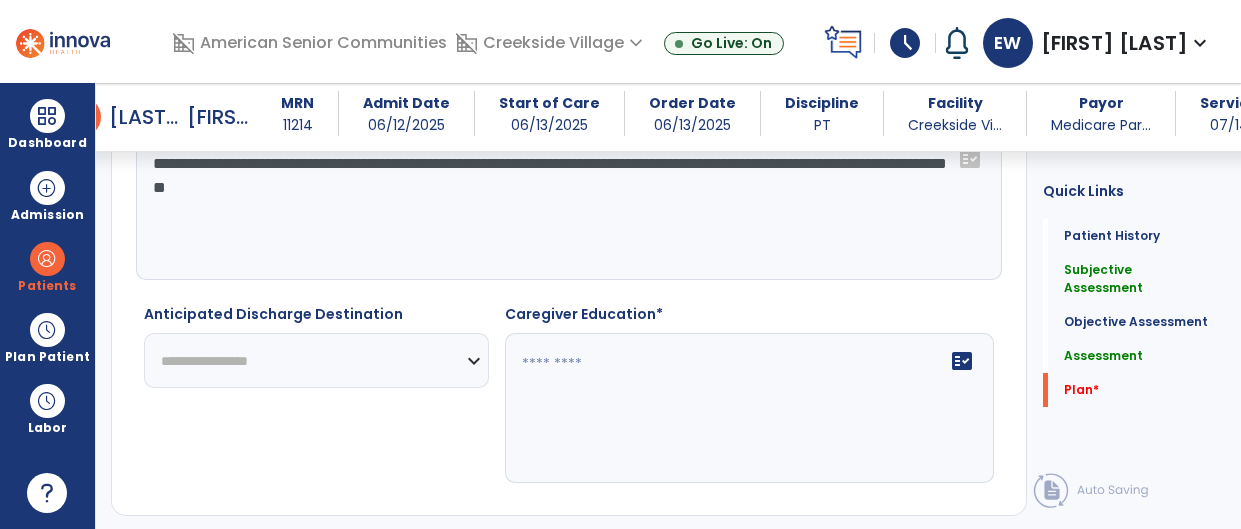 type on "**********" 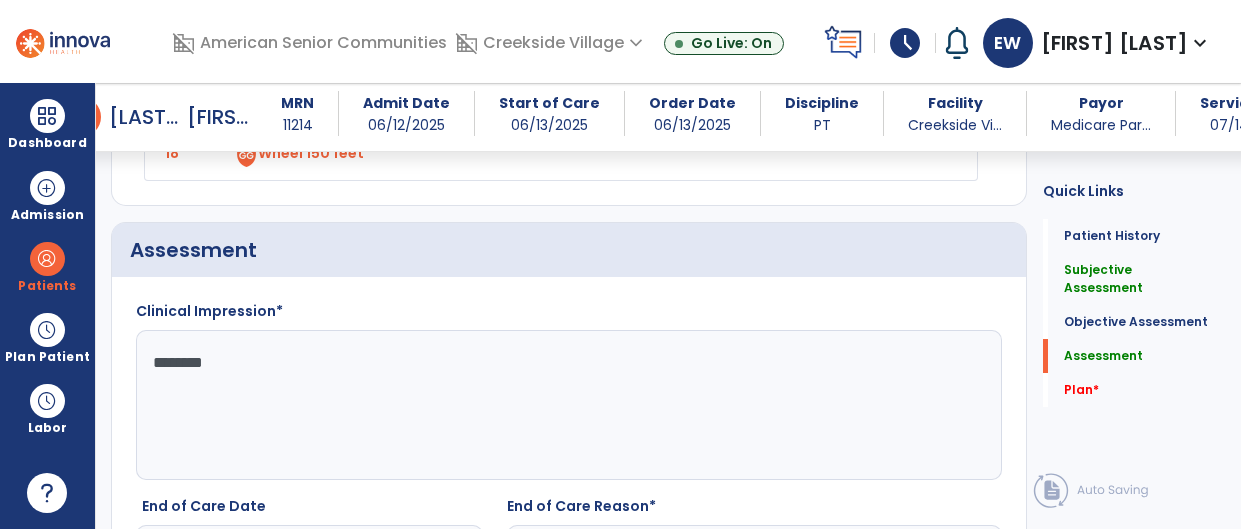 scroll, scrollTop: 3170, scrollLeft: 0, axis: vertical 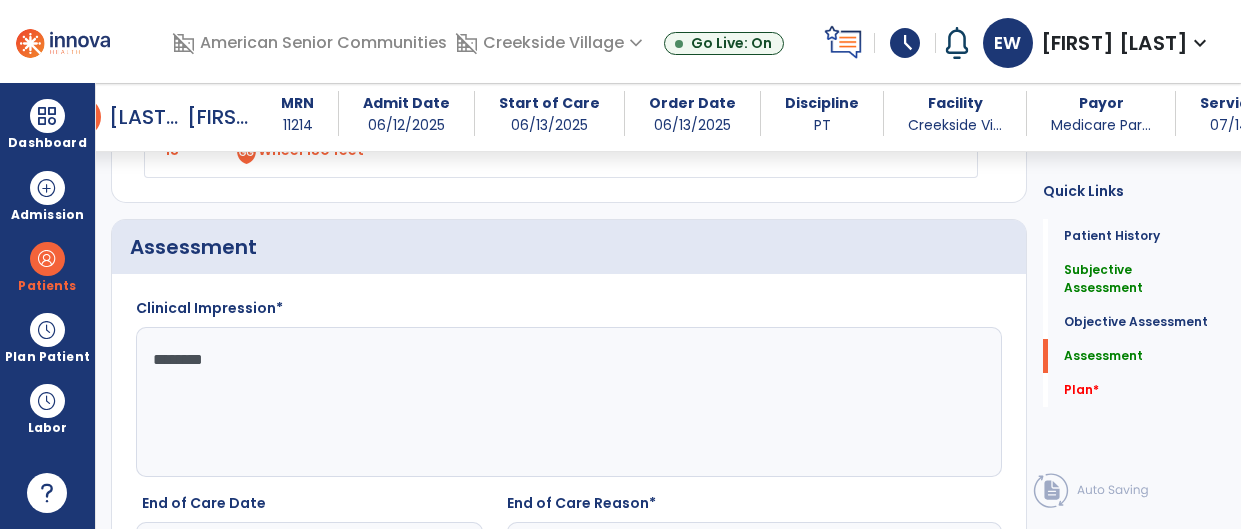 click on "*******" 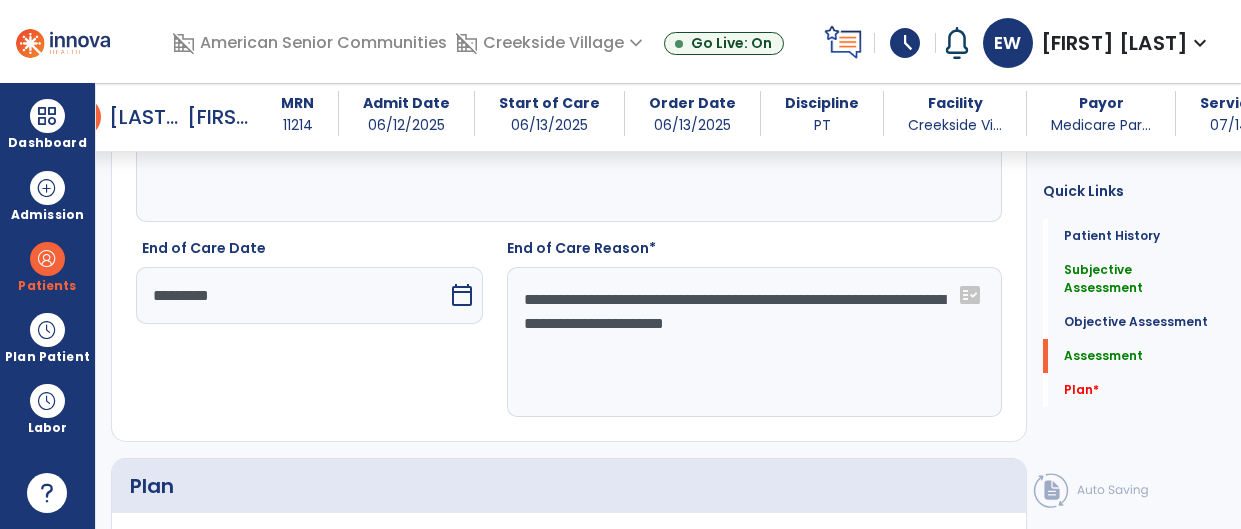 scroll, scrollTop: 3775, scrollLeft: 0, axis: vertical 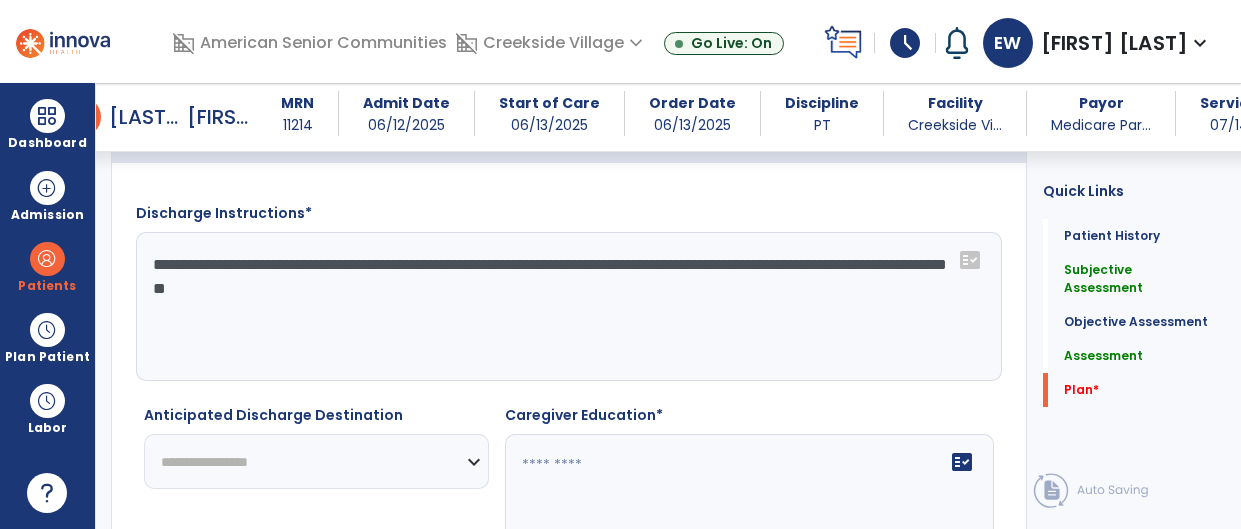 type on "**********" 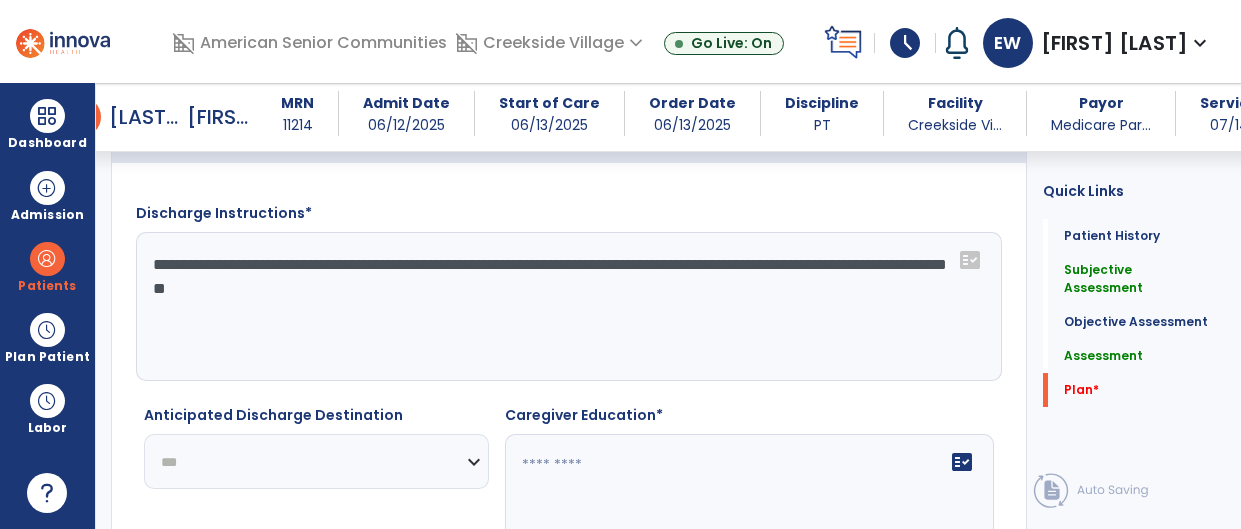 click on "**********" 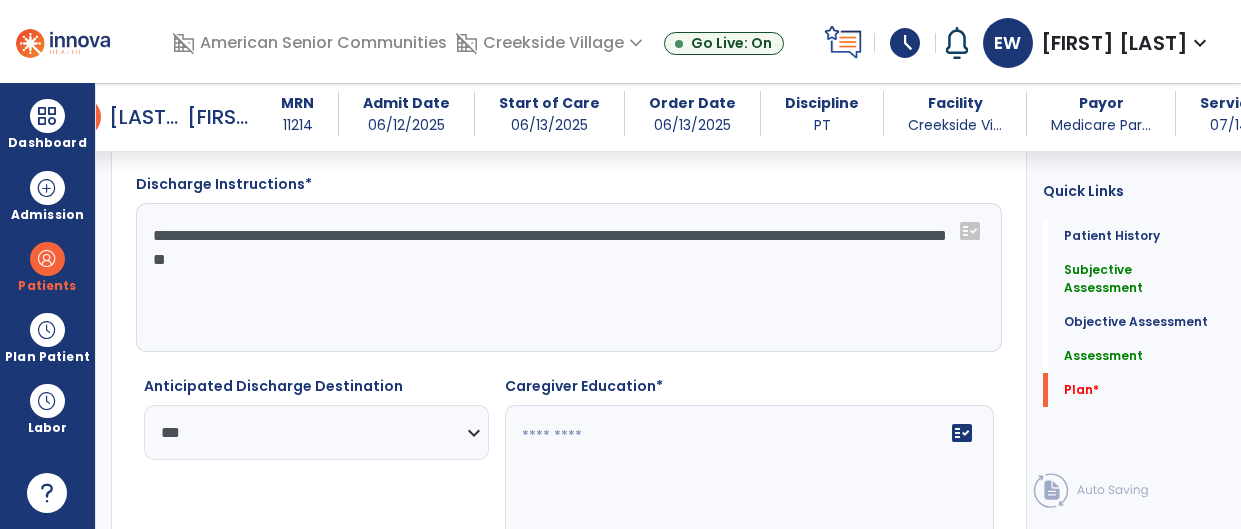 scroll, scrollTop: 3806, scrollLeft: 0, axis: vertical 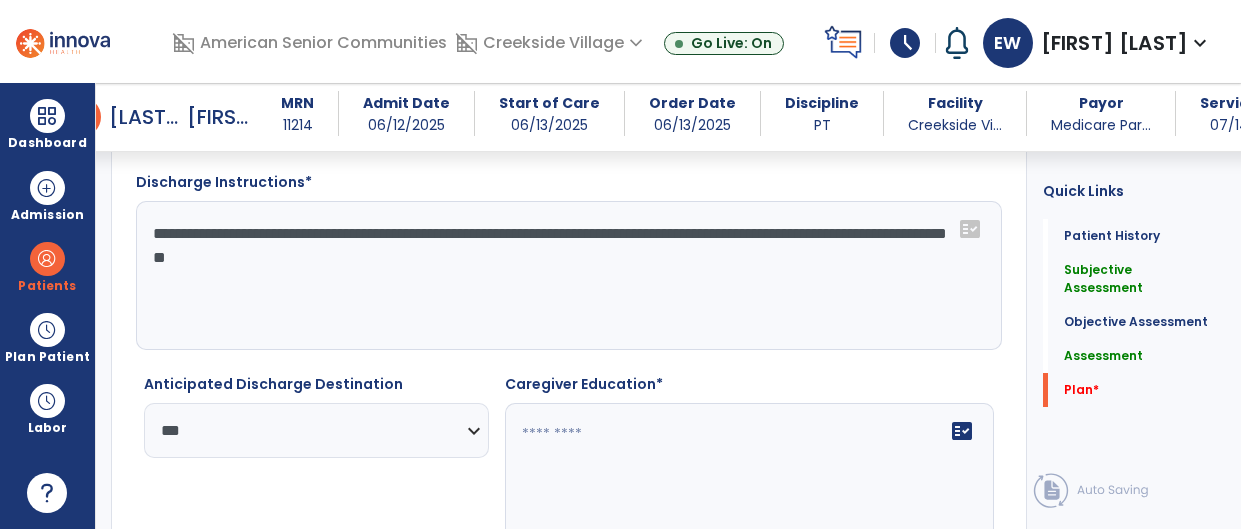 click 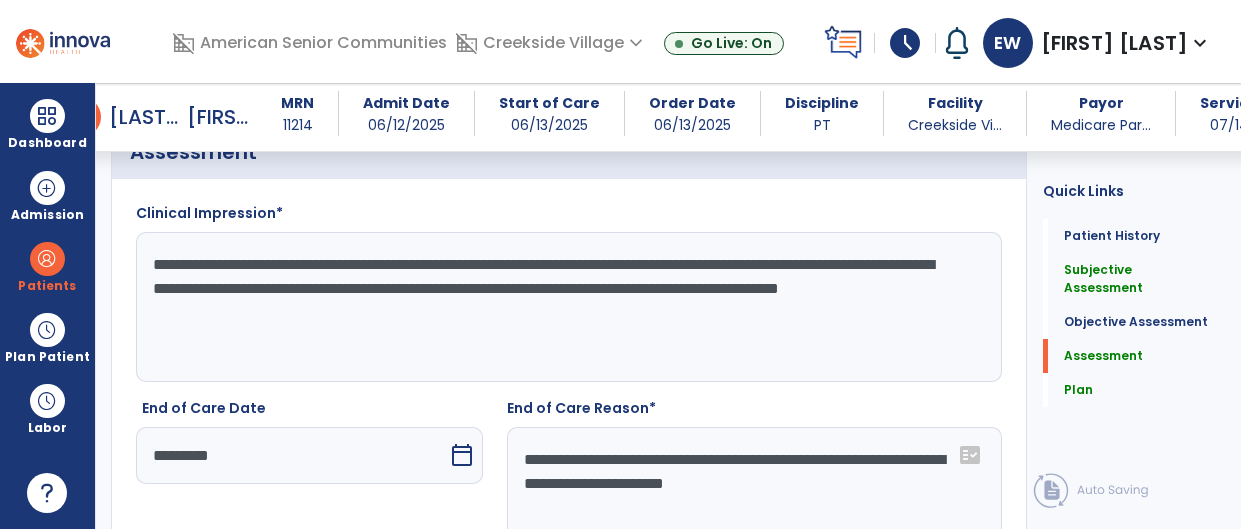 scroll, scrollTop: 3276, scrollLeft: 0, axis: vertical 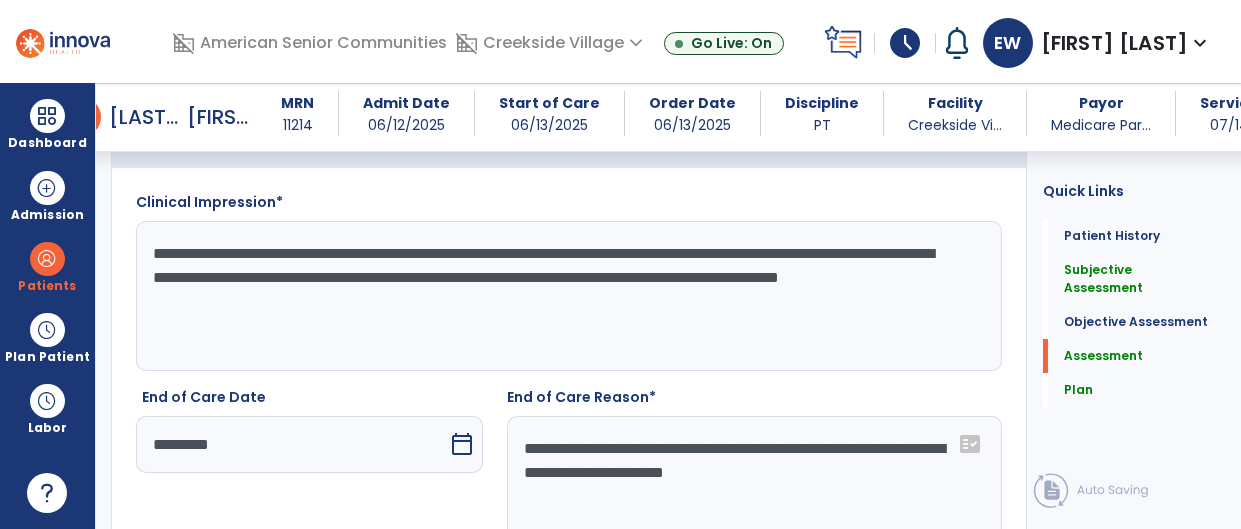 type on "**********" 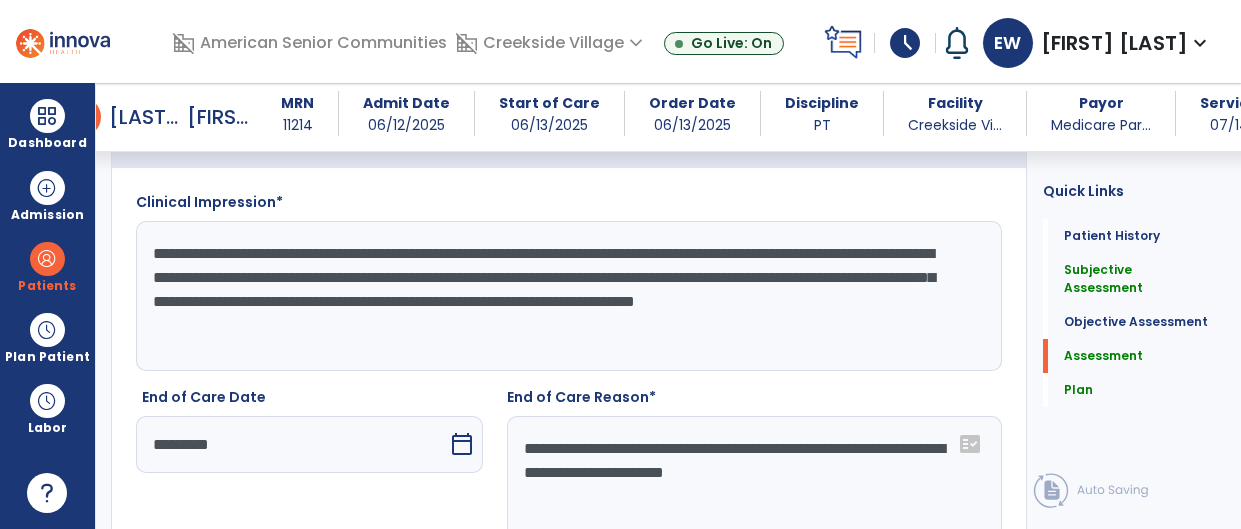 click on "**********" 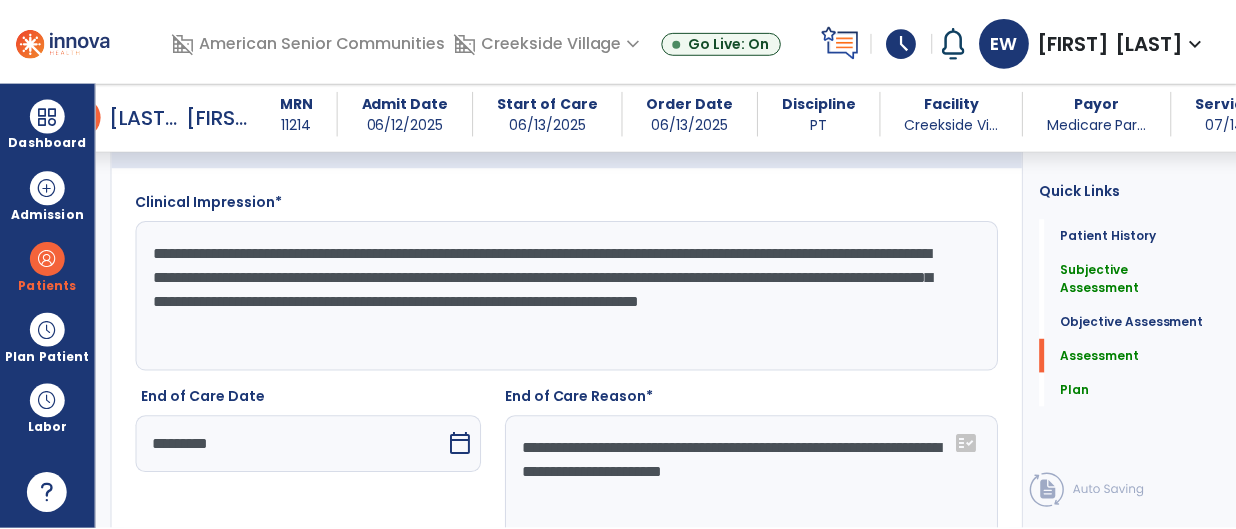 scroll, scrollTop: 3931, scrollLeft: 0, axis: vertical 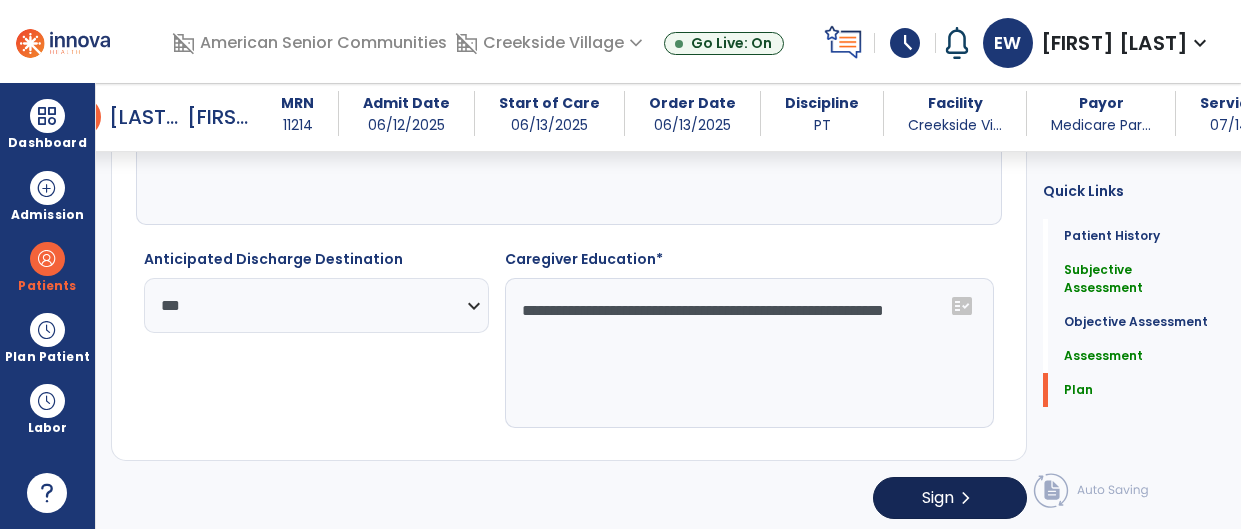 type on "**********" 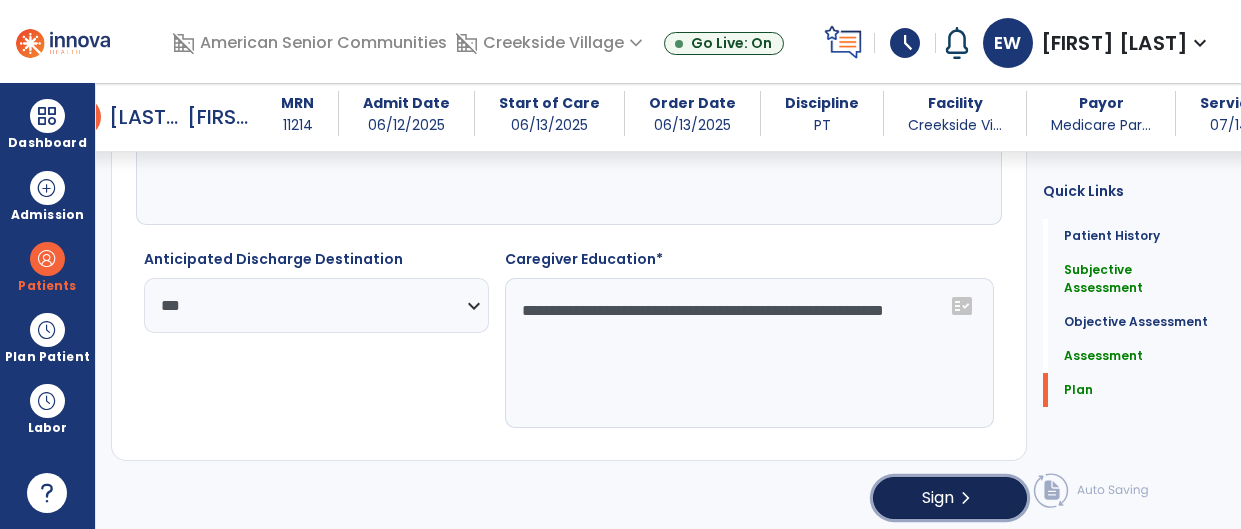 click on "Sign  chevron_right" 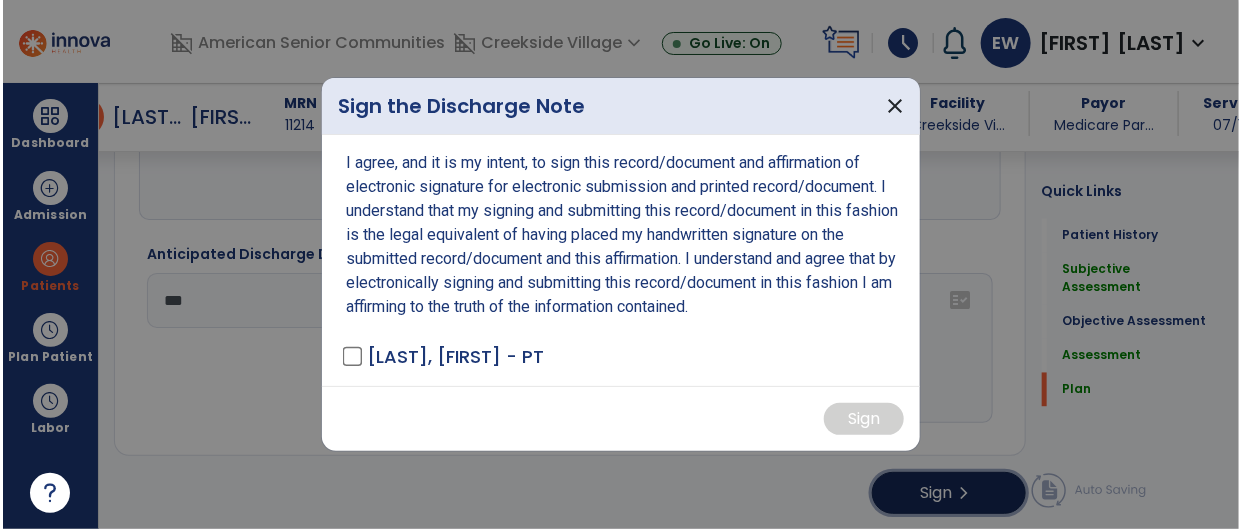 scroll, scrollTop: 3931, scrollLeft: 0, axis: vertical 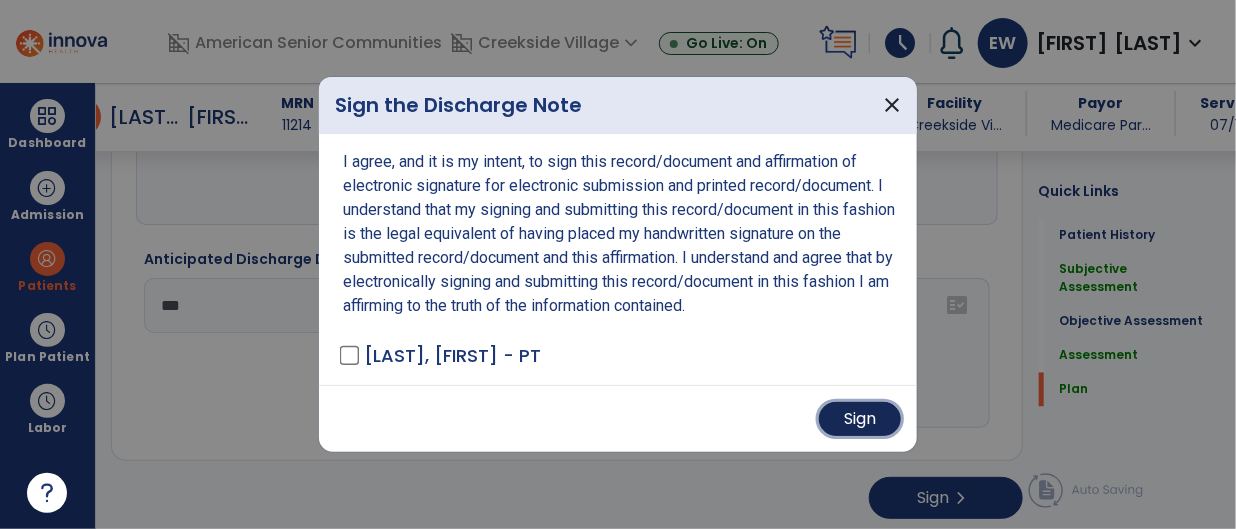 click on "Sign" at bounding box center (860, 419) 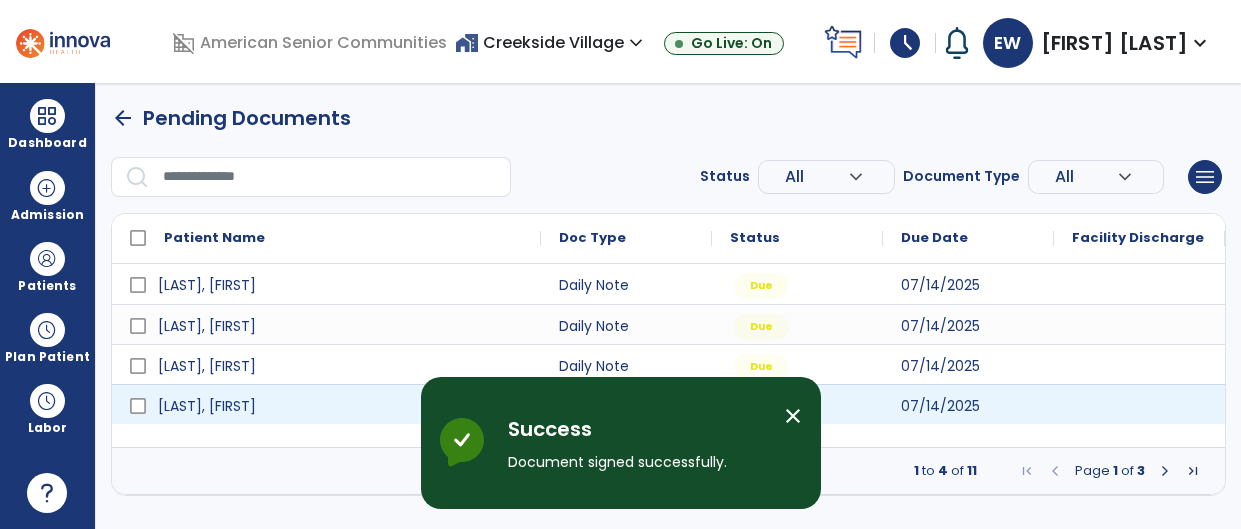 scroll, scrollTop: 0, scrollLeft: 0, axis: both 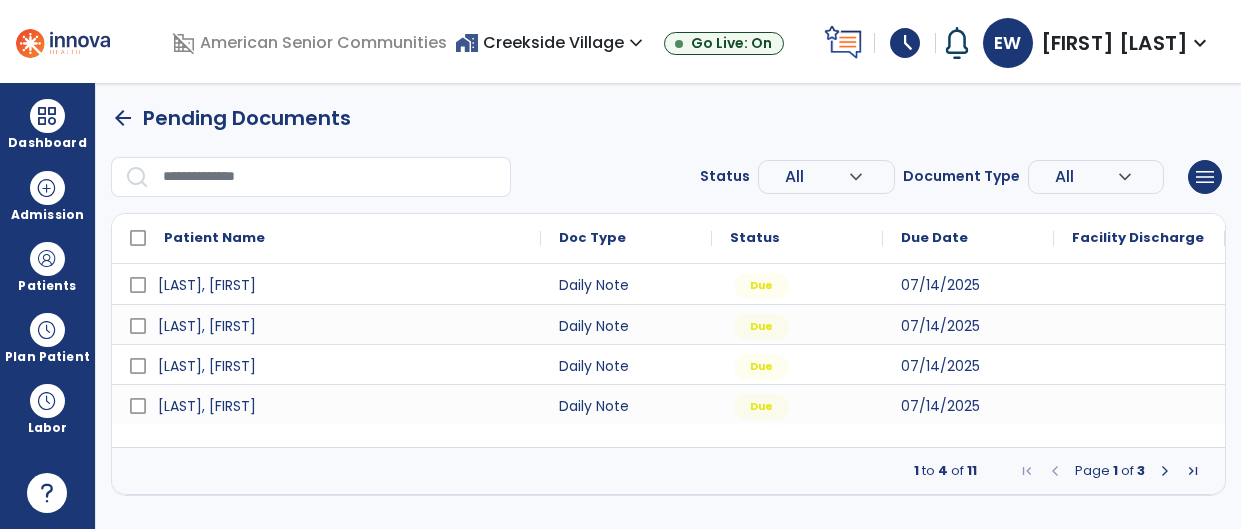 click at bounding box center (1165, 471) 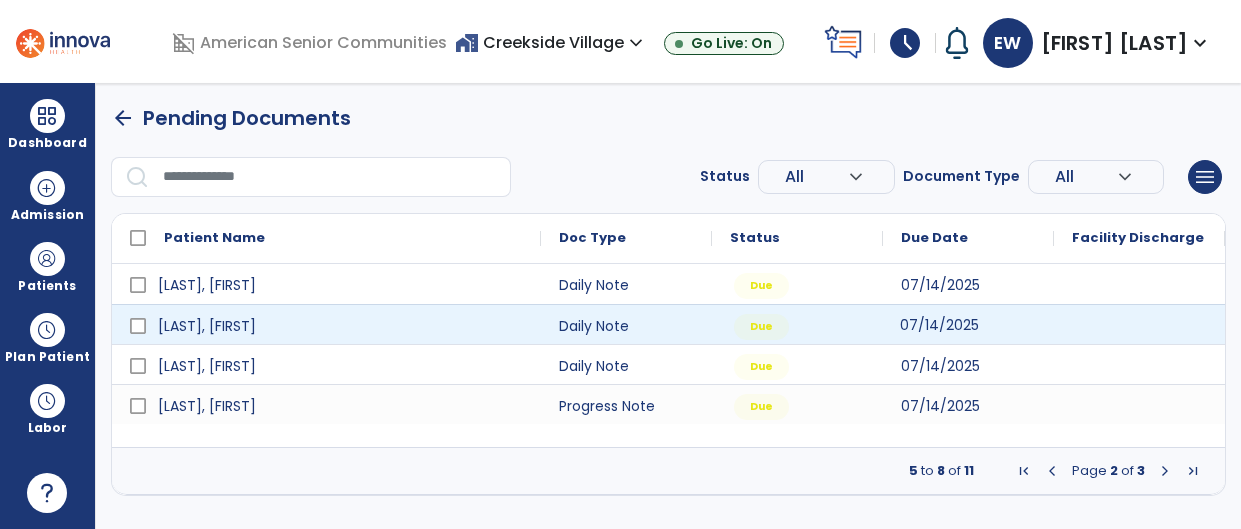 click on "07/14/2025" at bounding box center [968, 324] 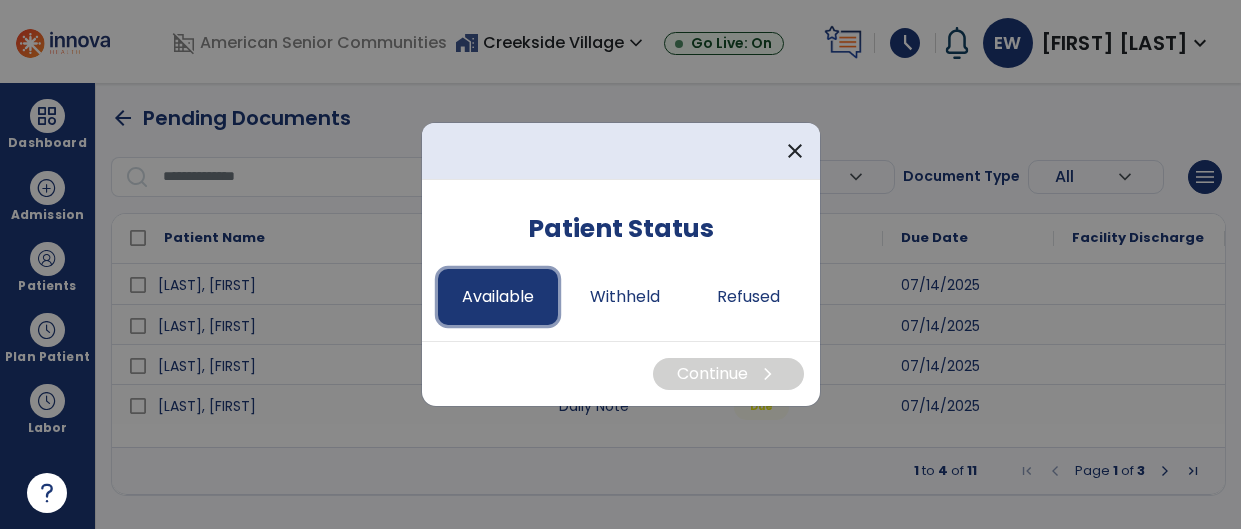 click on "Available" at bounding box center [498, 297] 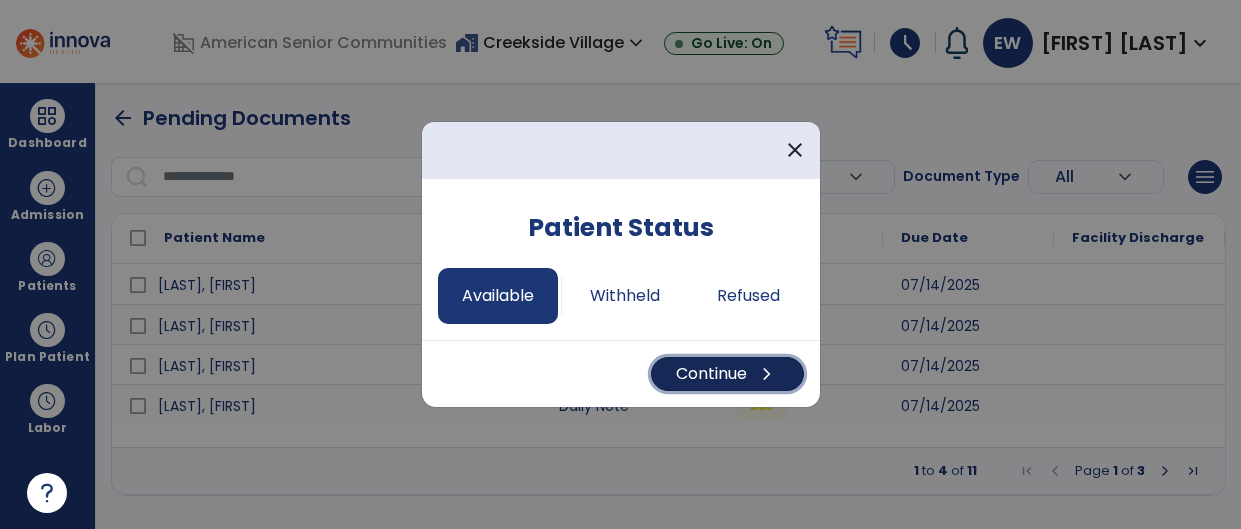 click on "Continue   chevron_right" at bounding box center (727, 374) 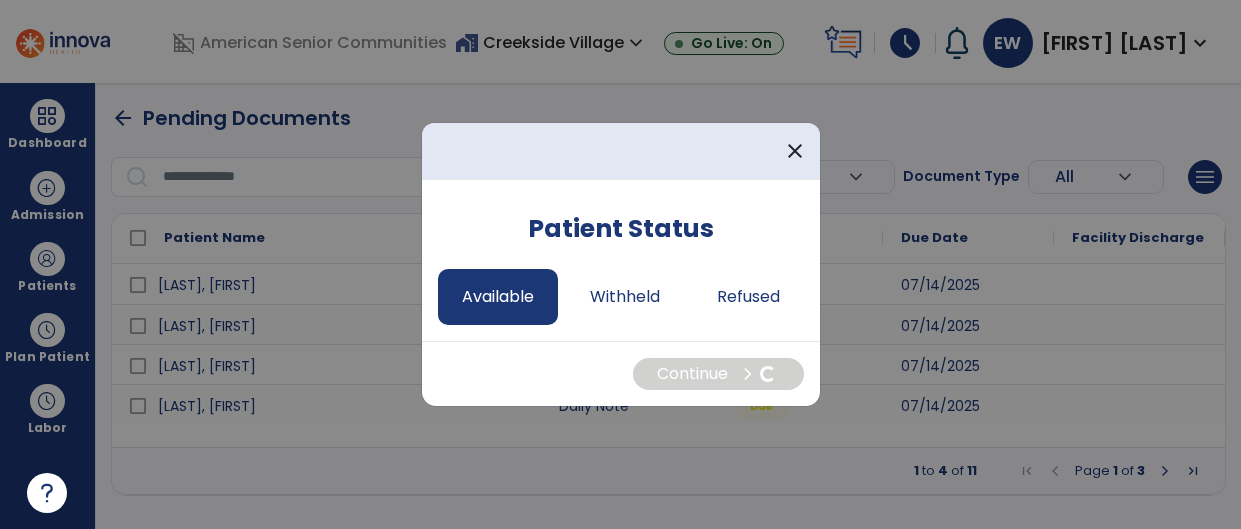 select on "*" 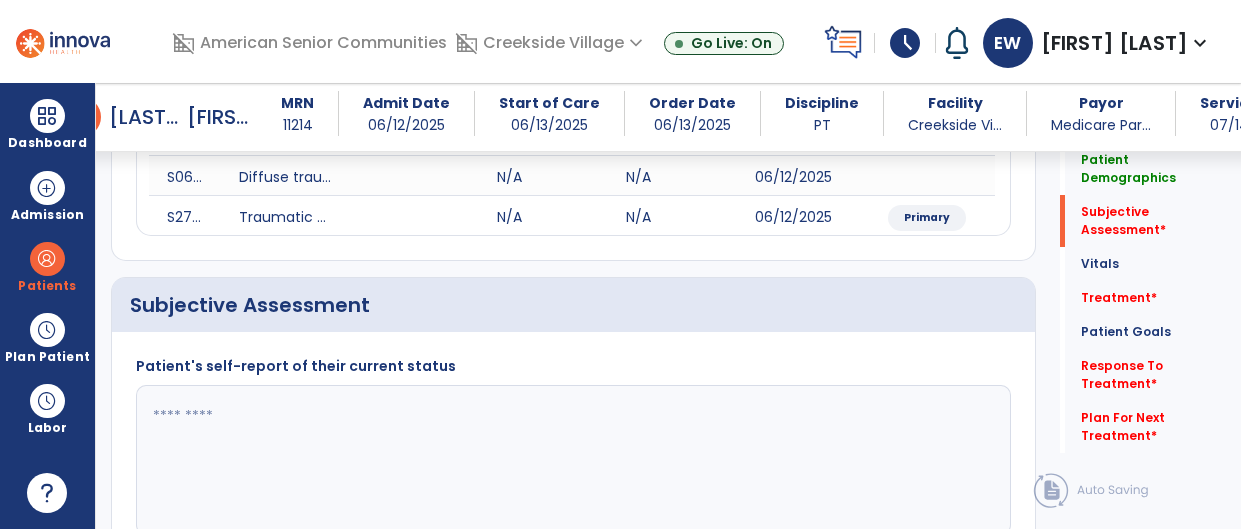 scroll, scrollTop: 456, scrollLeft: 0, axis: vertical 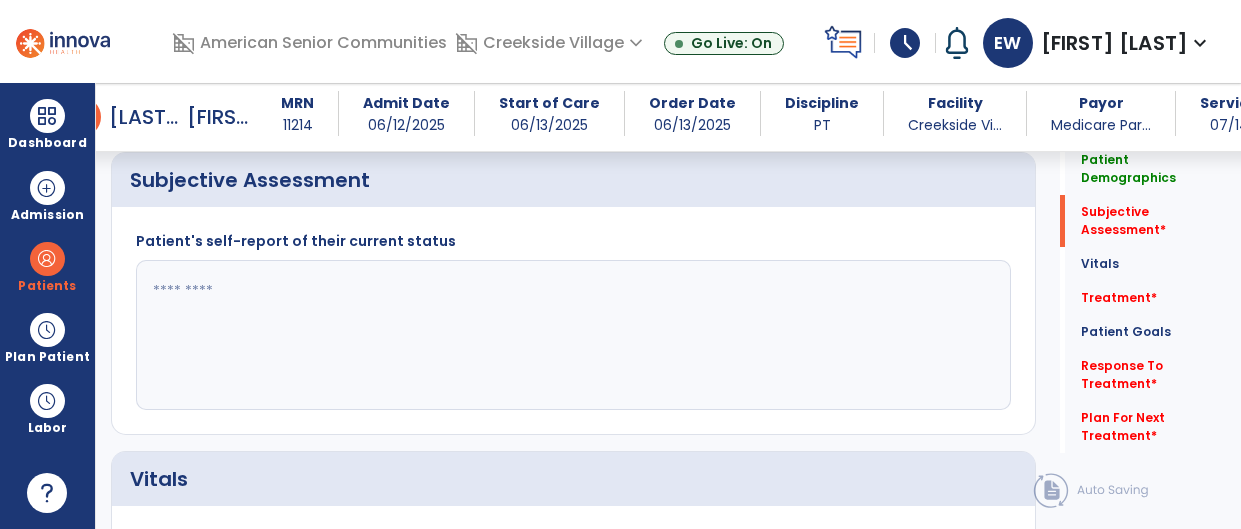 click 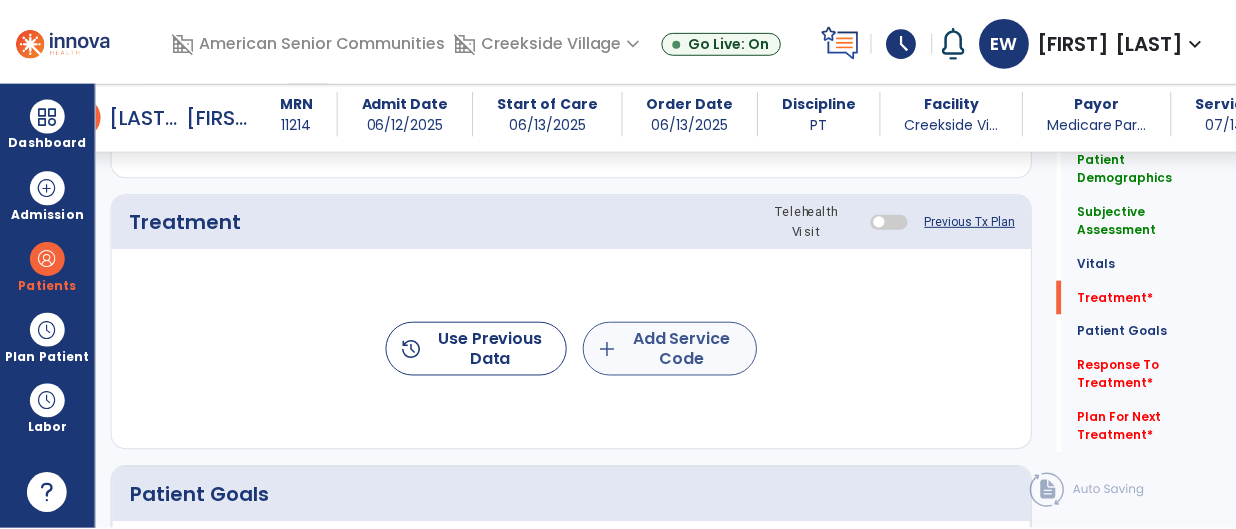 scroll, scrollTop: 1152, scrollLeft: 0, axis: vertical 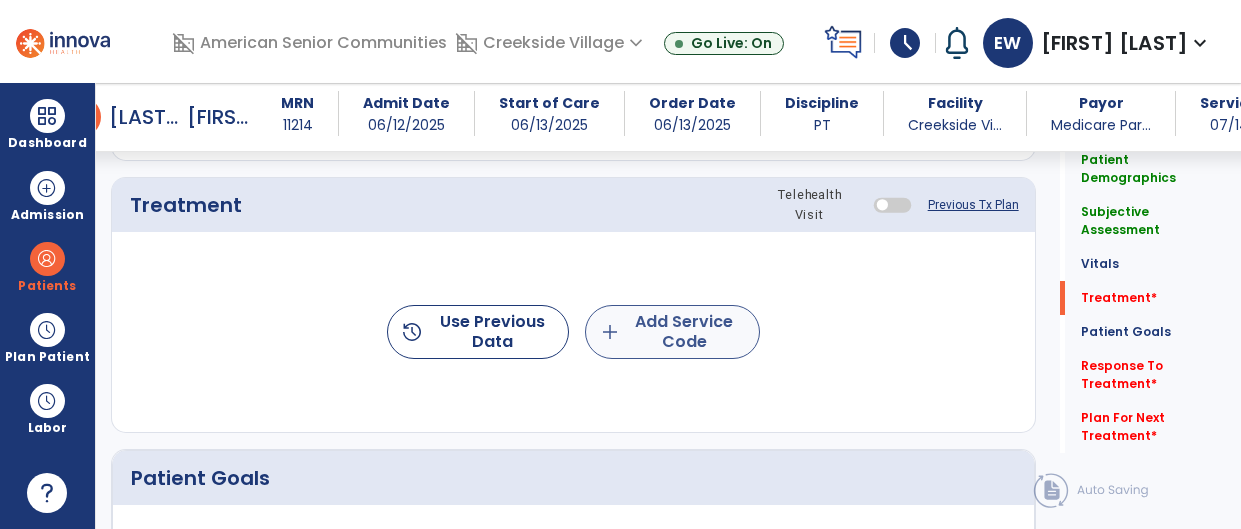 type on "**********" 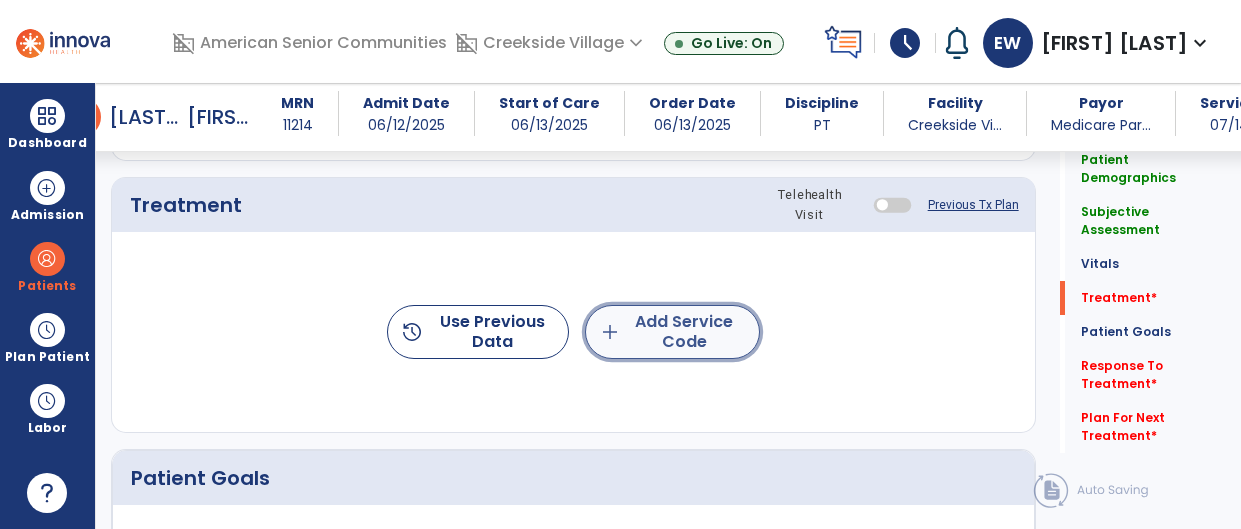 click on "add  Add Service Code" 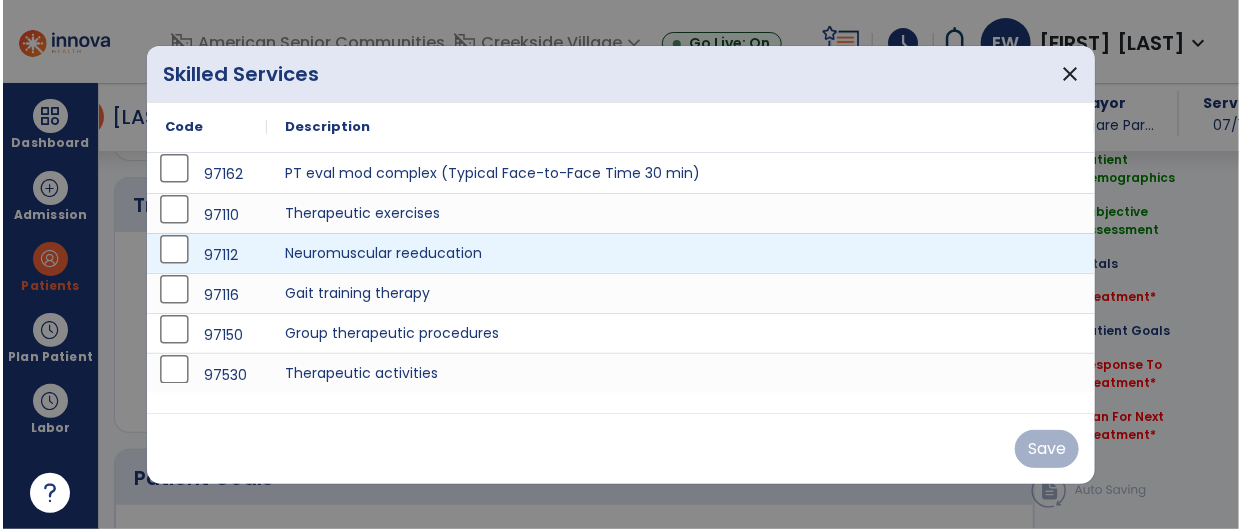scroll, scrollTop: 1152, scrollLeft: 0, axis: vertical 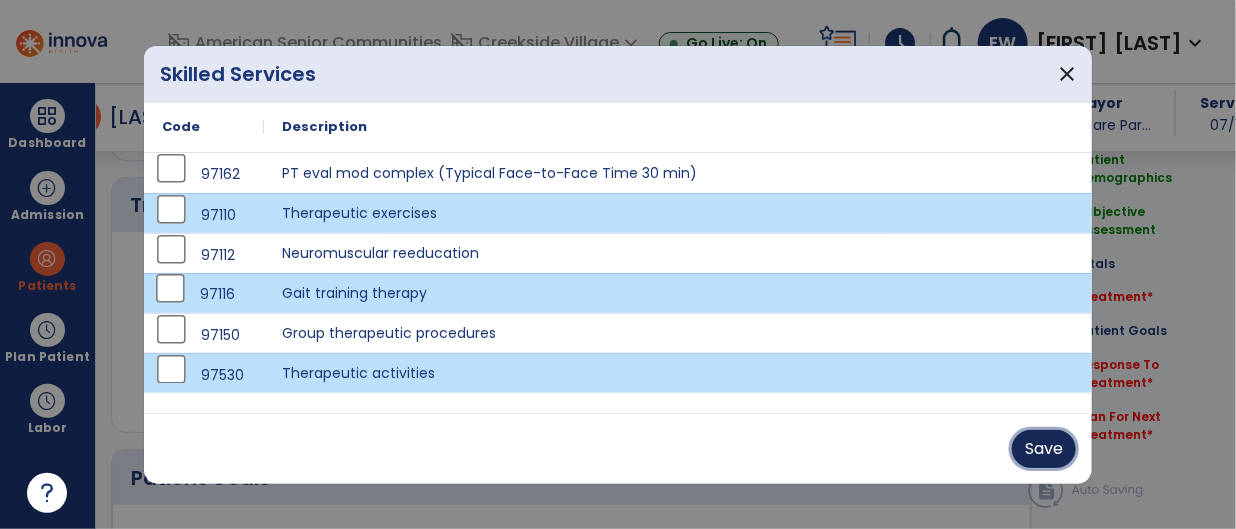 click on "Save" at bounding box center [1044, 449] 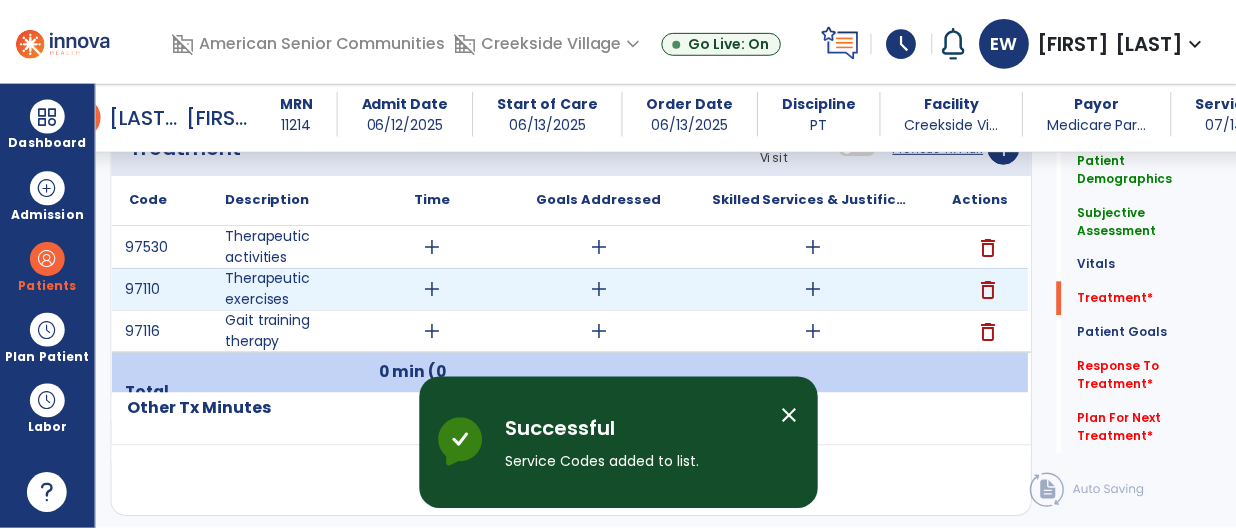 scroll, scrollTop: 1218, scrollLeft: 0, axis: vertical 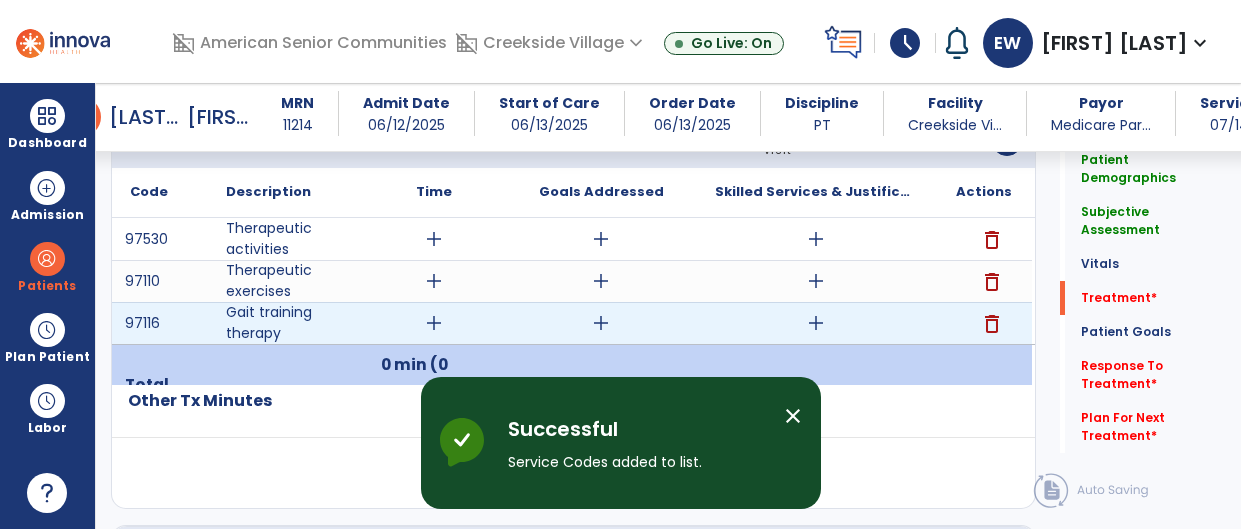 click on "delete" at bounding box center [992, 324] 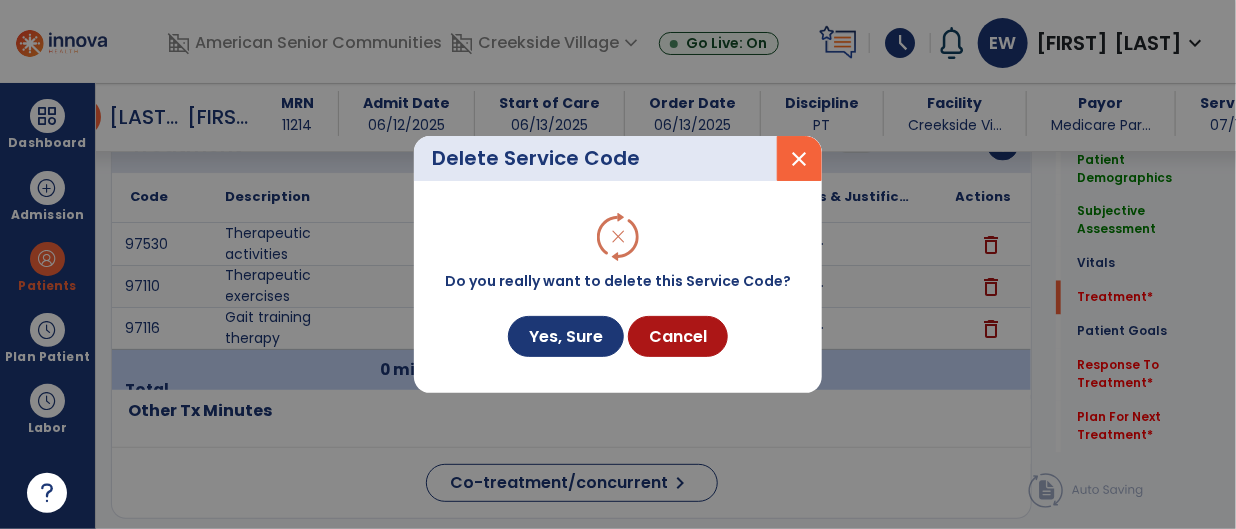 scroll, scrollTop: 1218, scrollLeft: 0, axis: vertical 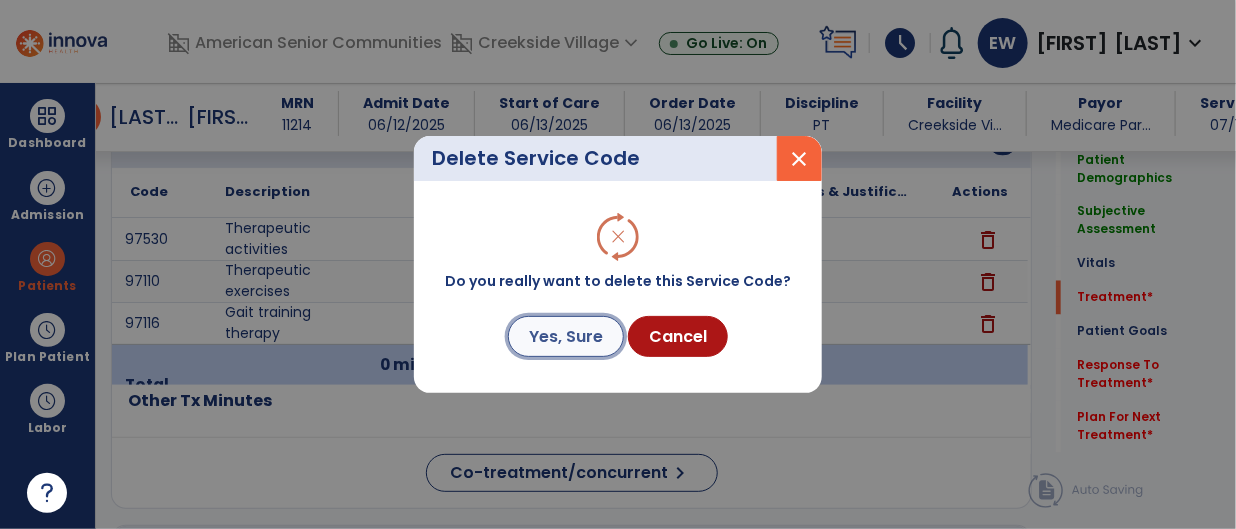 click on "Yes, Sure" at bounding box center (566, 336) 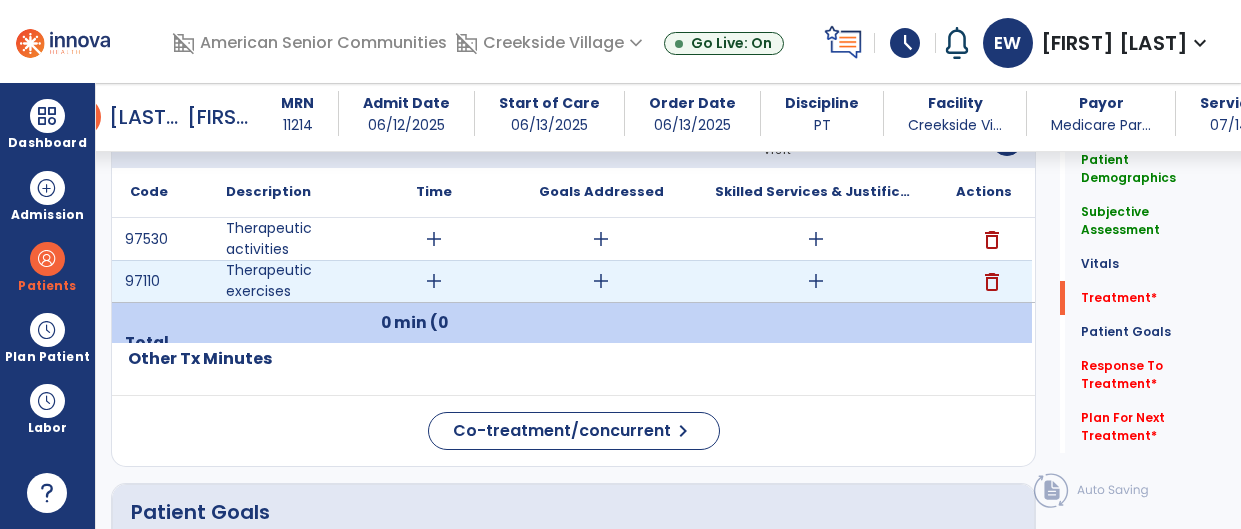 click on "add" at bounding box center (816, 281) 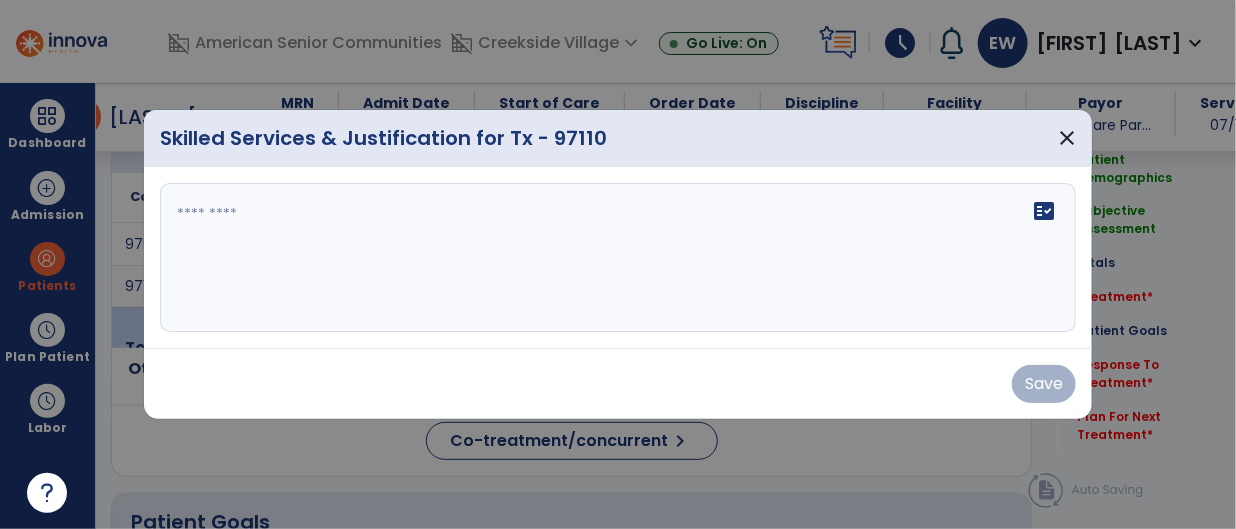 click on "fact_check" at bounding box center [618, 258] 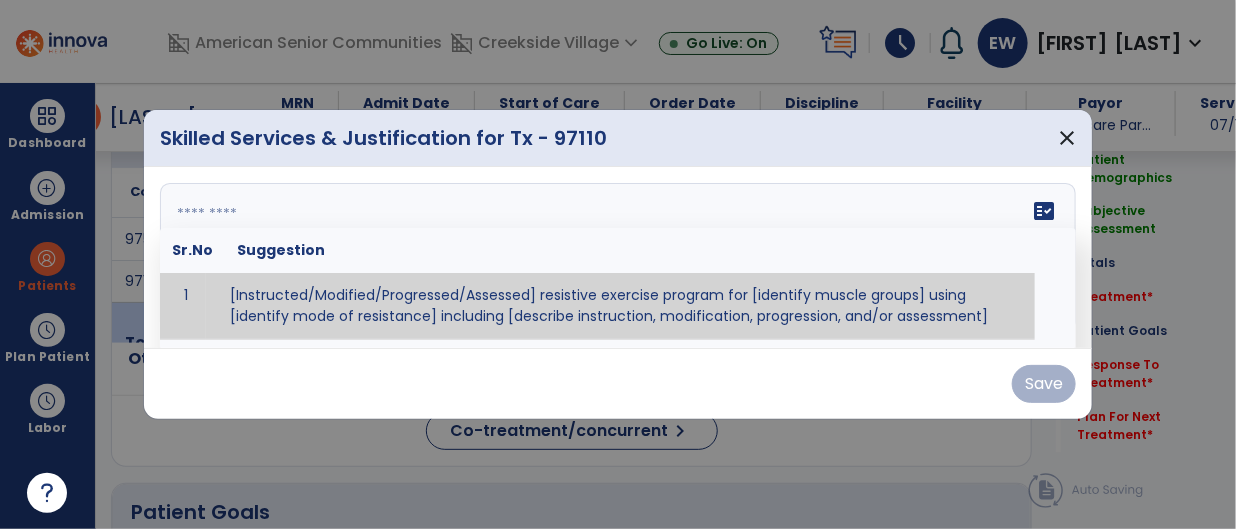 scroll, scrollTop: 1218, scrollLeft: 0, axis: vertical 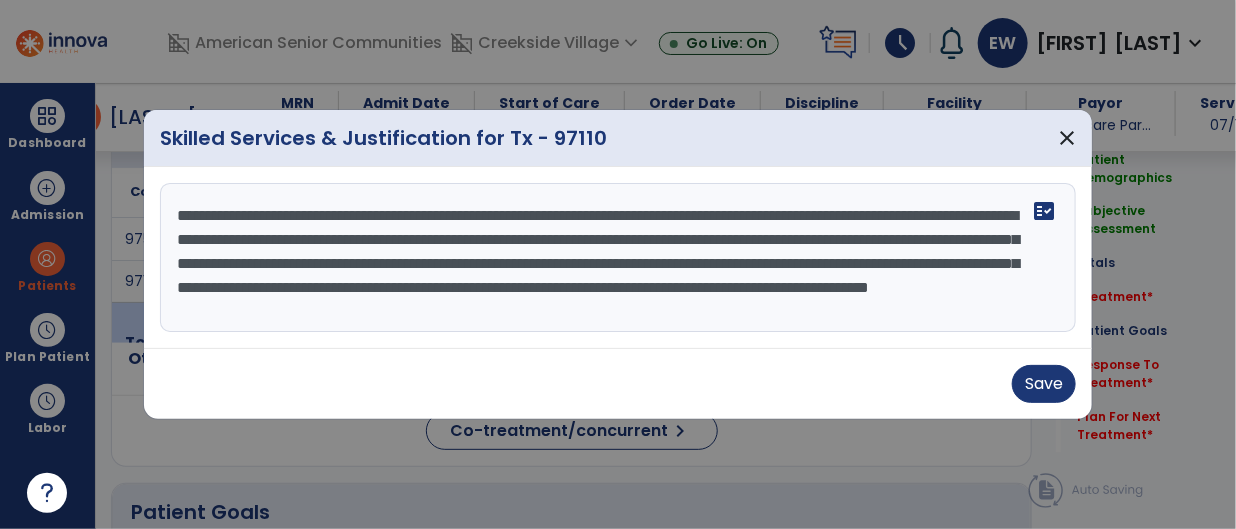 click on "**********" at bounding box center (618, 258) 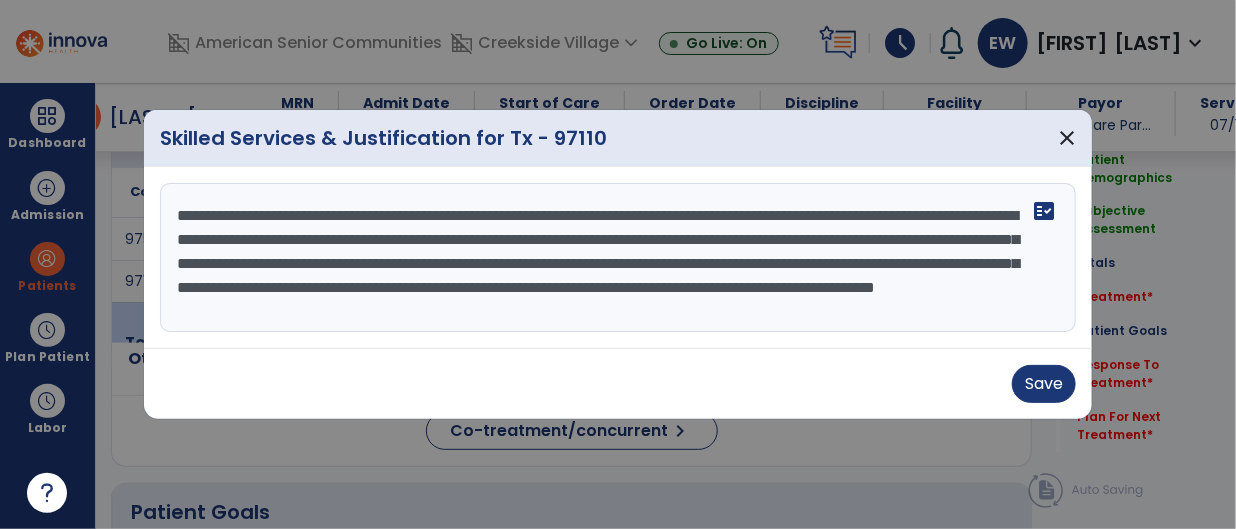 click on "**********" at bounding box center [618, 258] 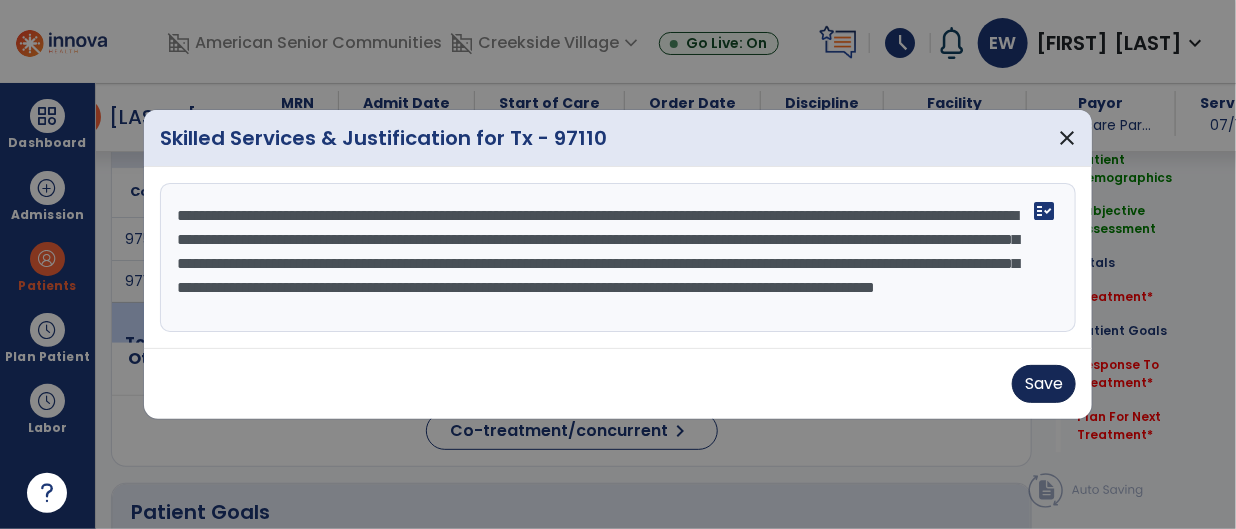type on "**********" 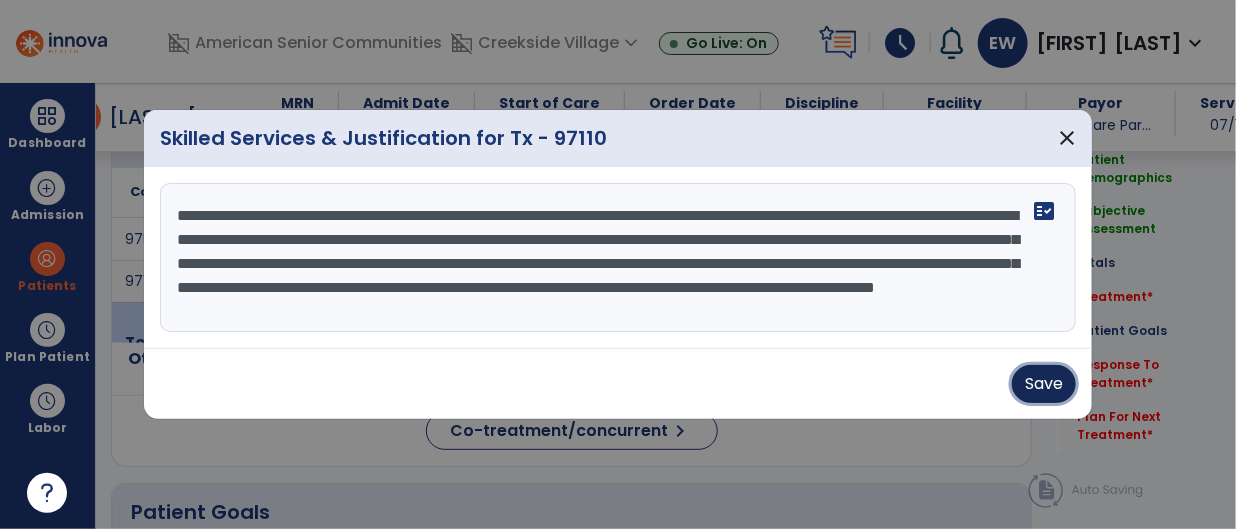 click on "Save" at bounding box center [1044, 384] 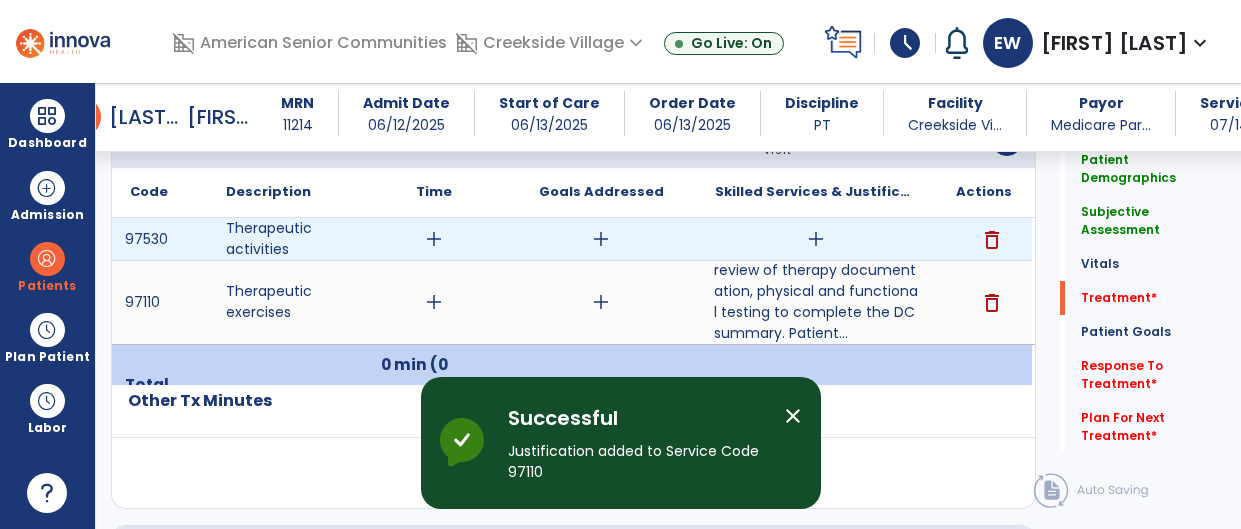 click on "add" at bounding box center (816, 239) 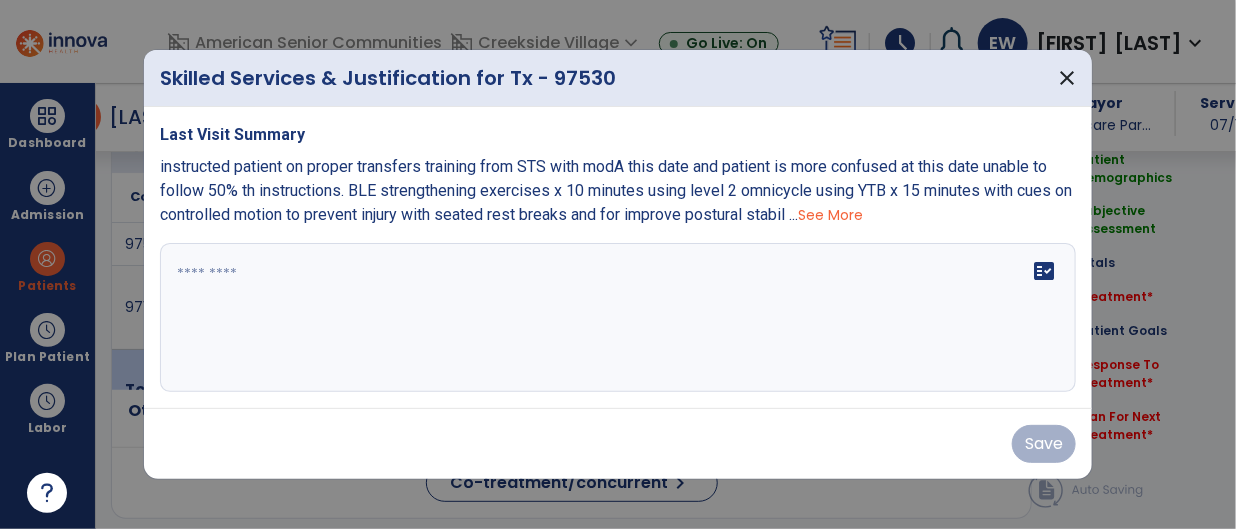 scroll, scrollTop: 1218, scrollLeft: 0, axis: vertical 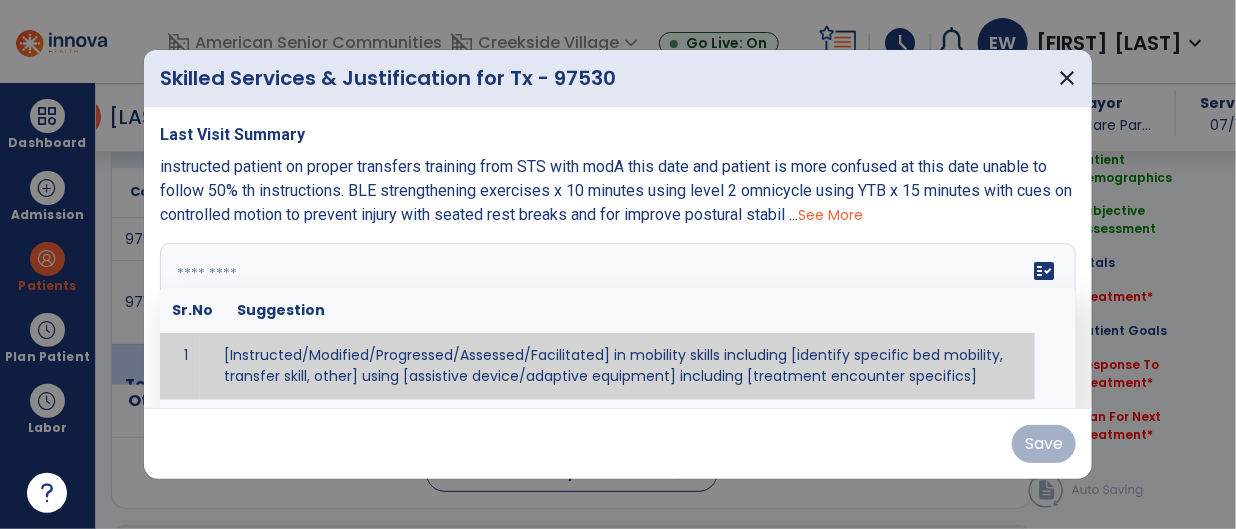 click at bounding box center [618, 318] 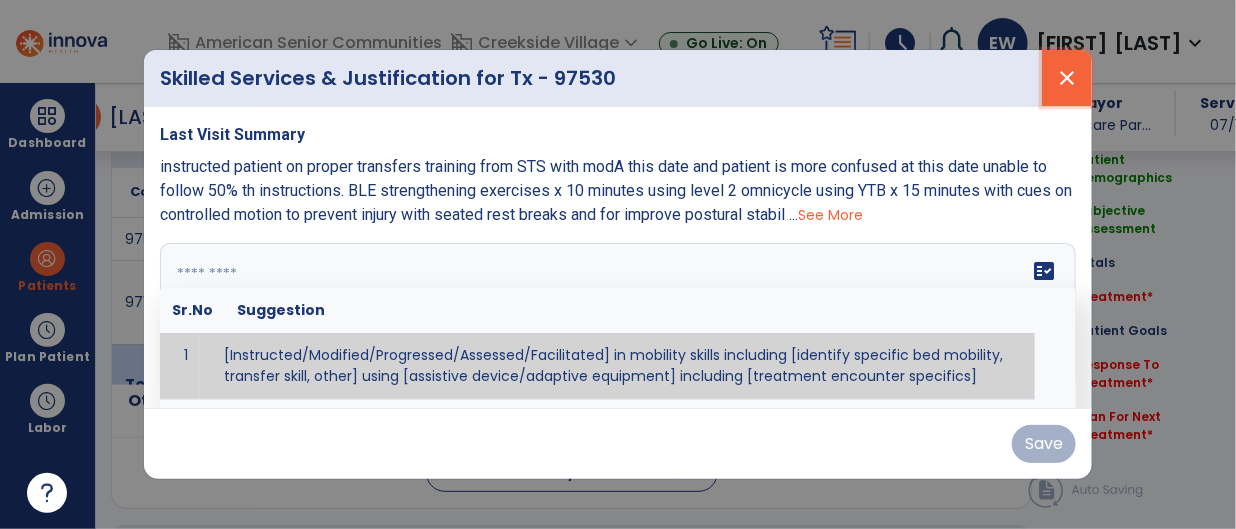 click on "close" at bounding box center (1067, 78) 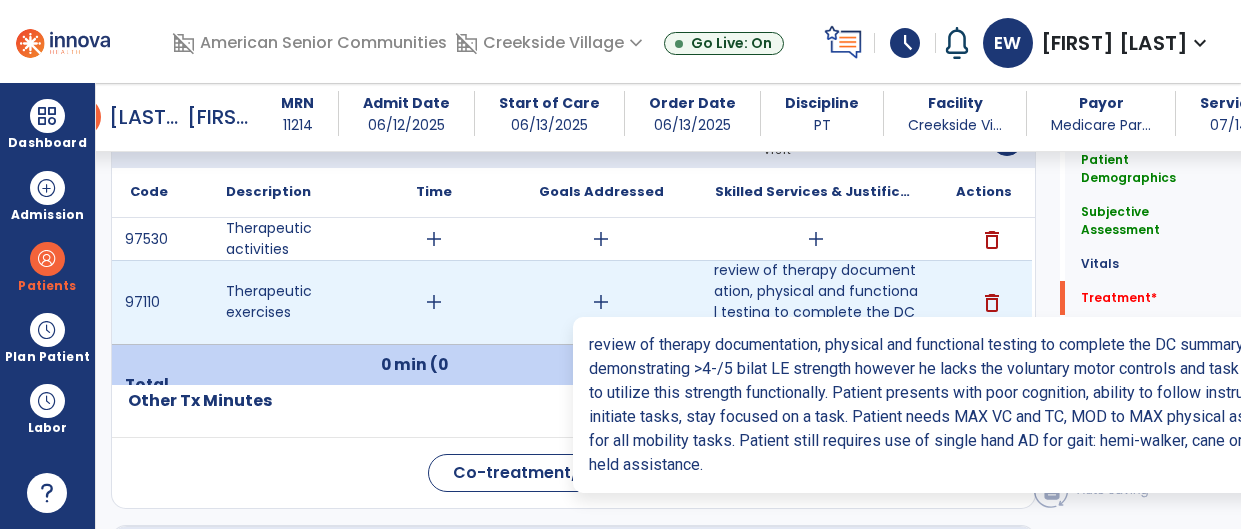 click on "review of therapy documentation, physical and functional testing to complete the DC summary. Patient..." at bounding box center [816, 302] 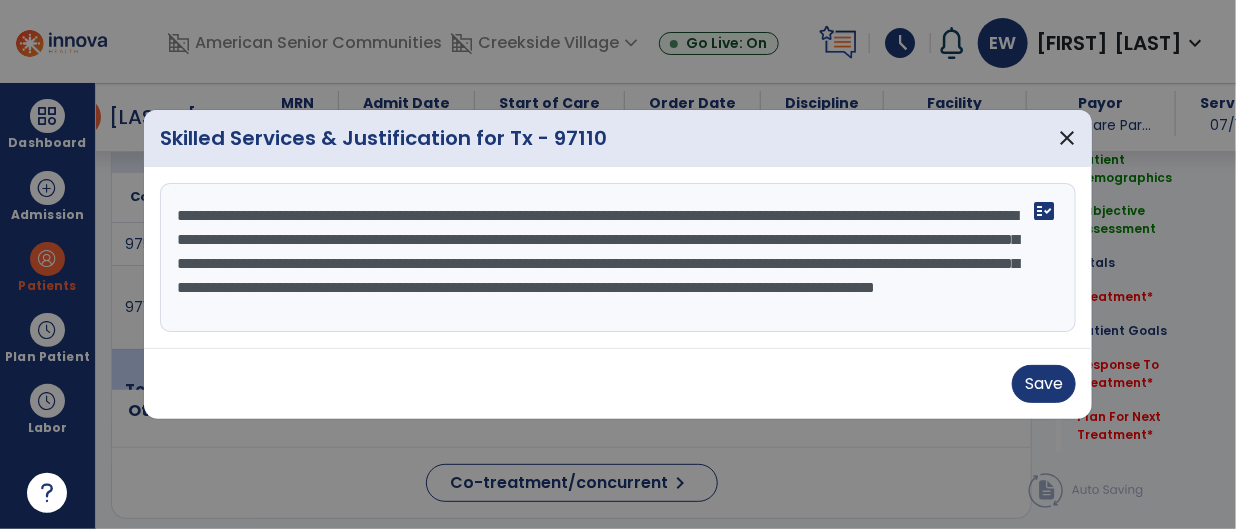 scroll, scrollTop: 1218, scrollLeft: 0, axis: vertical 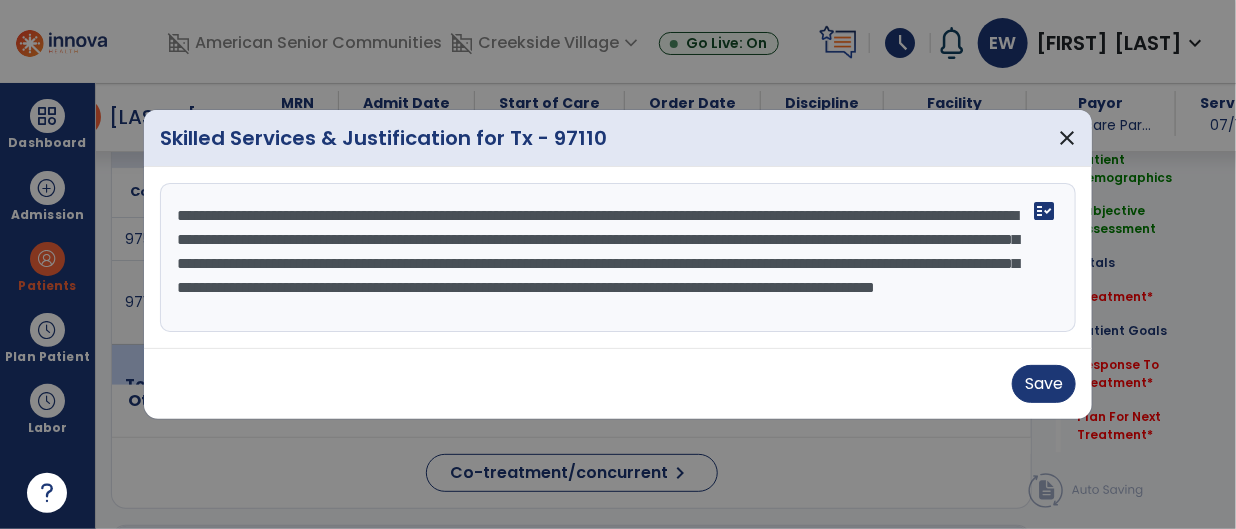 click on "**********" at bounding box center (618, 258) 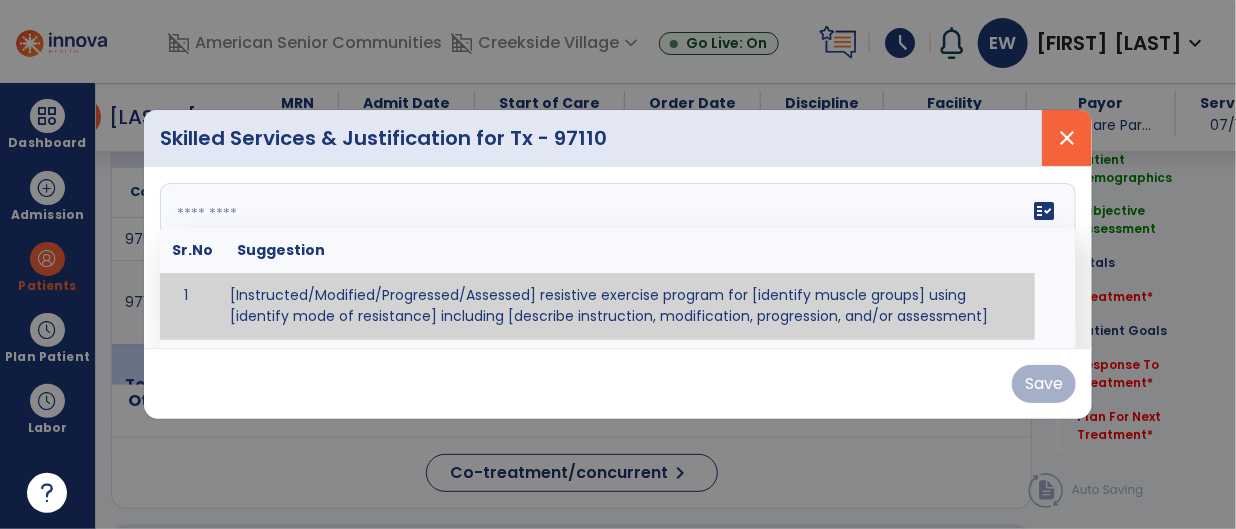type 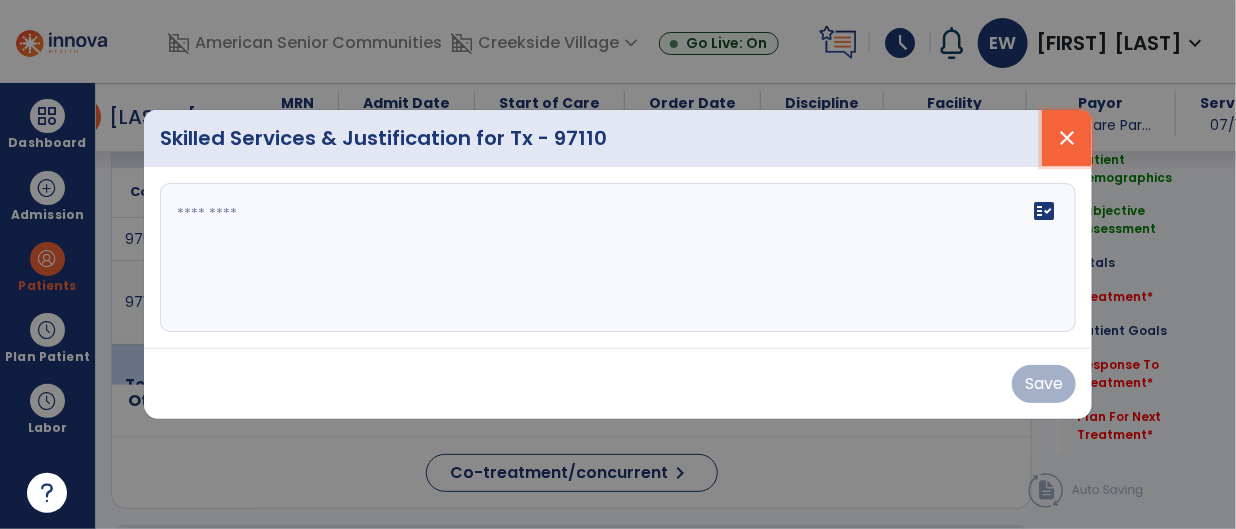 click on "close" at bounding box center (1067, 138) 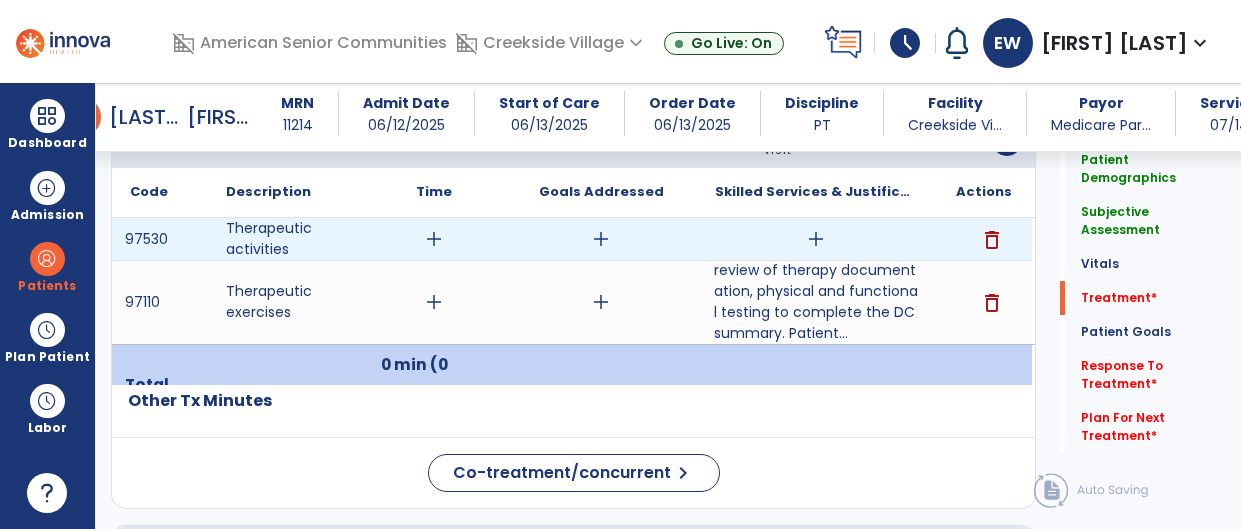click on "add" at bounding box center (816, 239) 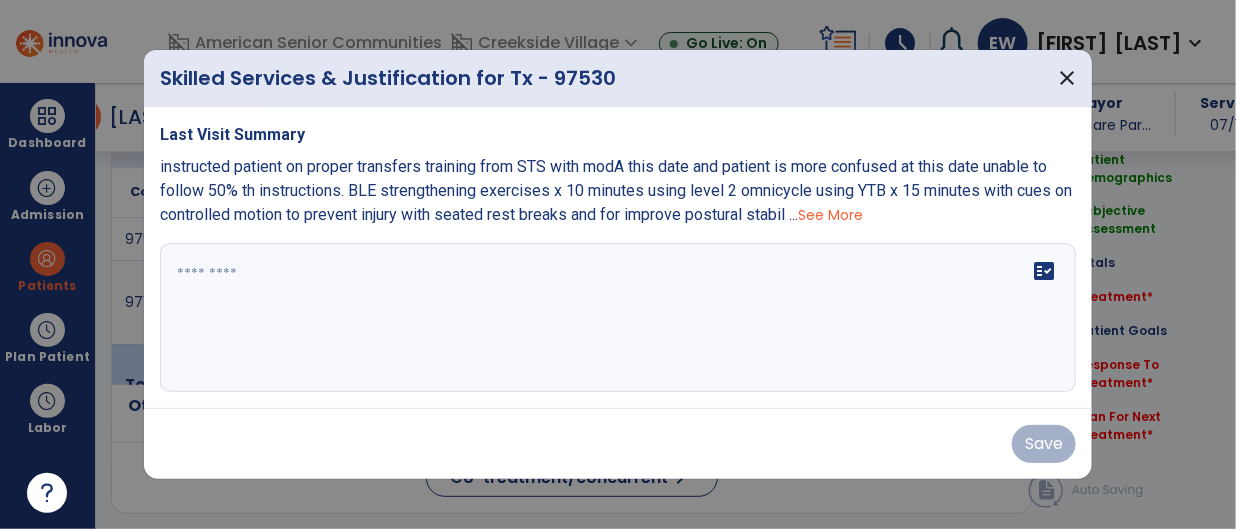 scroll, scrollTop: 1218, scrollLeft: 0, axis: vertical 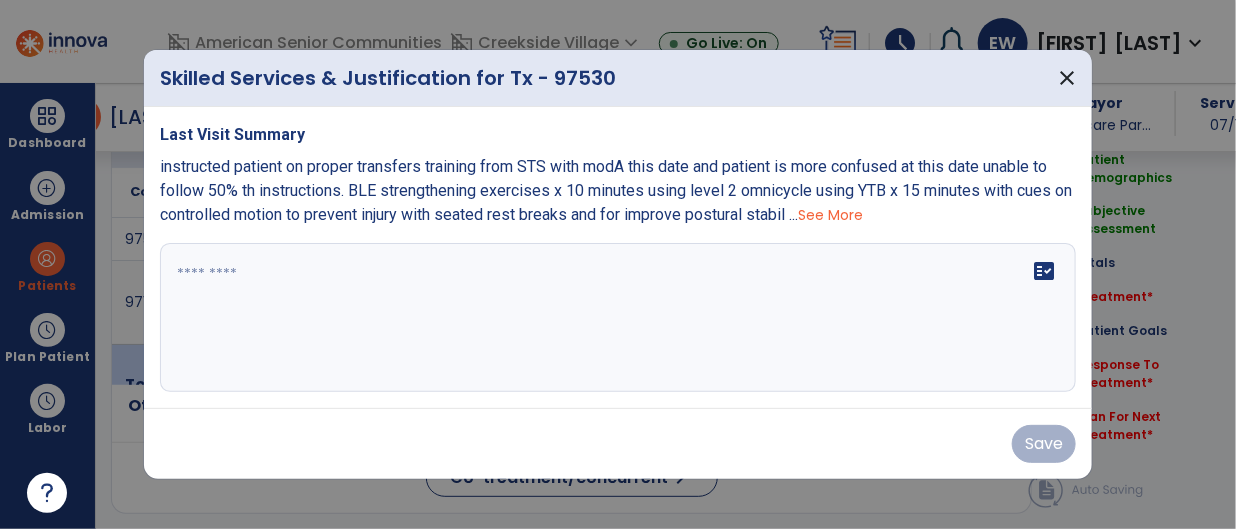 click on "fact_check" at bounding box center [618, 318] 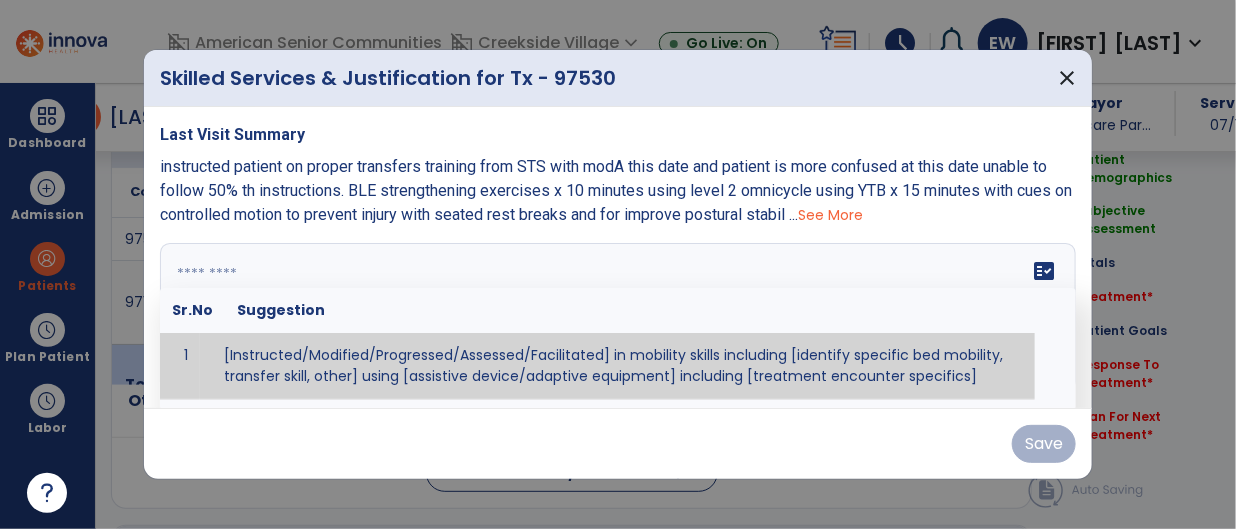 paste on "**********" 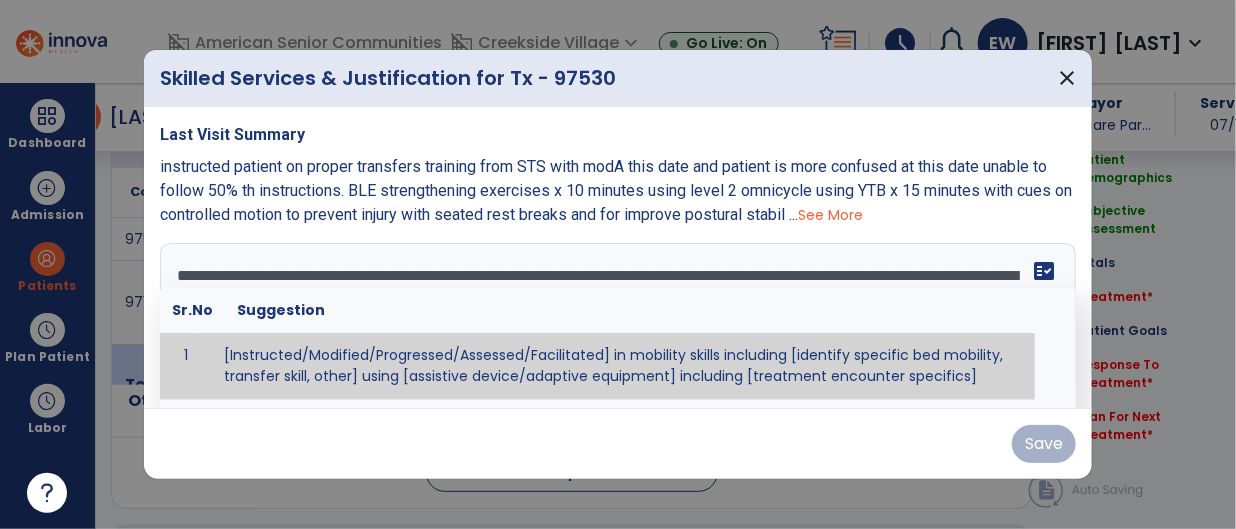 scroll, scrollTop: 15, scrollLeft: 0, axis: vertical 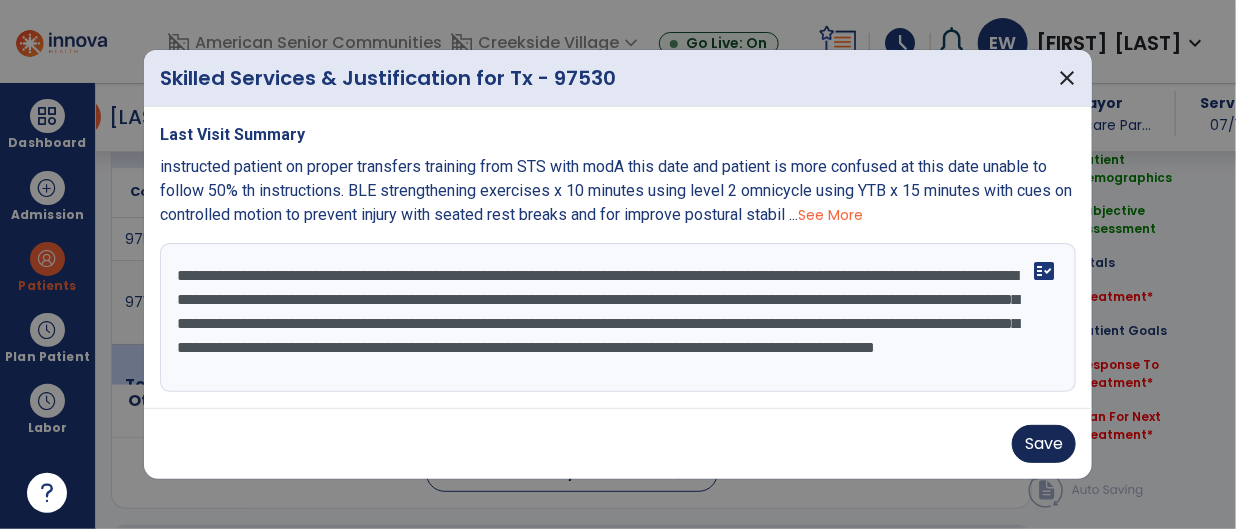 type on "**********" 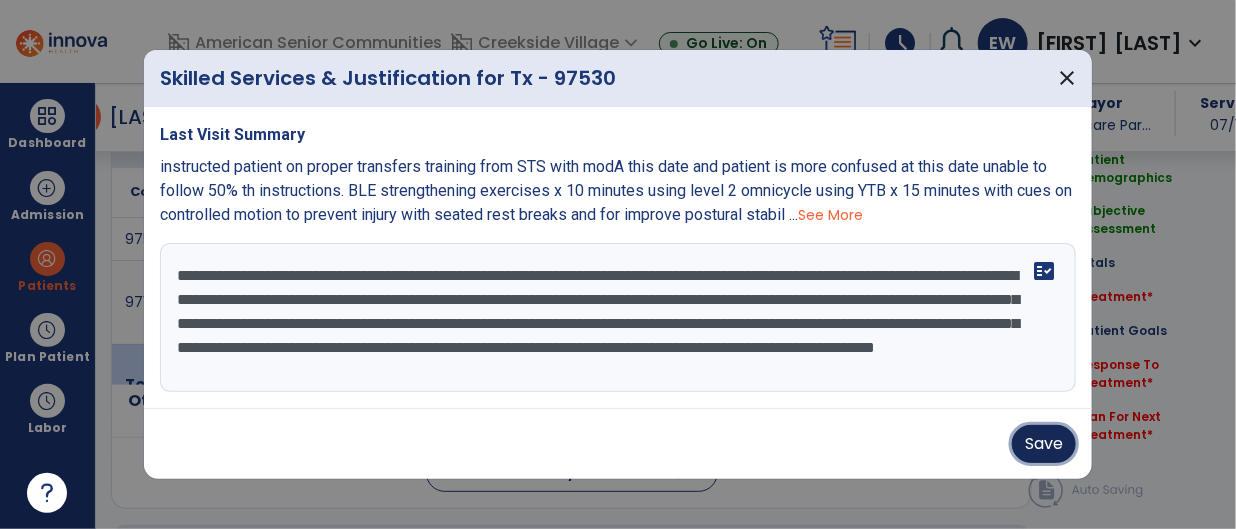 drag, startPoint x: 1036, startPoint y: 435, endPoint x: 993, endPoint y: 376, distance: 73.00685 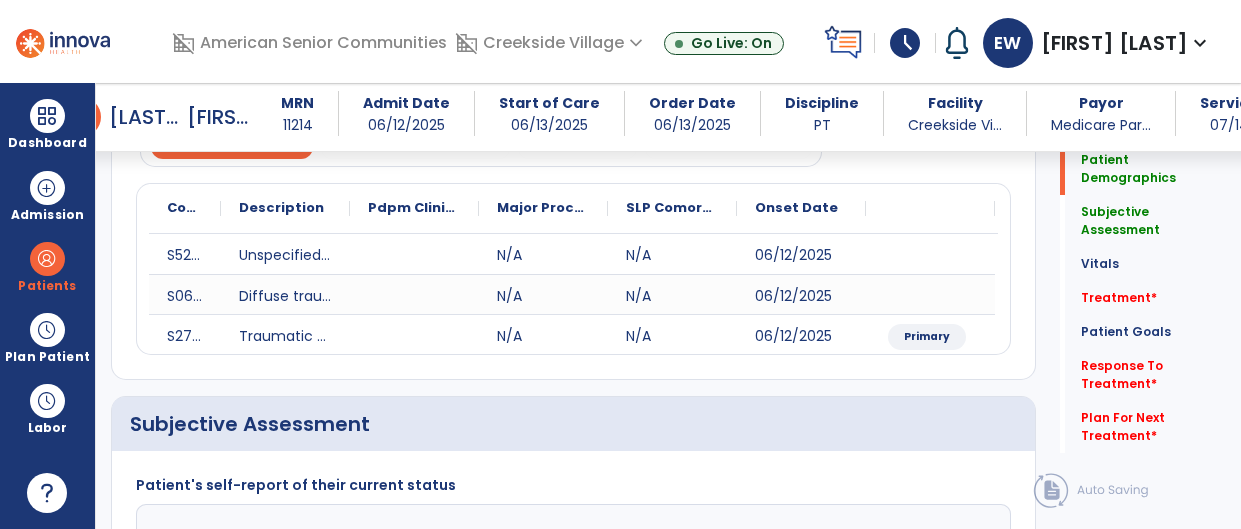 scroll, scrollTop: 194, scrollLeft: 0, axis: vertical 